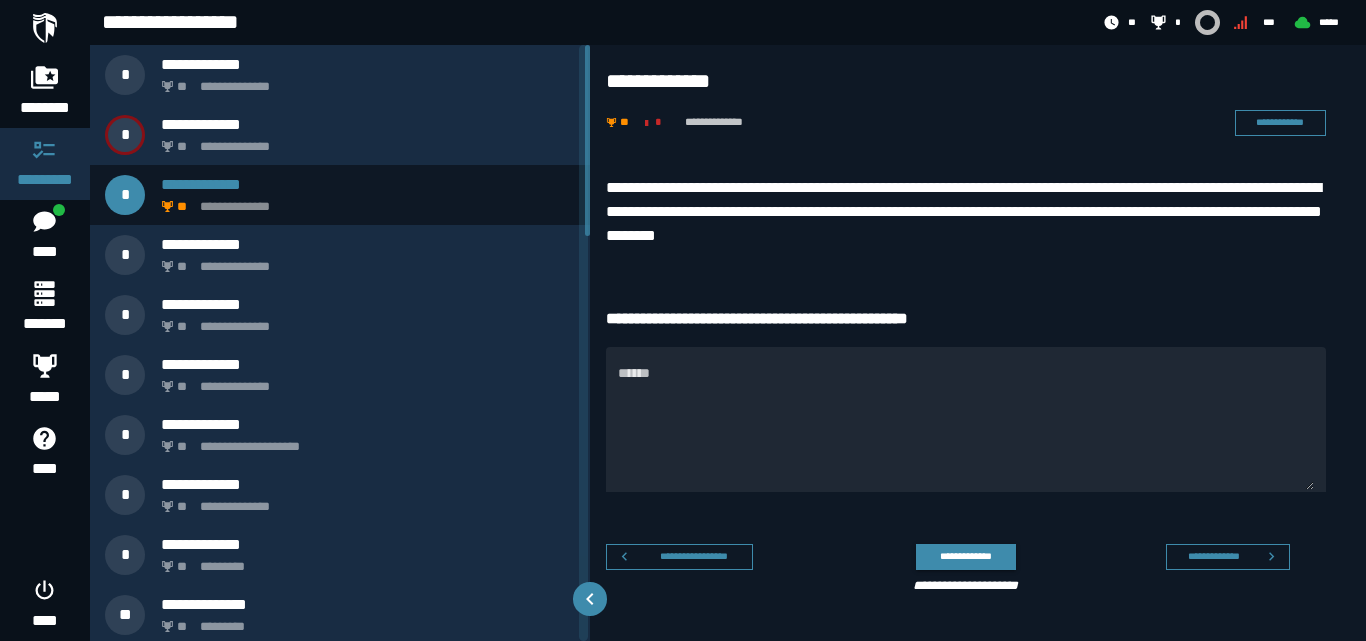 scroll, scrollTop: 0, scrollLeft: 0, axis: both 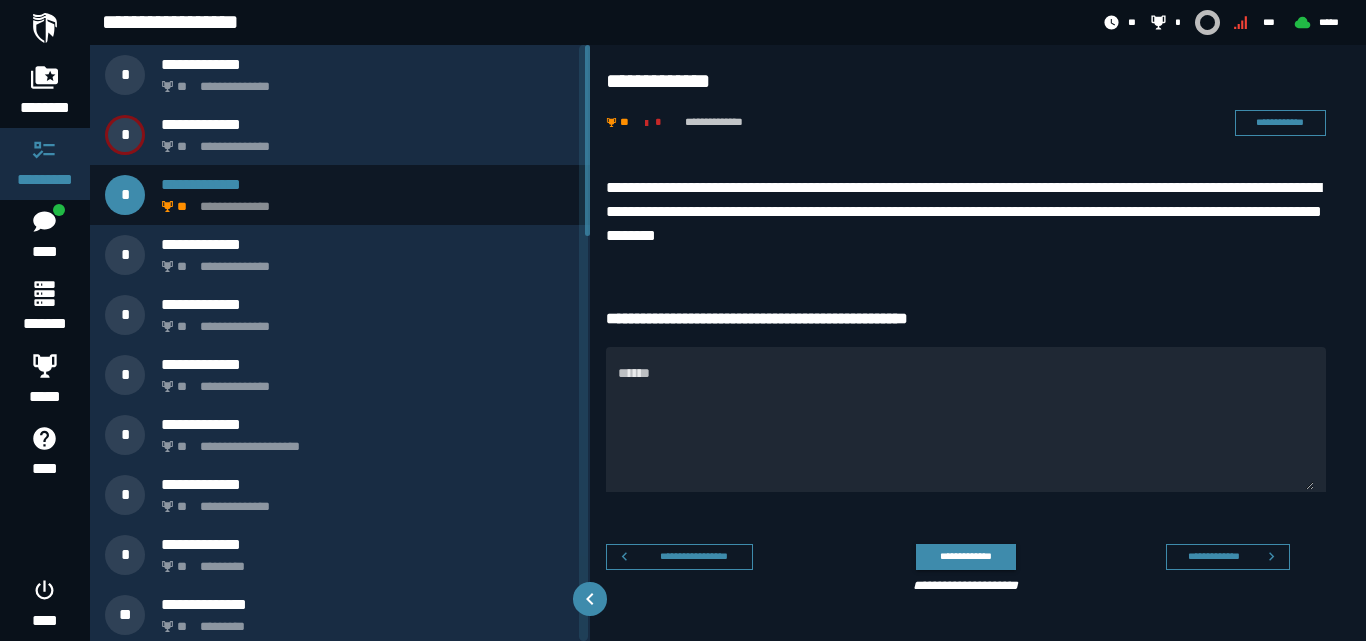 drag, startPoint x: 850, startPoint y: 222, endPoint x: 833, endPoint y: 210, distance: 20.808653 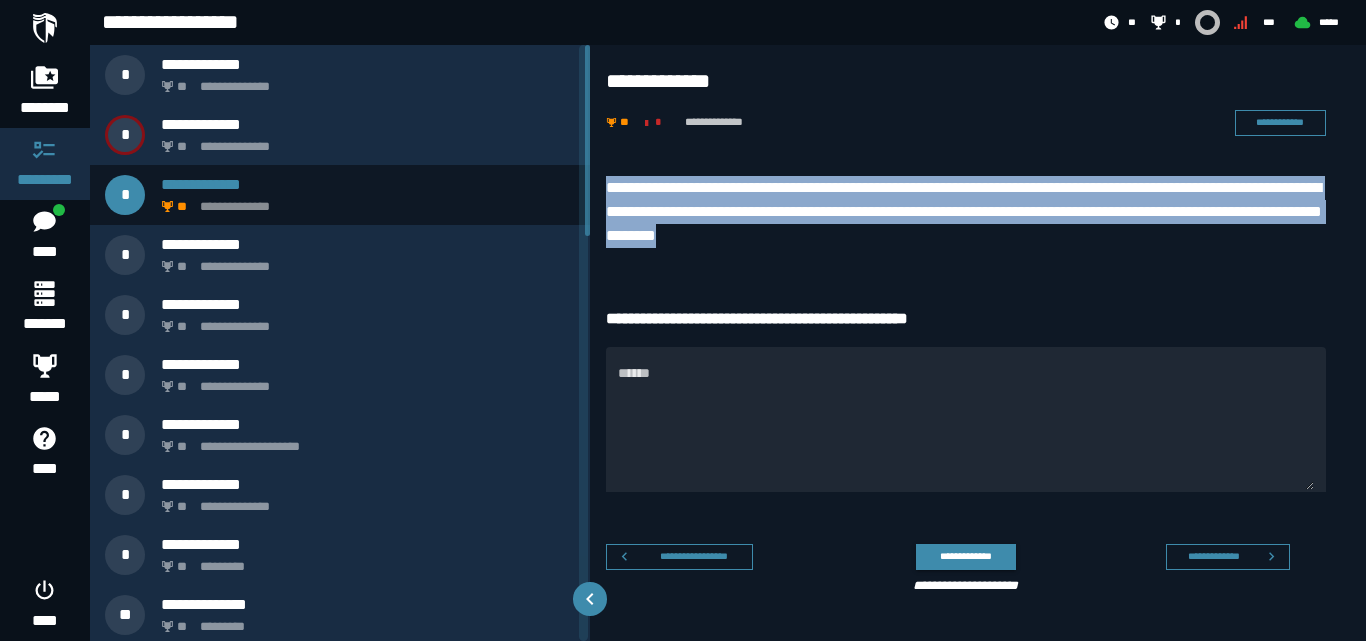 drag, startPoint x: 997, startPoint y: 230, endPoint x: 607, endPoint y: 185, distance: 392.58755 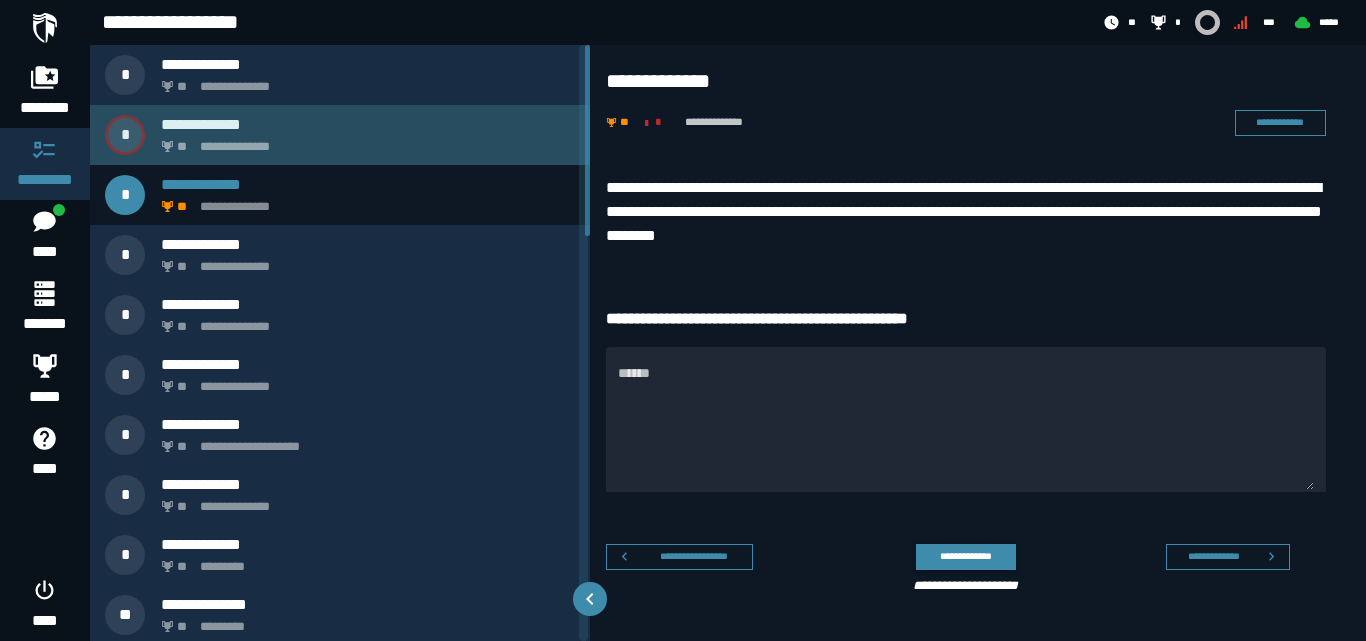 click on "**********" 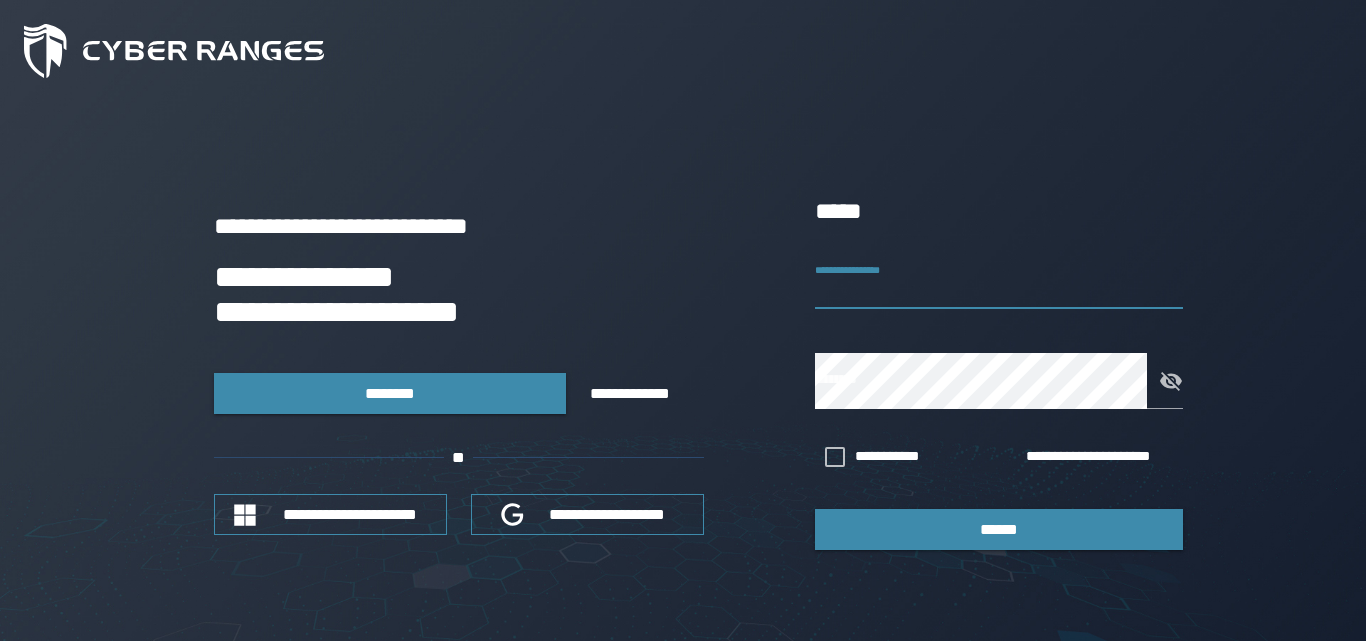 click on "**********" at bounding box center [999, 281] 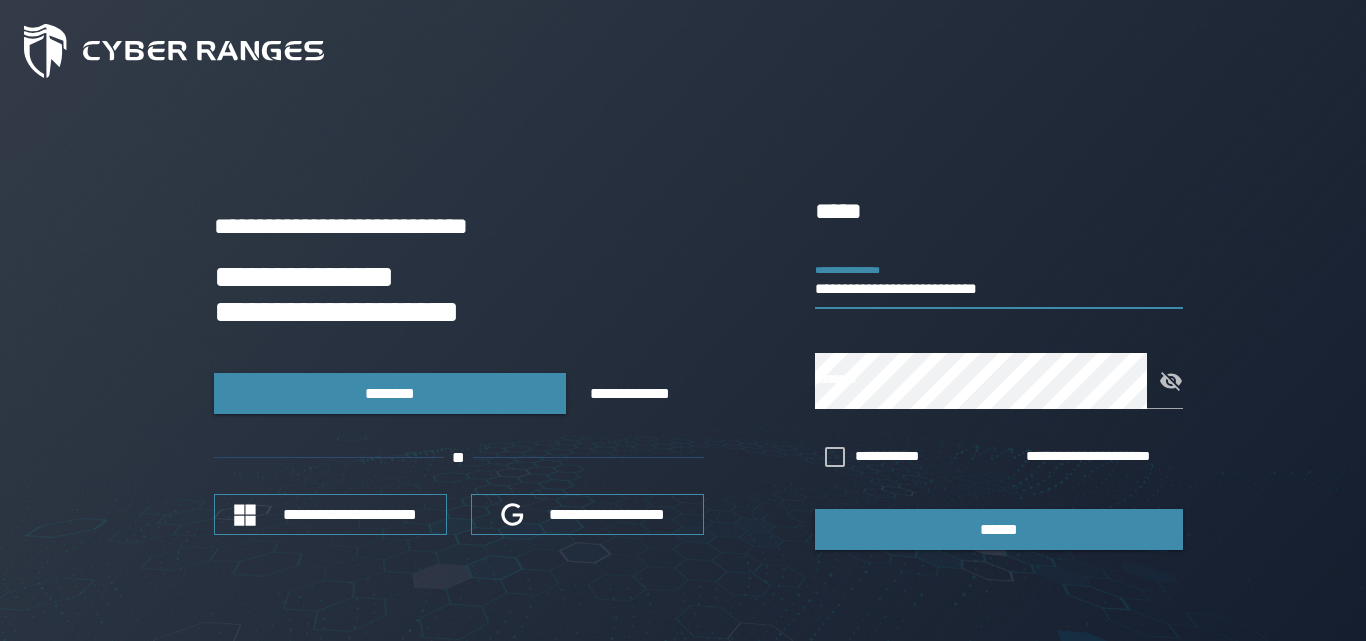 type on "**********" 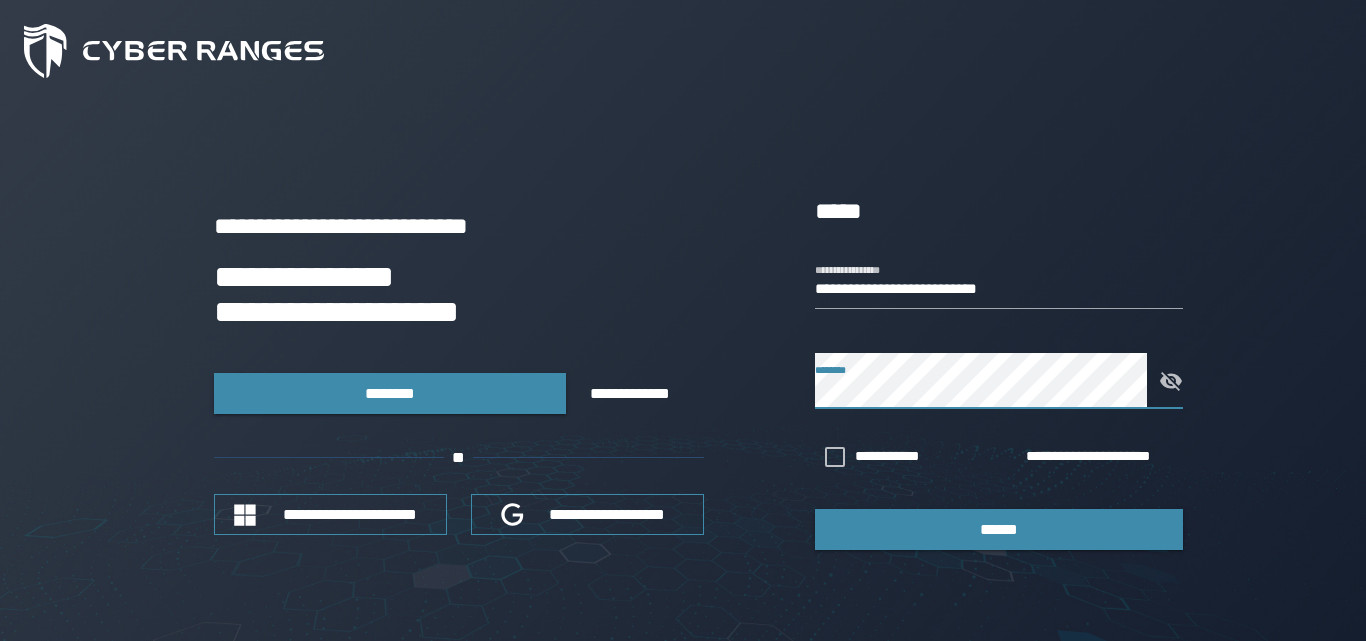 click 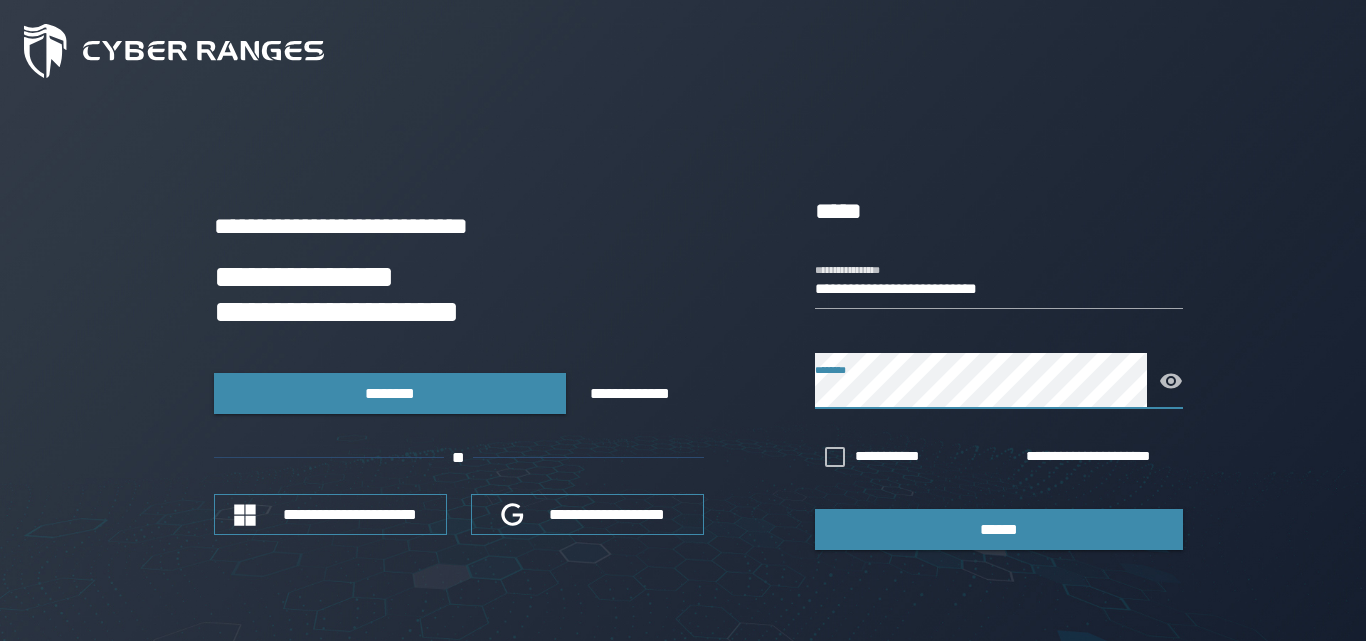 click 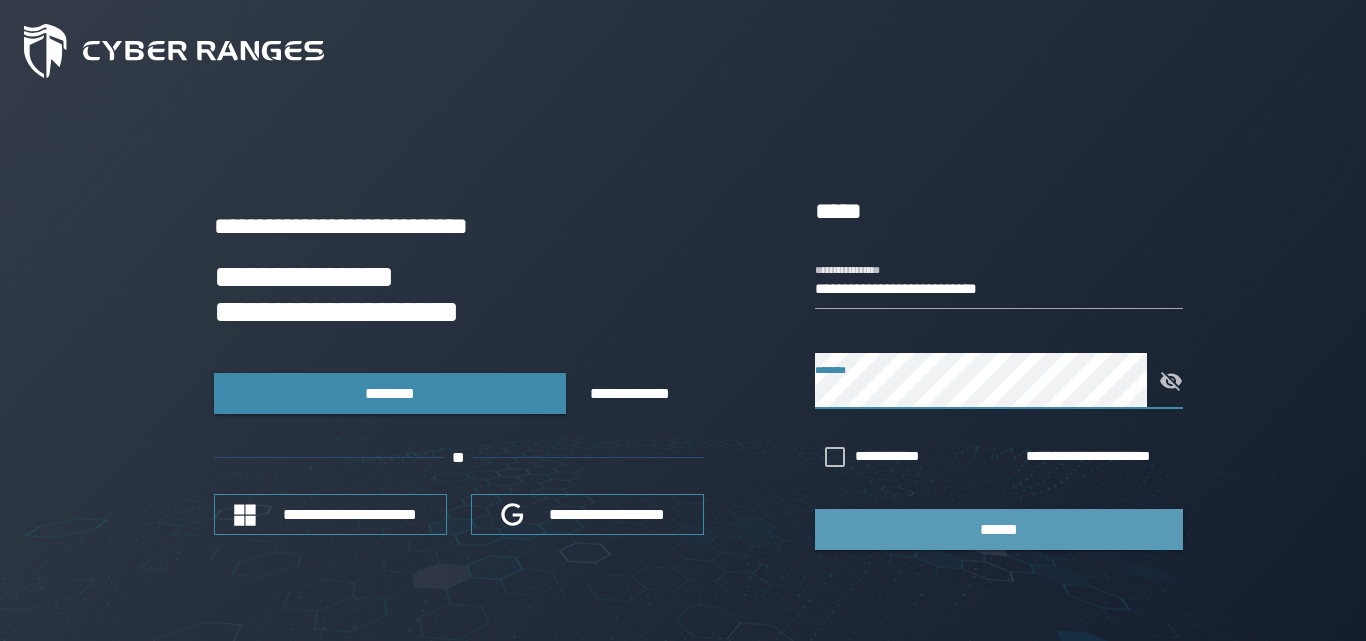 click on "******" at bounding box center [999, 529] 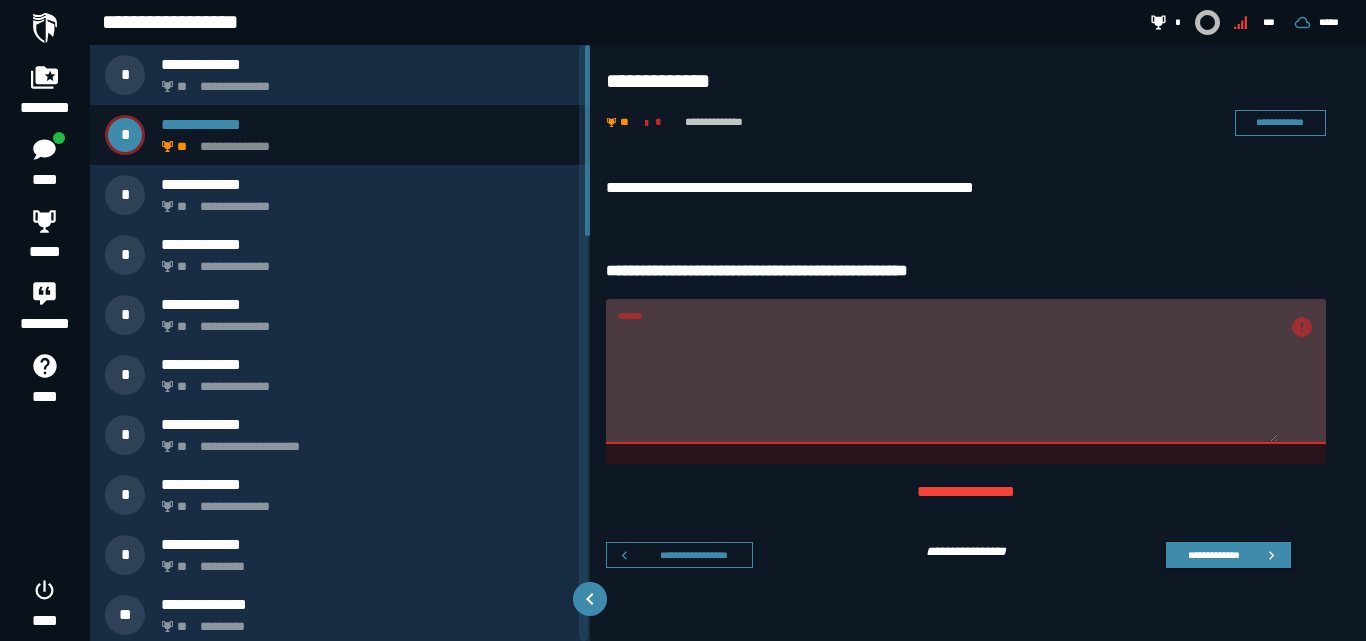 click on "**********" at bounding box center [966, 271] 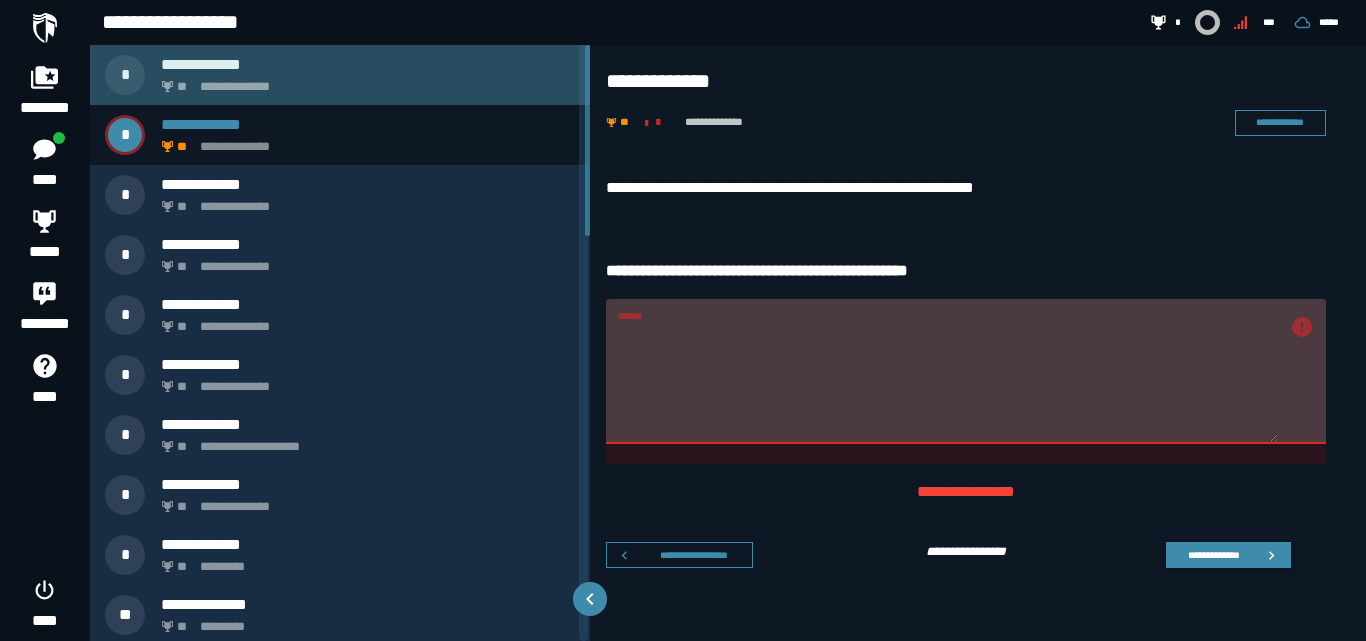 click on "**********" 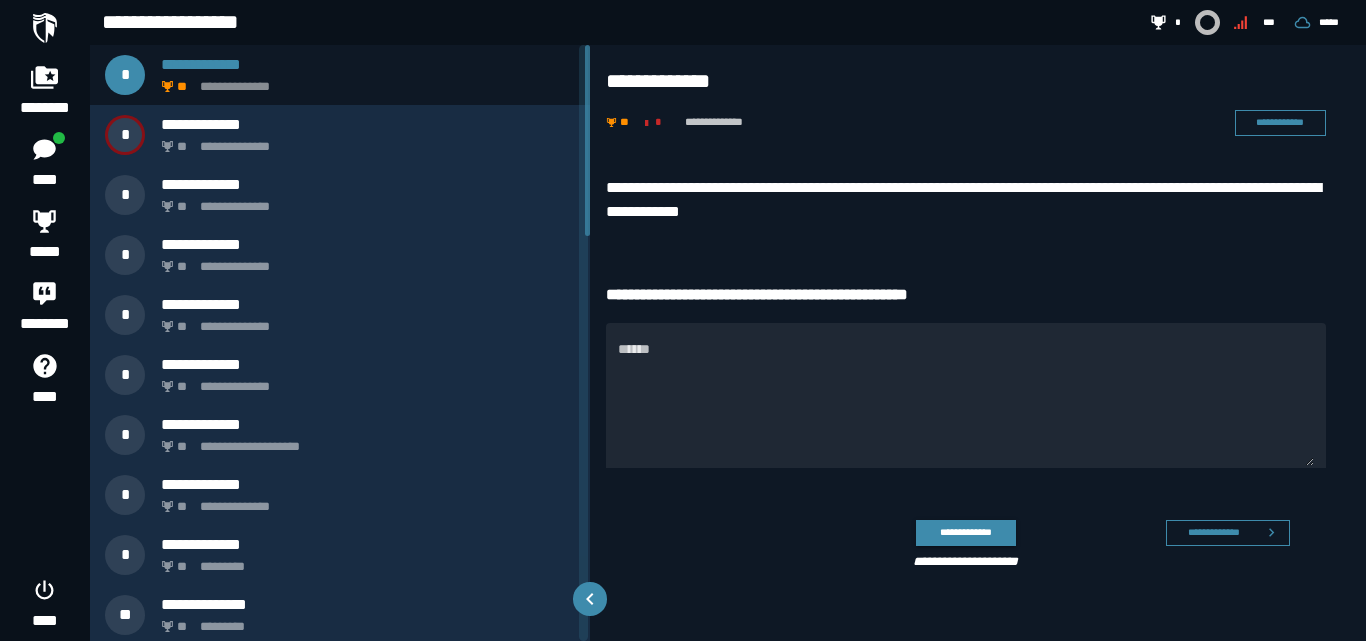 click on "**********" at bounding box center [966, 205] 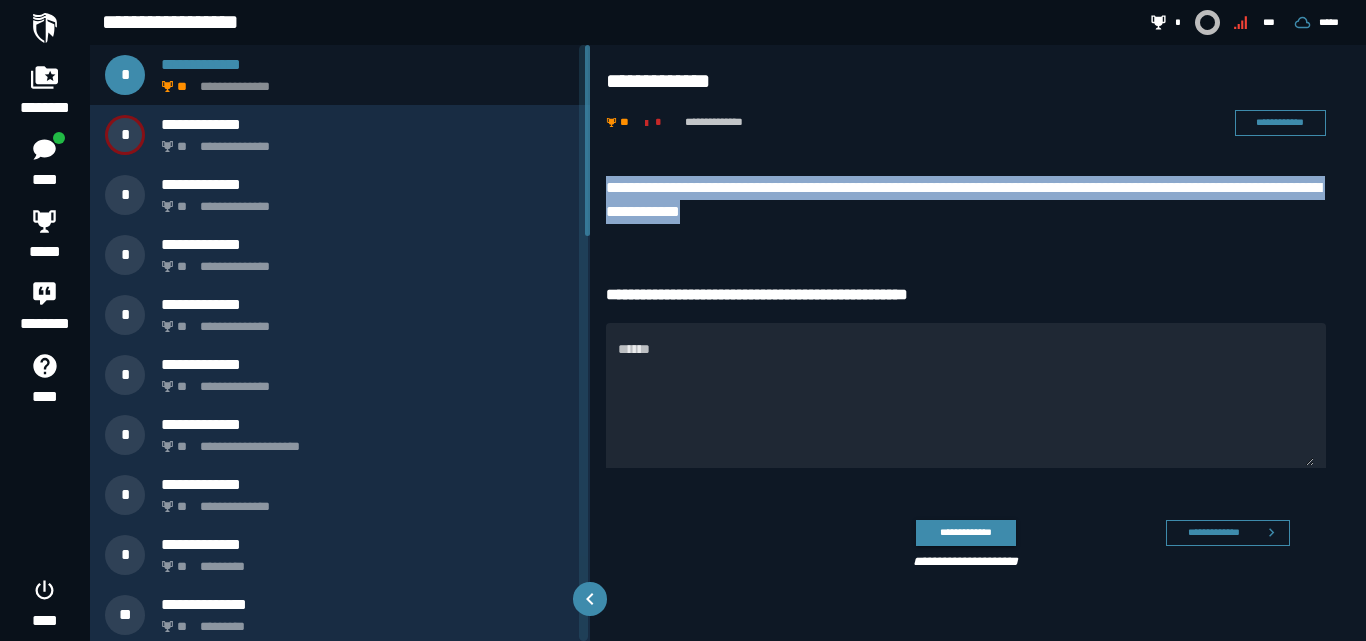 drag, startPoint x: 951, startPoint y: 209, endPoint x: 611, endPoint y: 180, distance: 341.23453 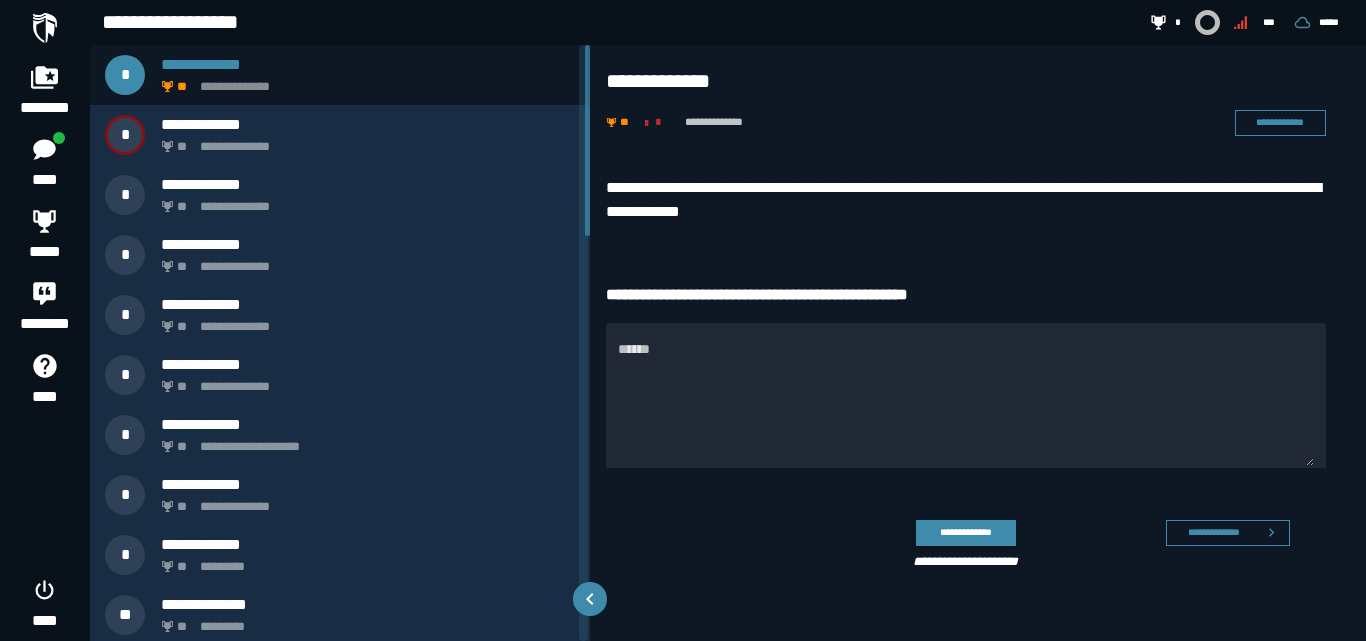 click on "**********" at bounding box center (966, 200) 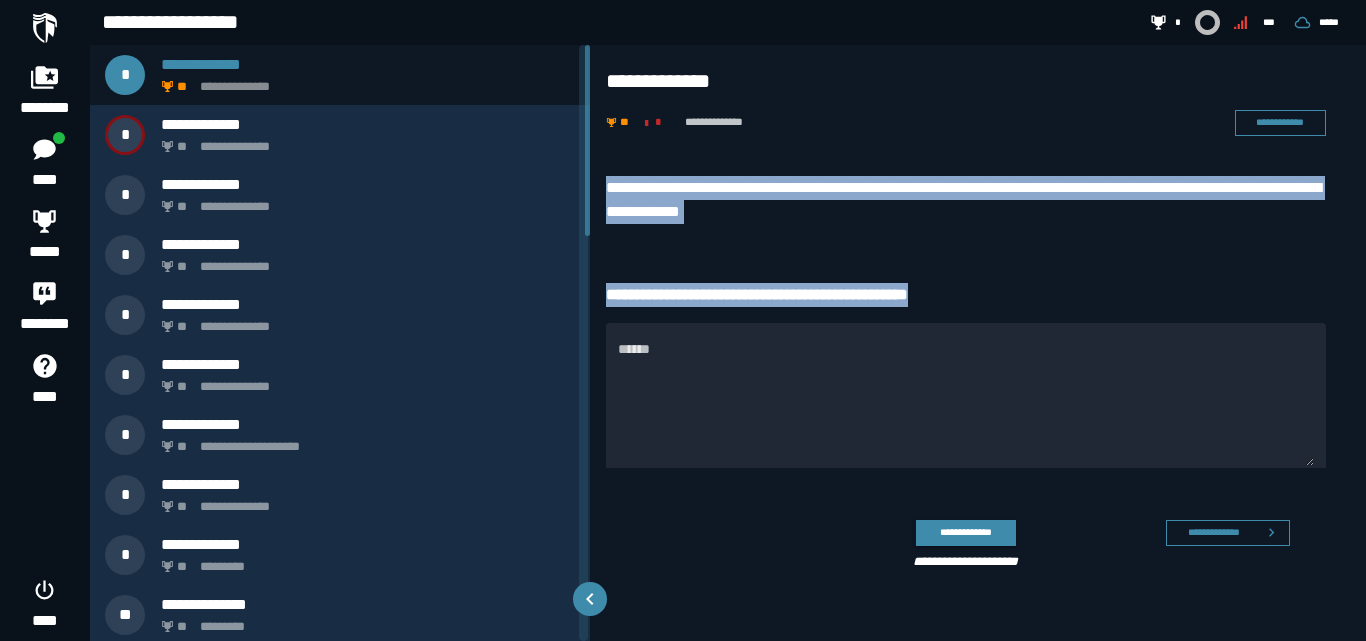 drag, startPoint x: 601, startPoint y: 175, endPoint x: 972, endPoint y: 286, distance: 387.24927 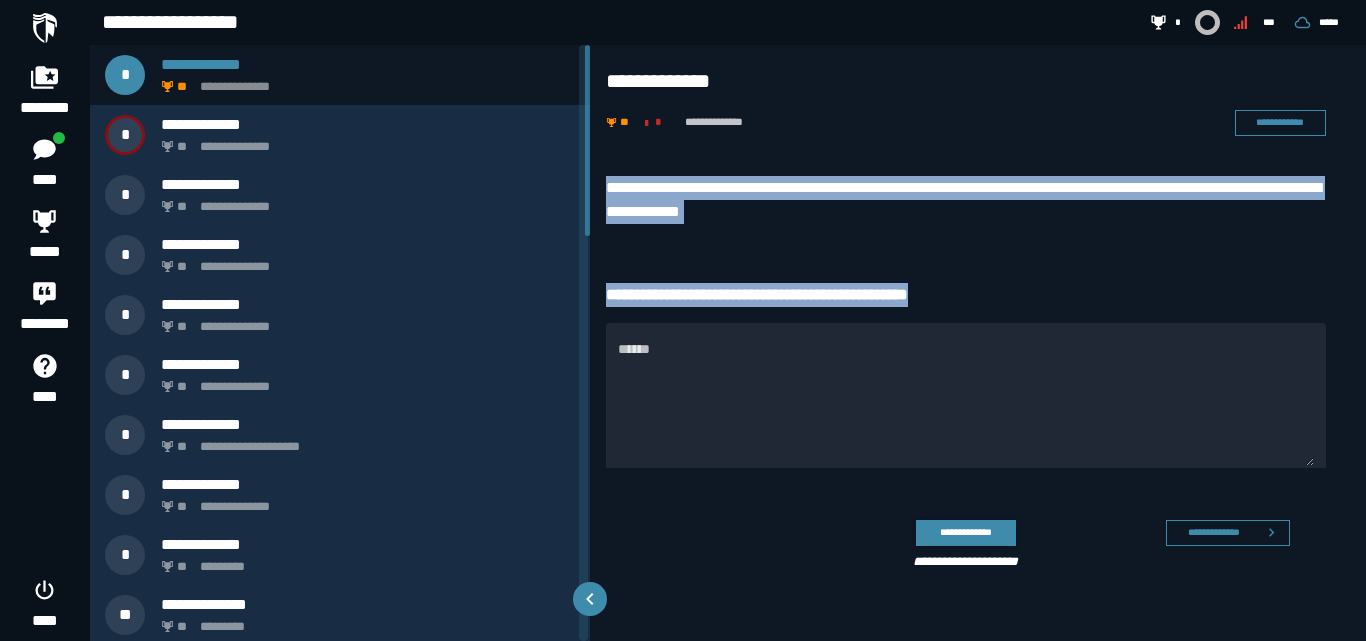copy on "**********" 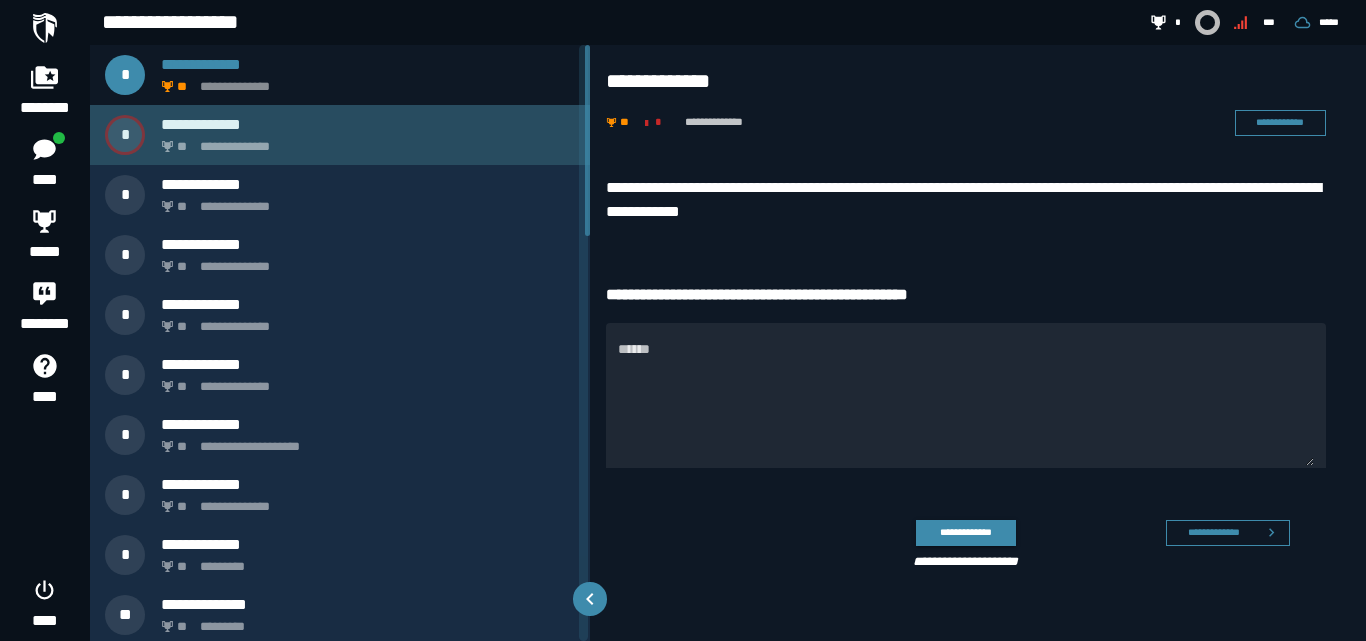 click on "**********" at bounding box center (364, 141) 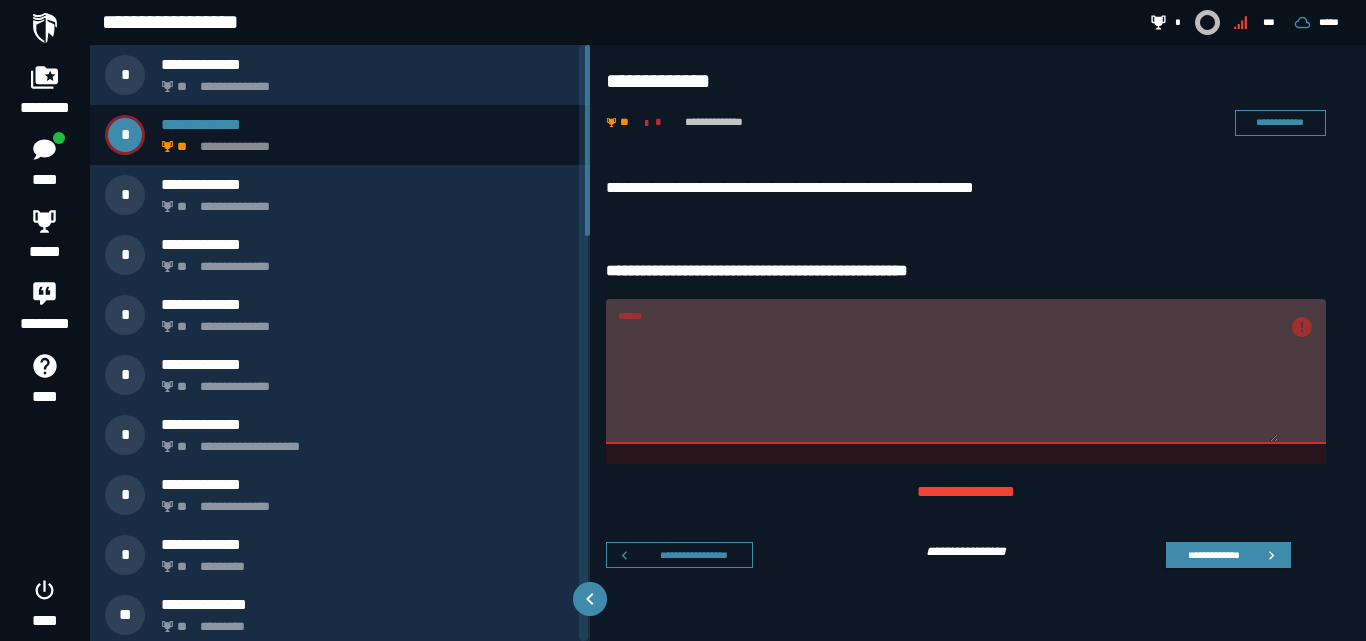 click on "**********" at bounding box center [978, 372] 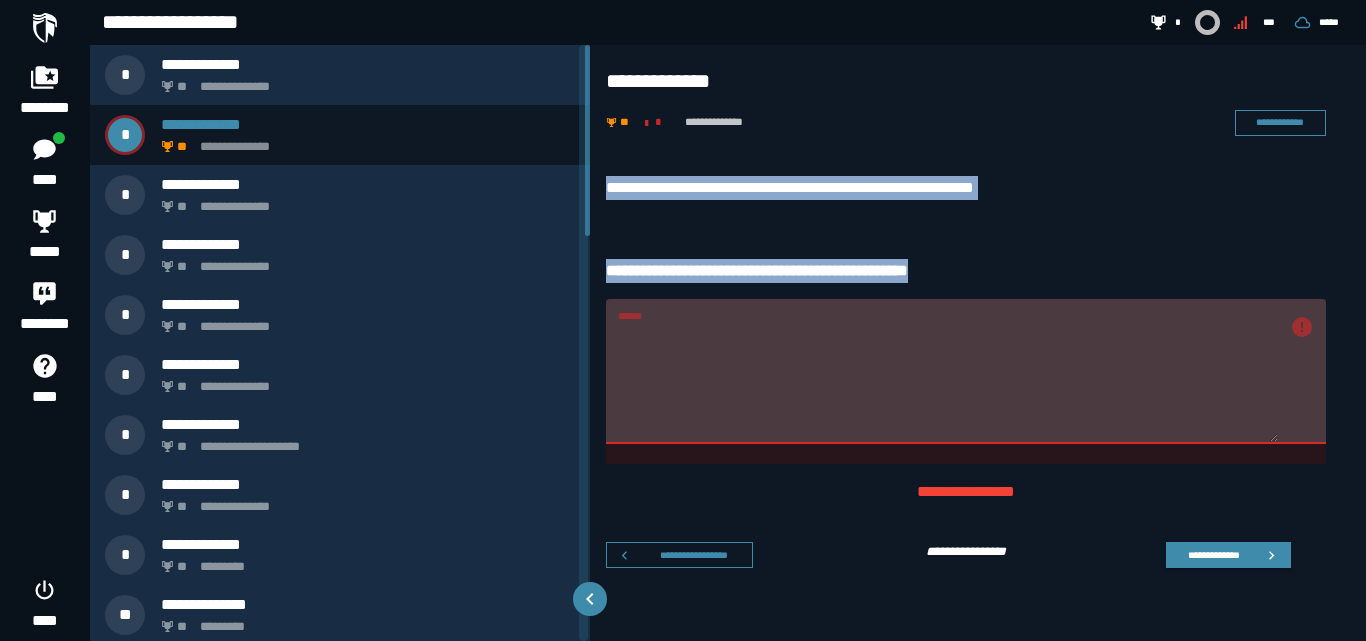 drag, startPoint x: 606, startPoint y: 178, endPoint x: 1018, endPoint y: 277, distance: 423.7275 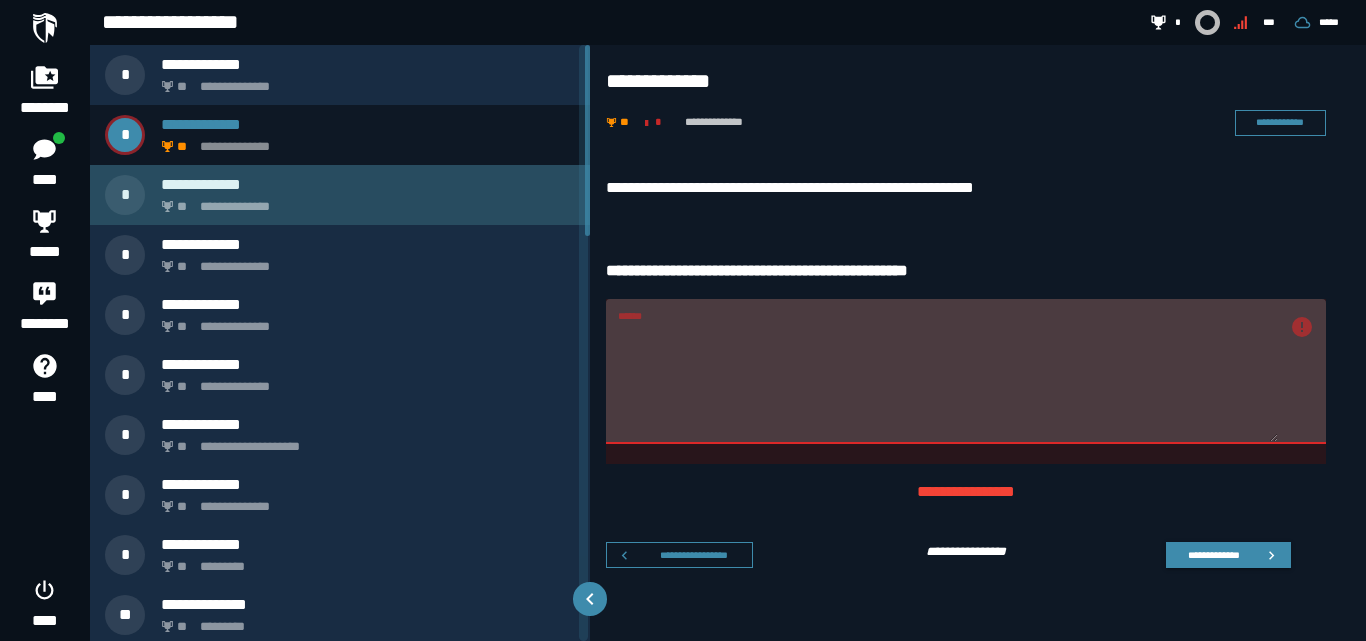 click on "**********" at bounding box center (364, 201) 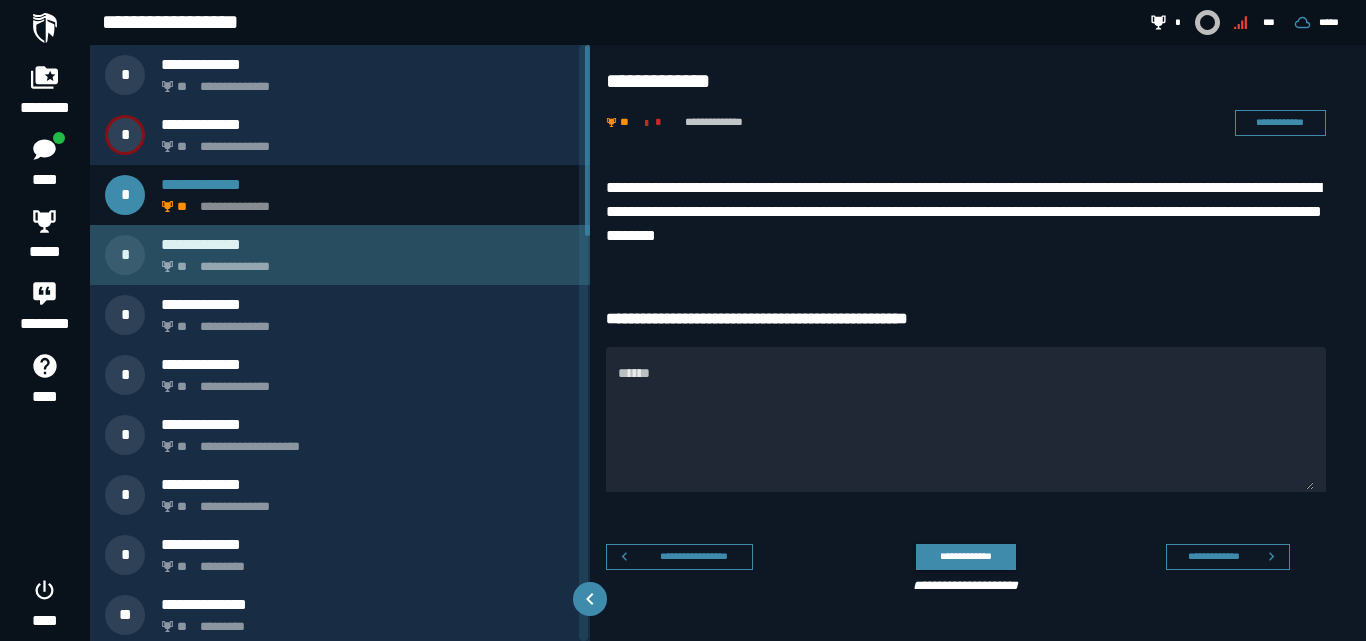 click on "**********" at bounding box center (364, 261) 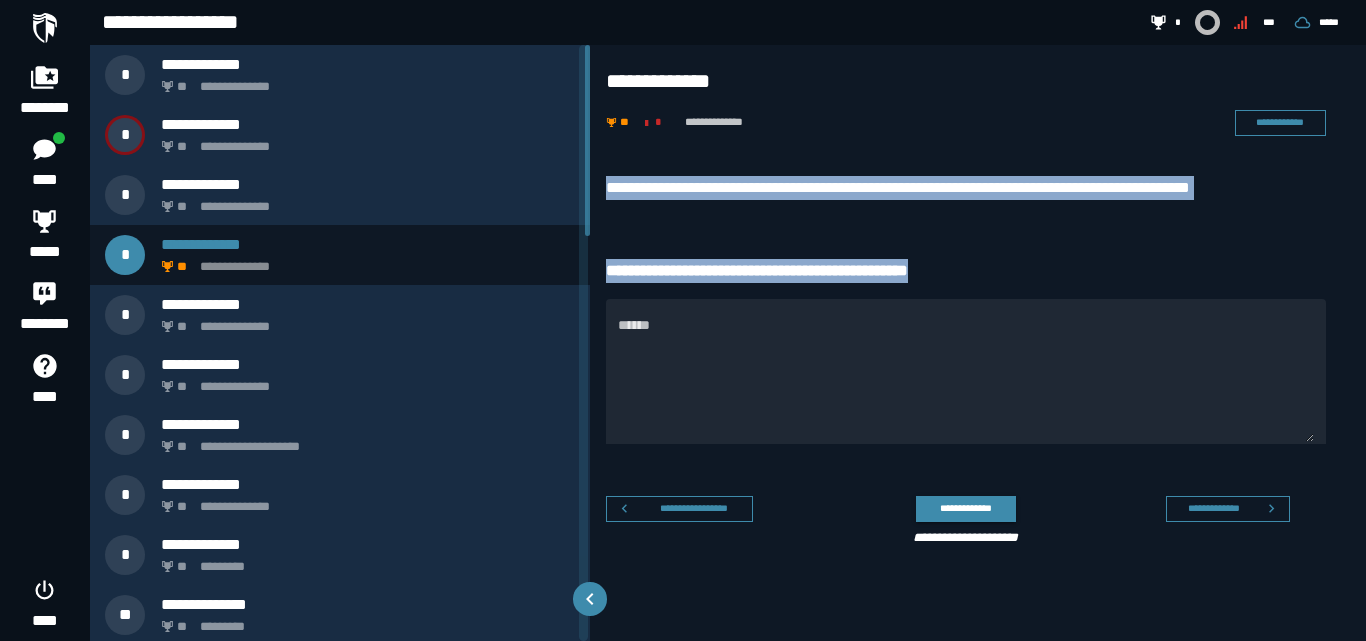 drag, startPoint x: 602, startPoint y: 173, endPoint x: 999, endPoint y: 247, distance: 403.83783 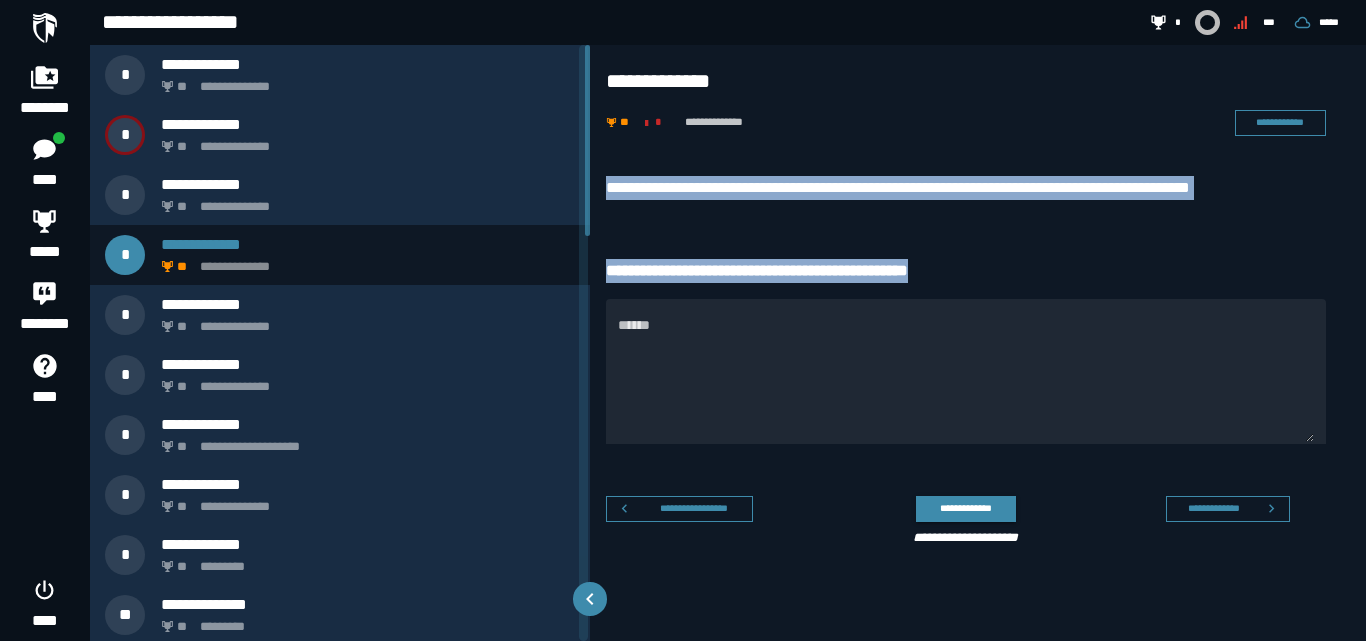 copy on "**********" 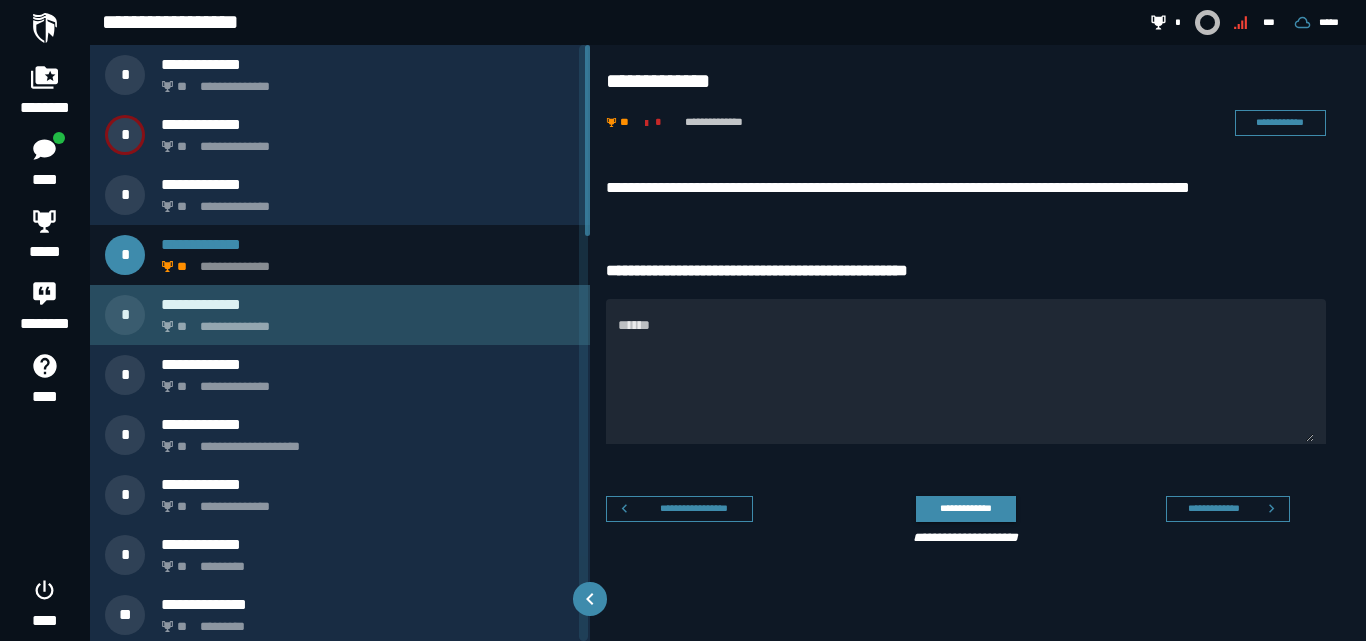 click on "**********" at bounding box center [364, 321] 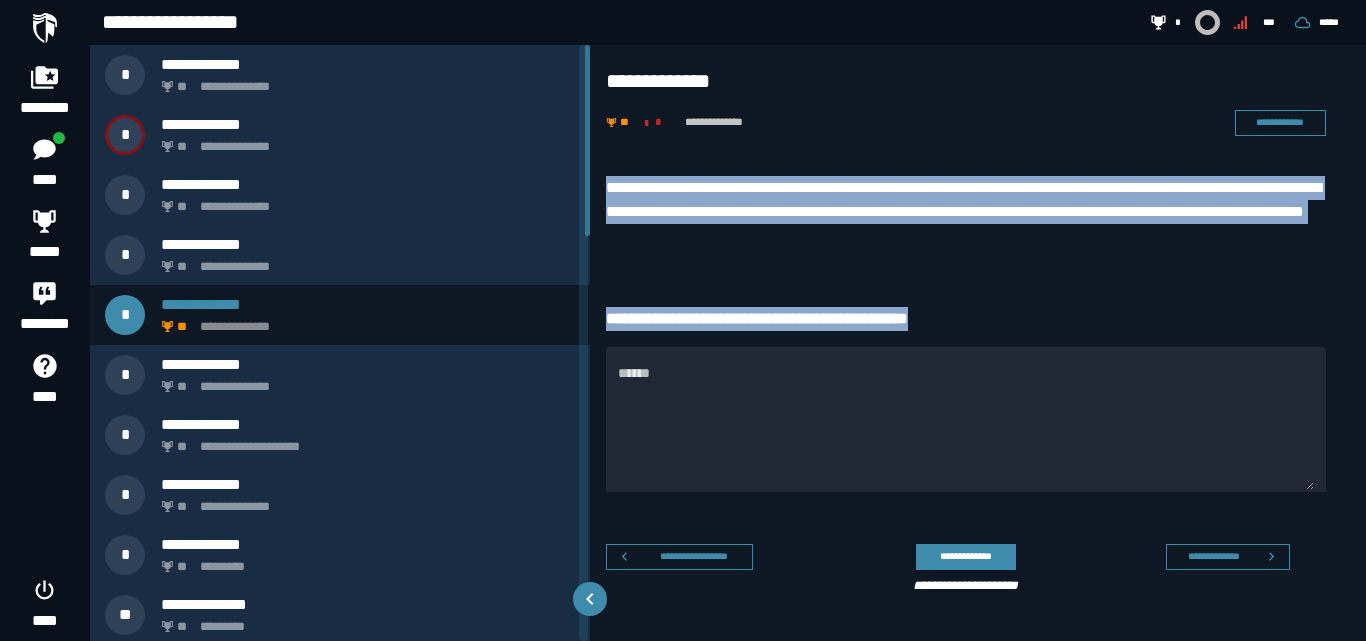 drag, startPoint x: 600, startPoint y: 176, endPoint x: 991, endPoint y: 306, distance: 412.0449 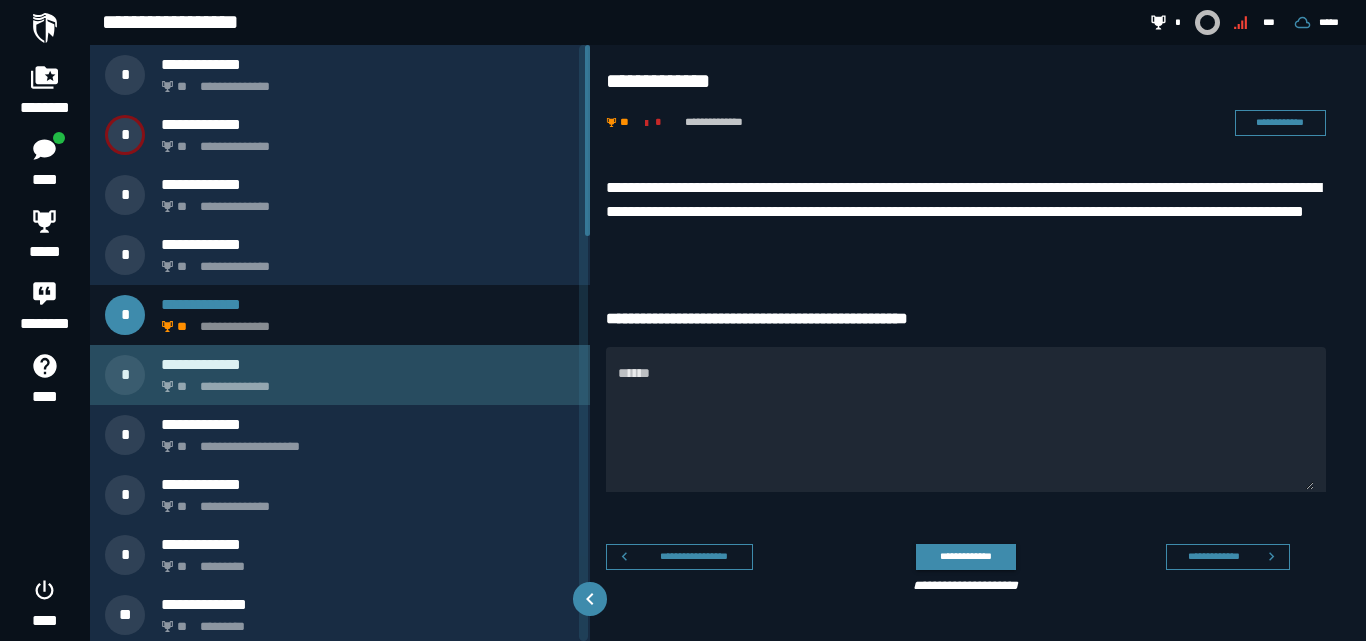 click on "**********" 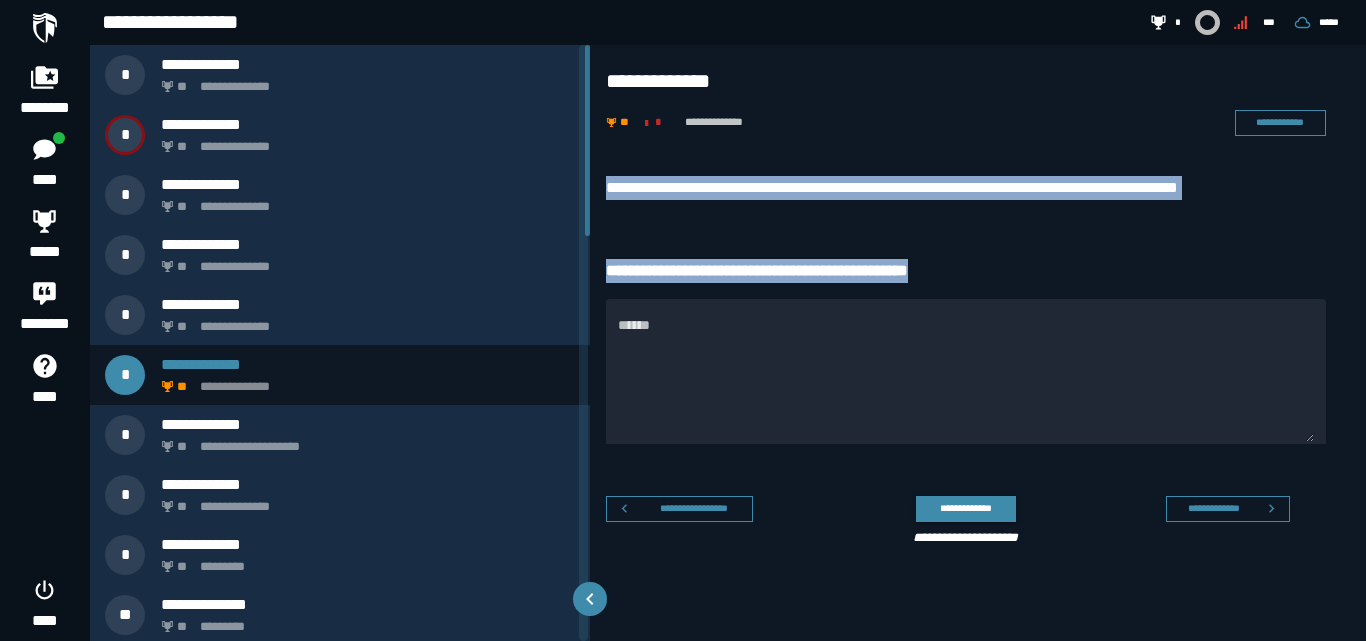 drag, startPoint x: 606, startPoint y: 180, endPoint x: 986, endPoint y: 254, distance: 387.1382 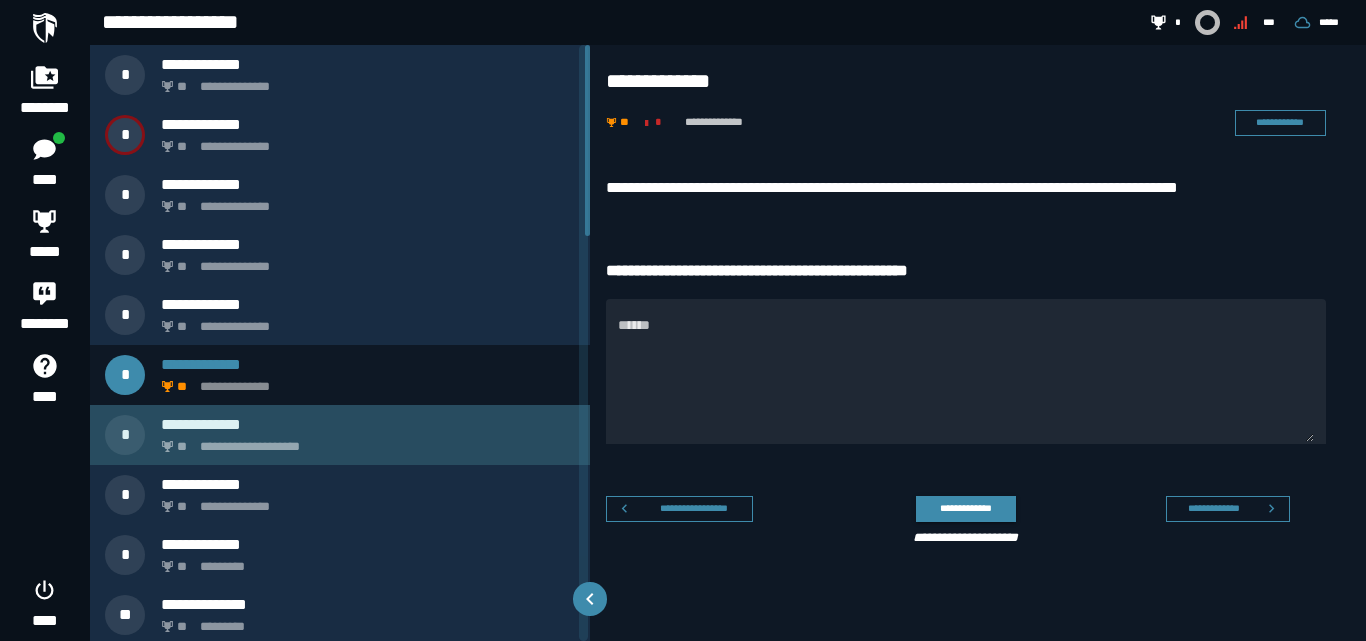 click on "**********" at bounding box center [364, 441] 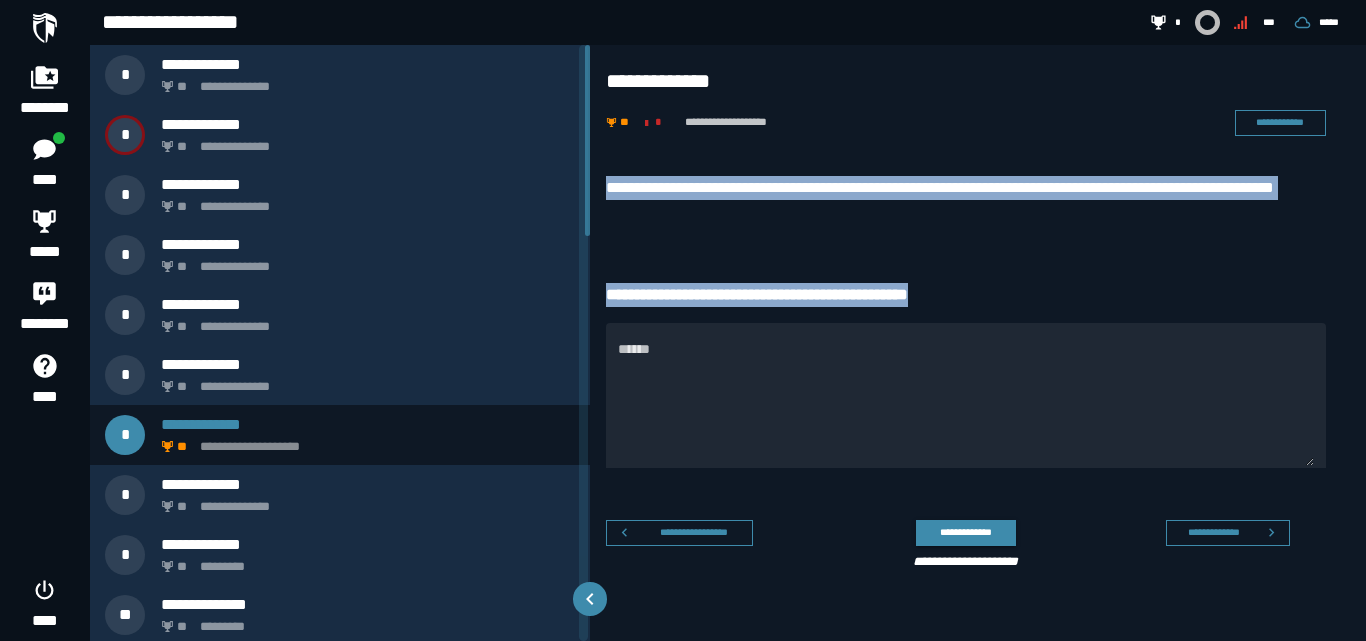drag, startPoint x: 608, startPoint y: 174, endPoint x: 988, endPoint y: 254, distance: 388.32974 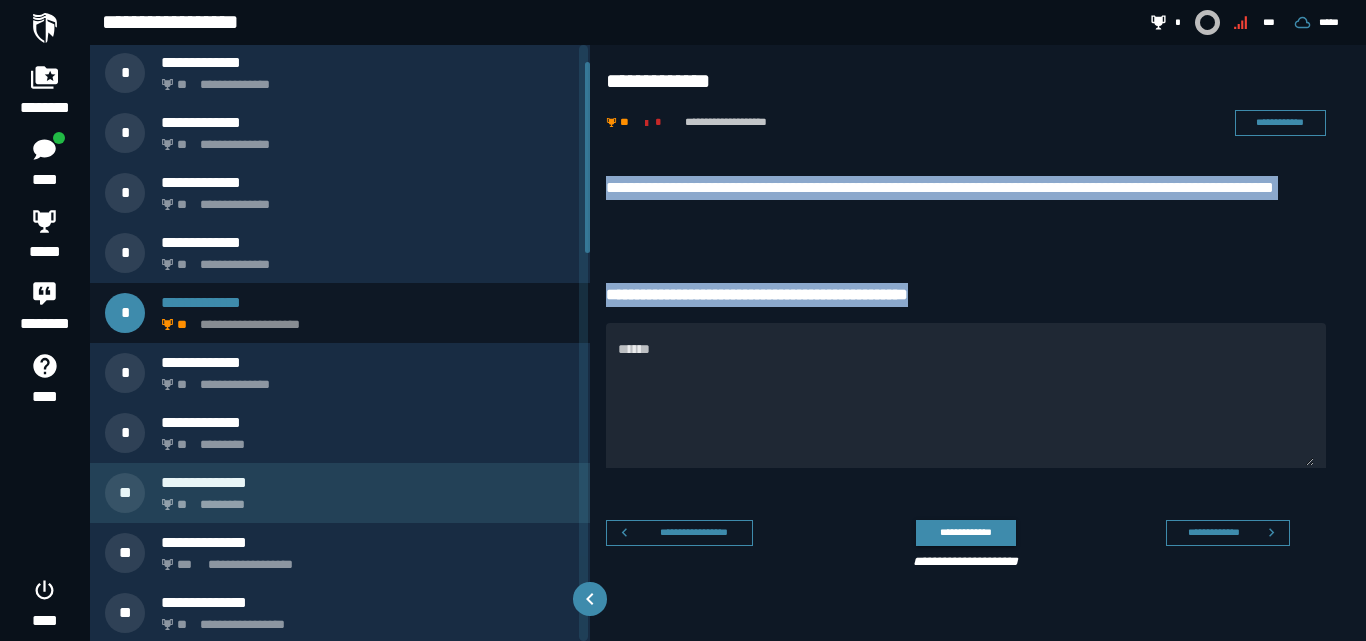 scroll, scrollTop: 300, scrollLeft: 0, axis: vertical 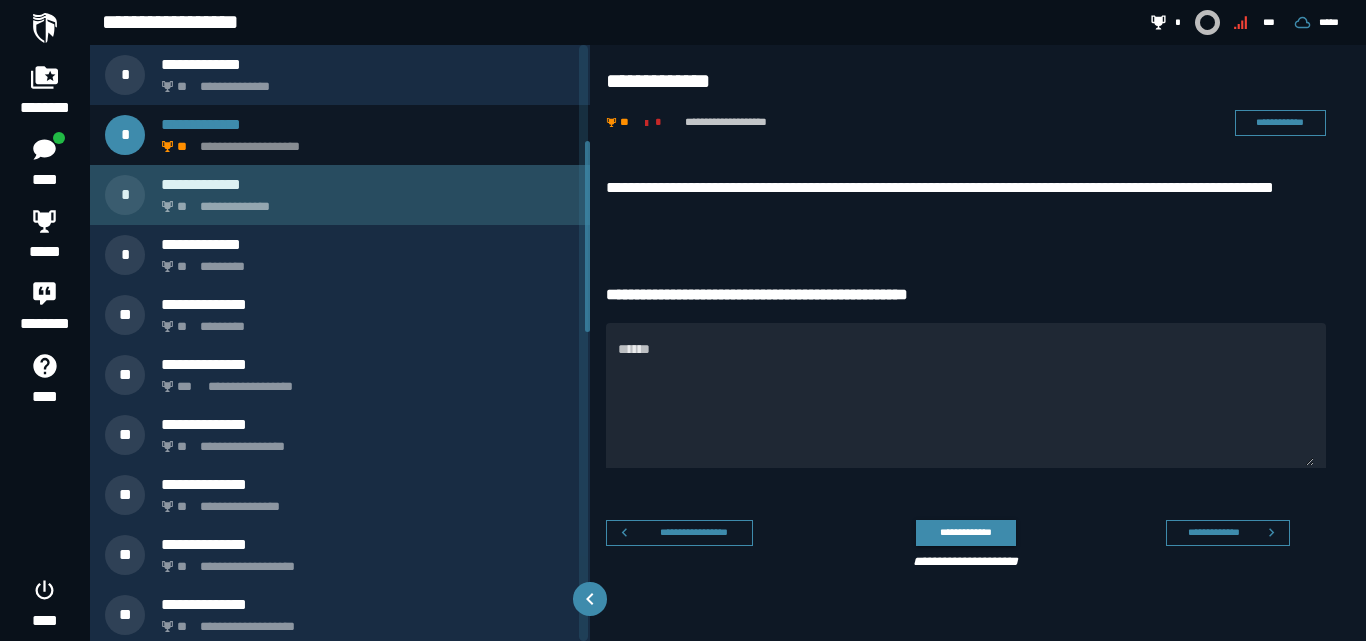 click on "**********" 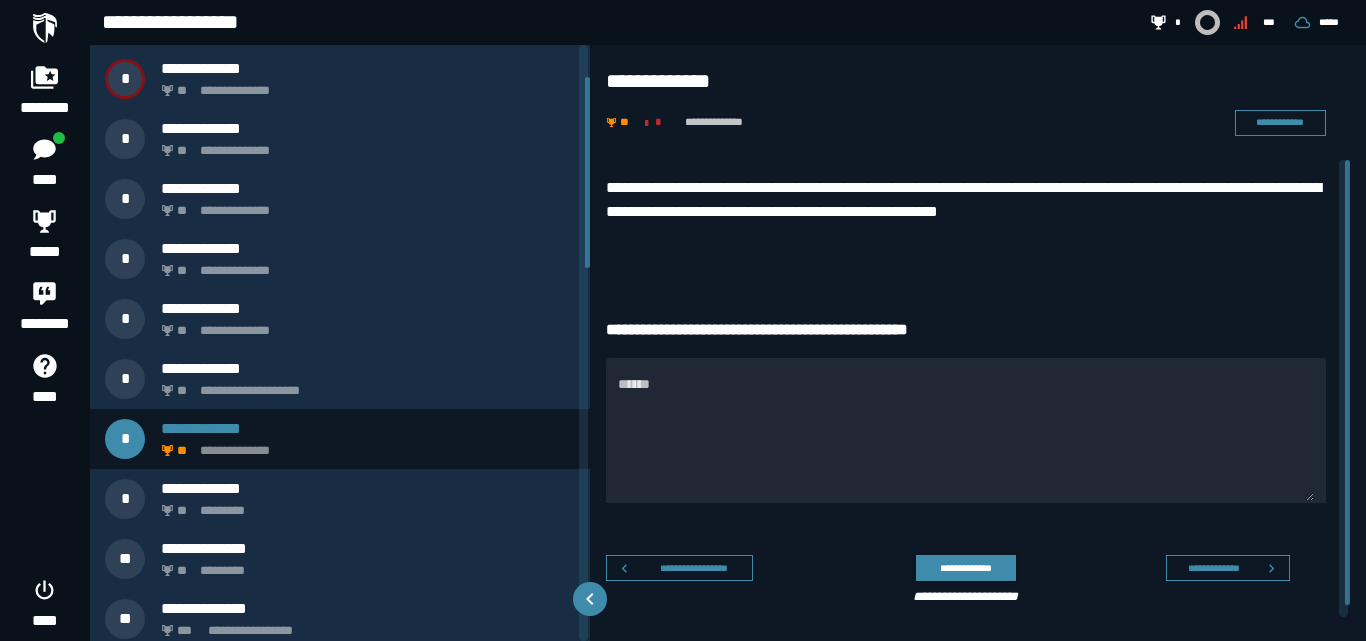 scroll, scrollTop: 100, scrollLeft: 0, axis: vertical 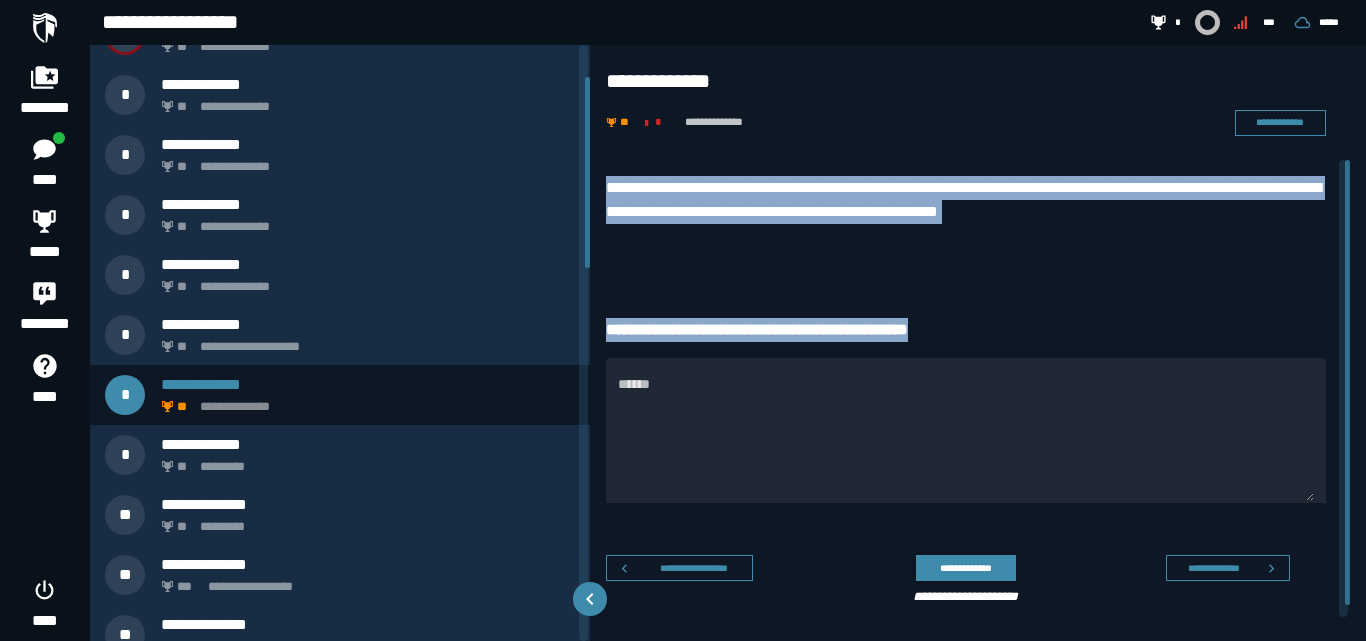 drag, startPoint x: 607, startPoint y: 174, endPoint x: 980, endPoint y: 315, distance: 398.7606 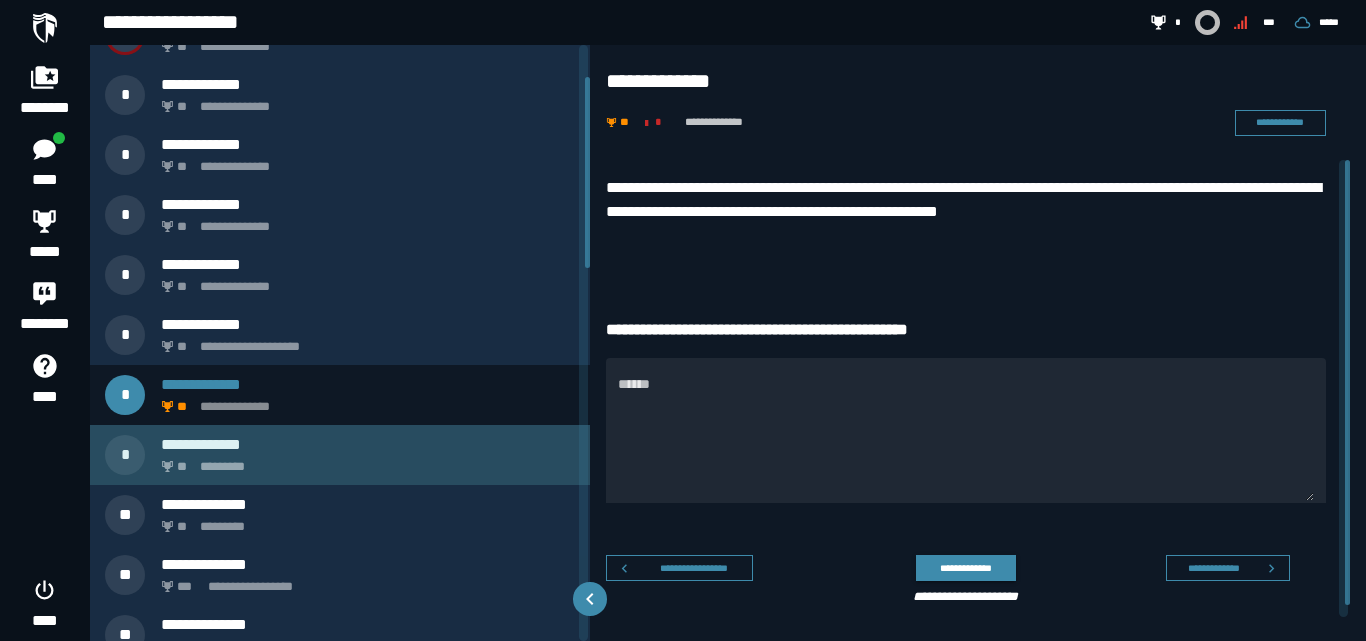 click on "** *********" at bounding box center (364, 461) 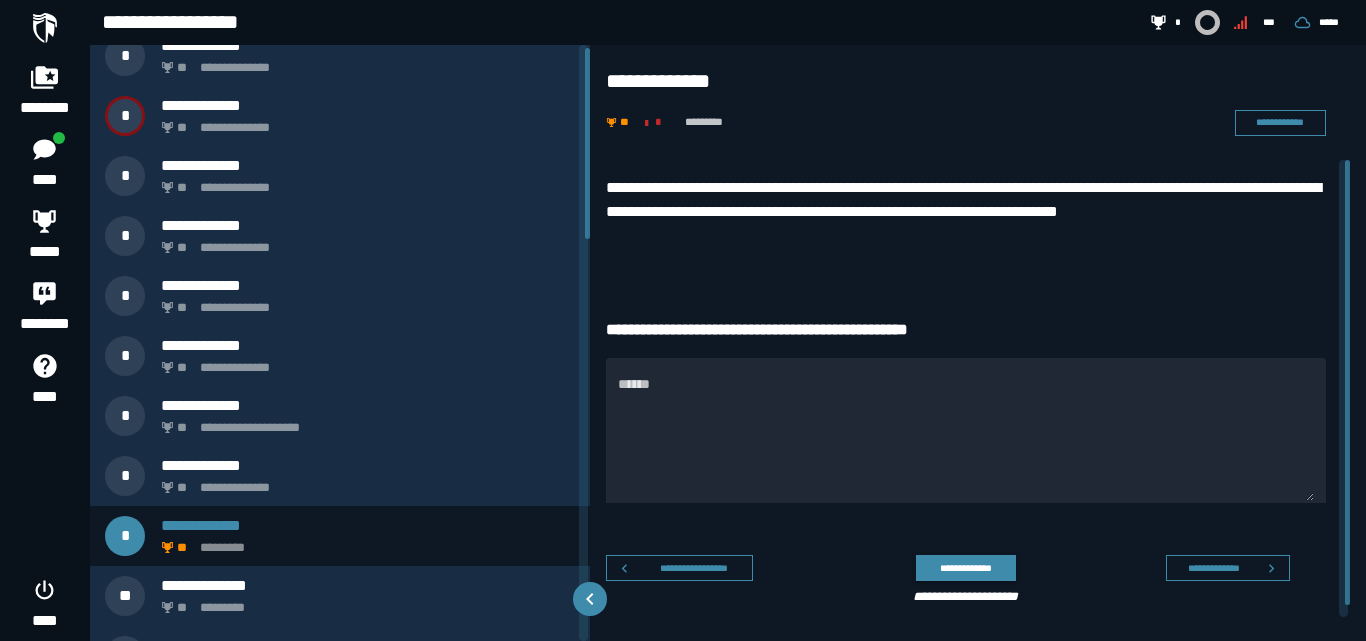 scroll, scrollTop: 0, scrollLeft: 0, axis: both 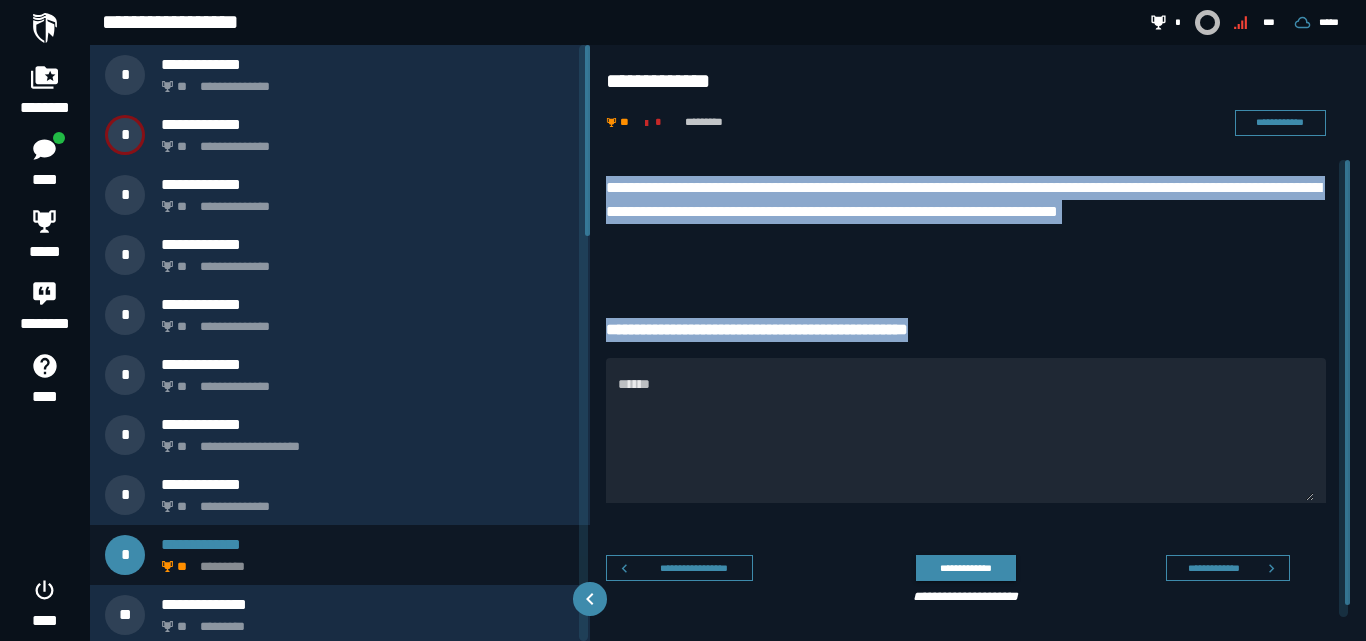 drag, startPoint x: 603, startPoint y: 181, endPoint x: 981, endPoint y: 321, distance: 403.09305 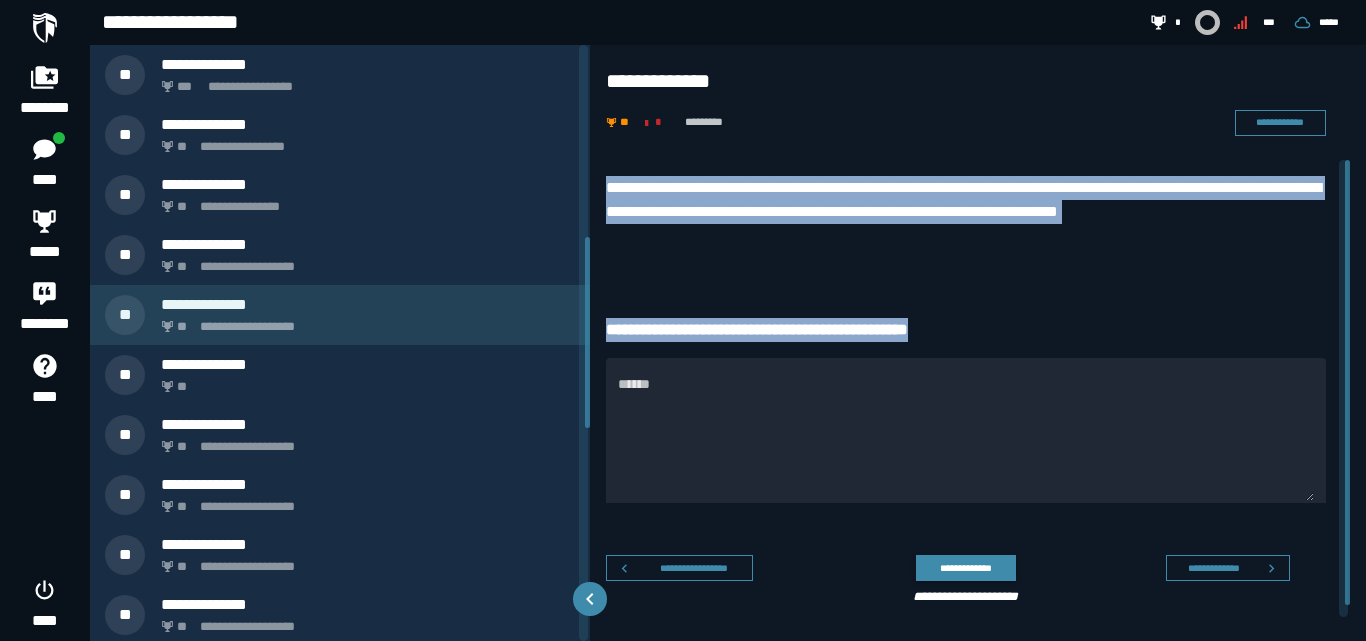 scroll, scrollTop: 500, scrollLeft: 0, axis: vertical 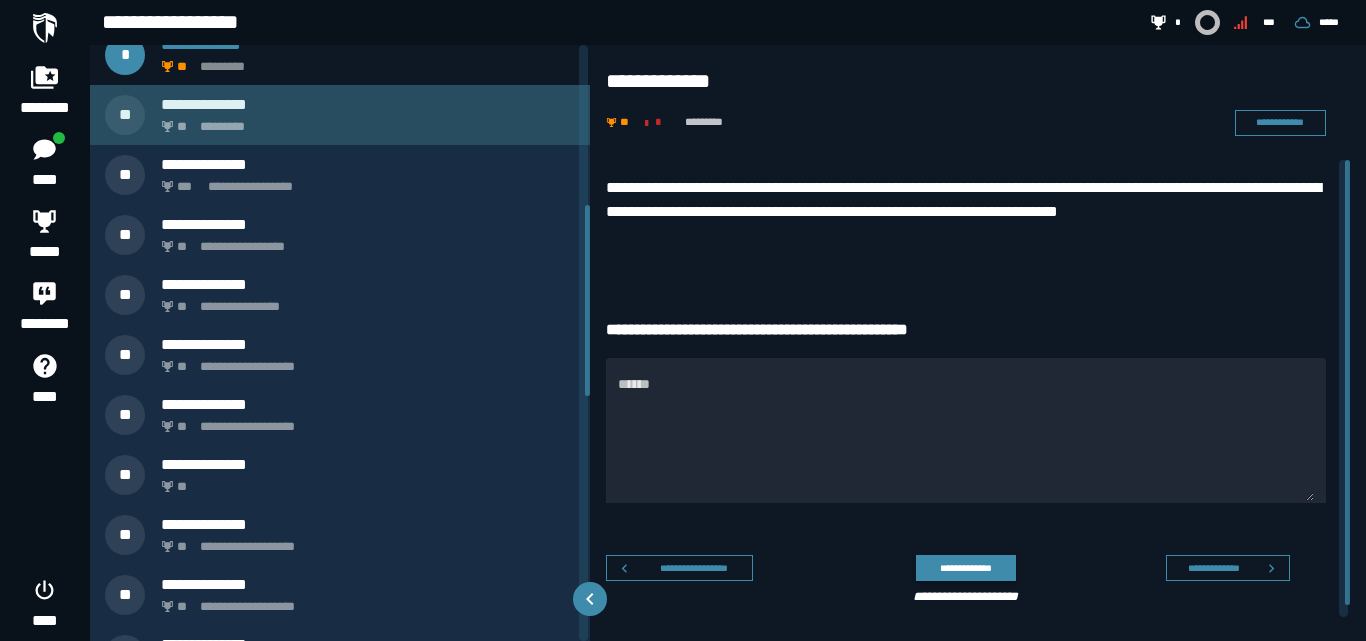 click on "*********" 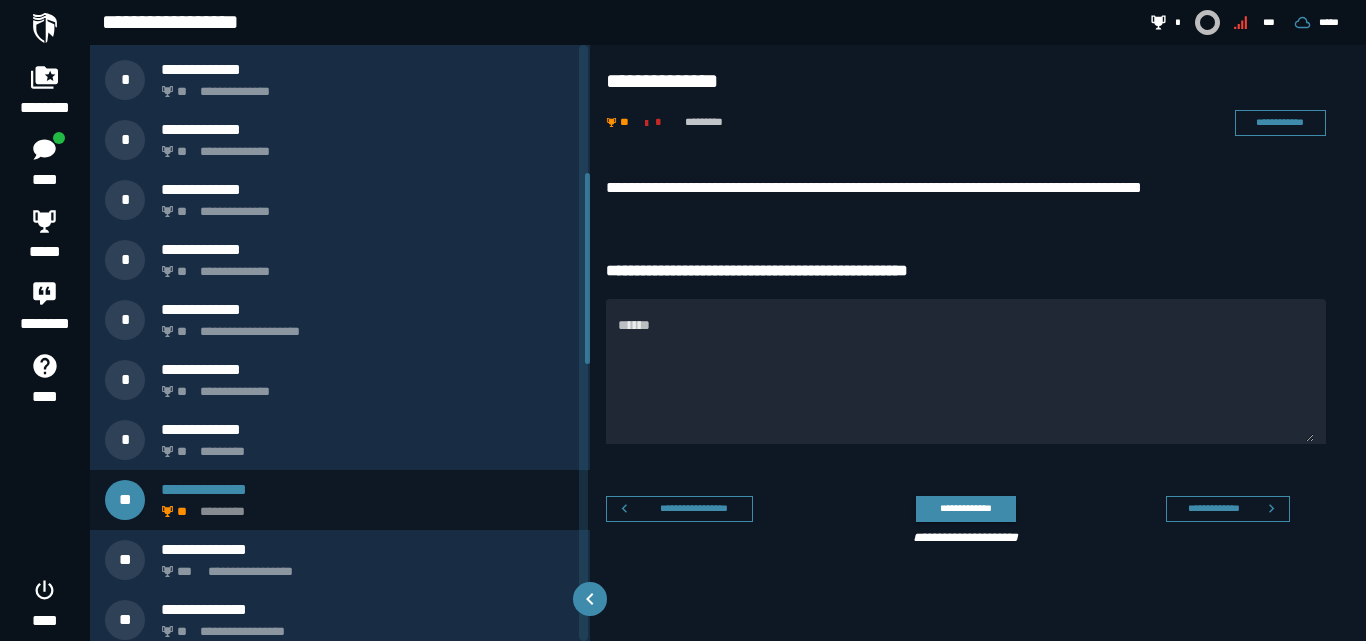 scroll, scrollTop: 4, scrollLeft: 0, axis: vertical 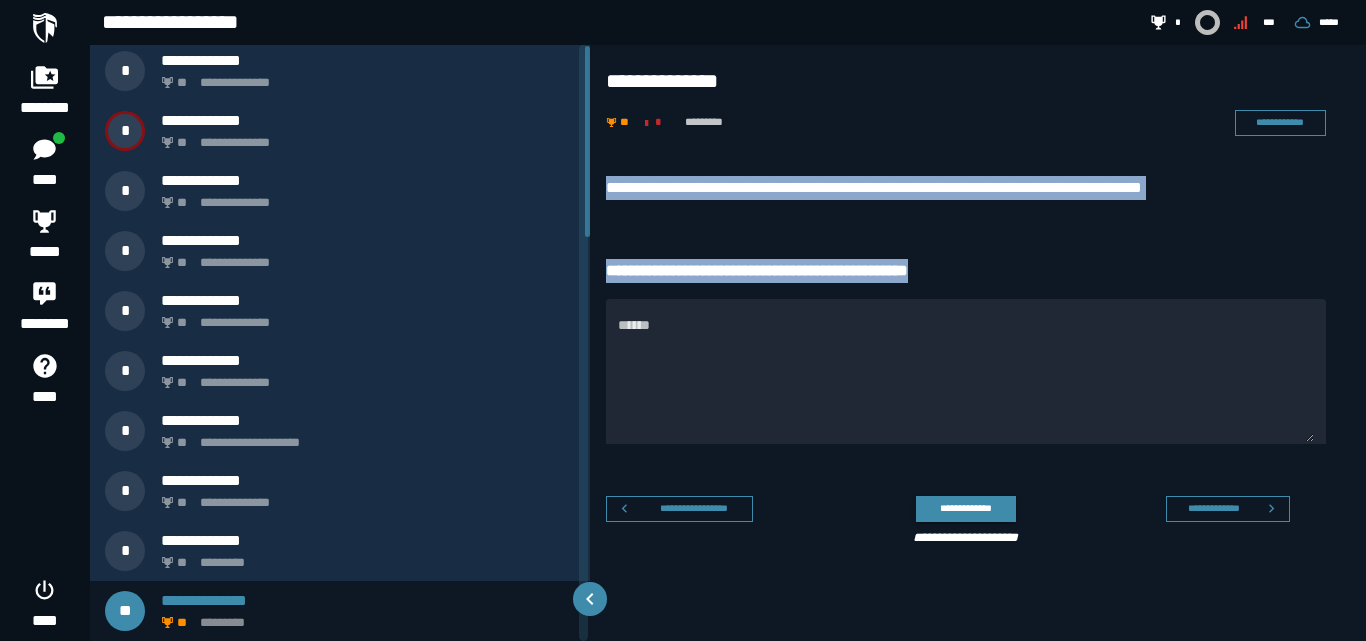 drag, startPoint x: 606, startPoint y: 176, endPoint x: 965, endPoint y: 256, distance: 367.80566 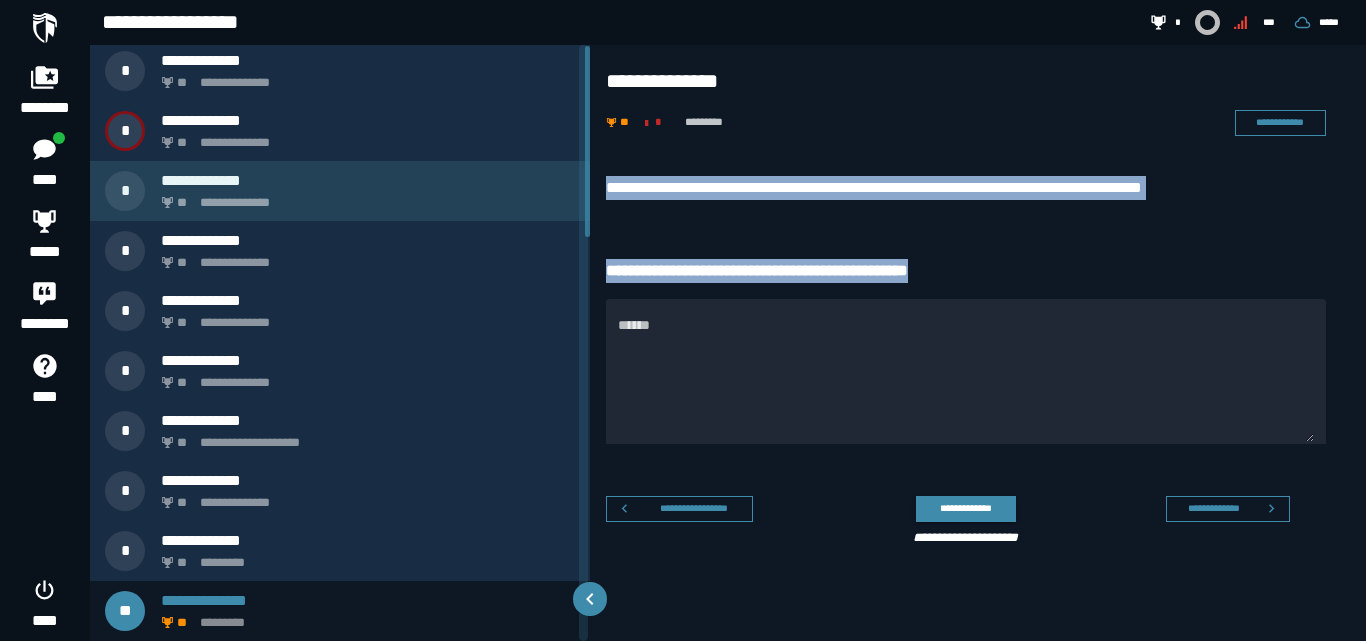 scroll, scrollTop: 0, scrollLeft: 0, axis: both 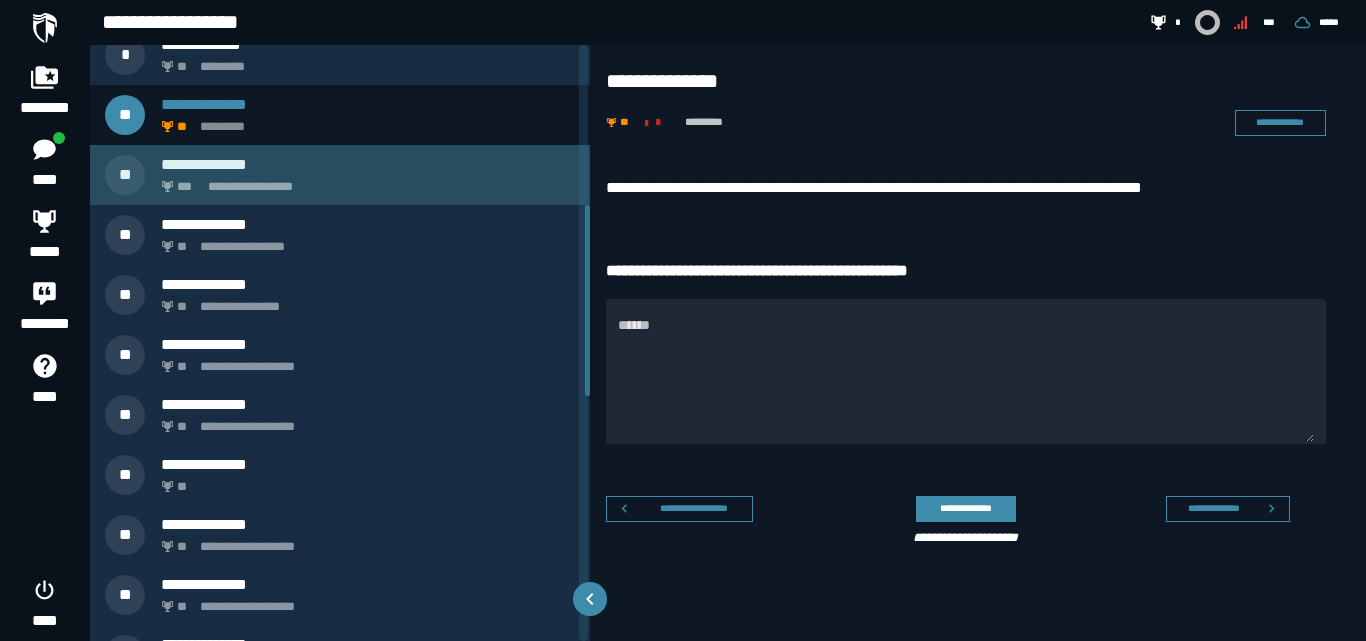 click on "**********" 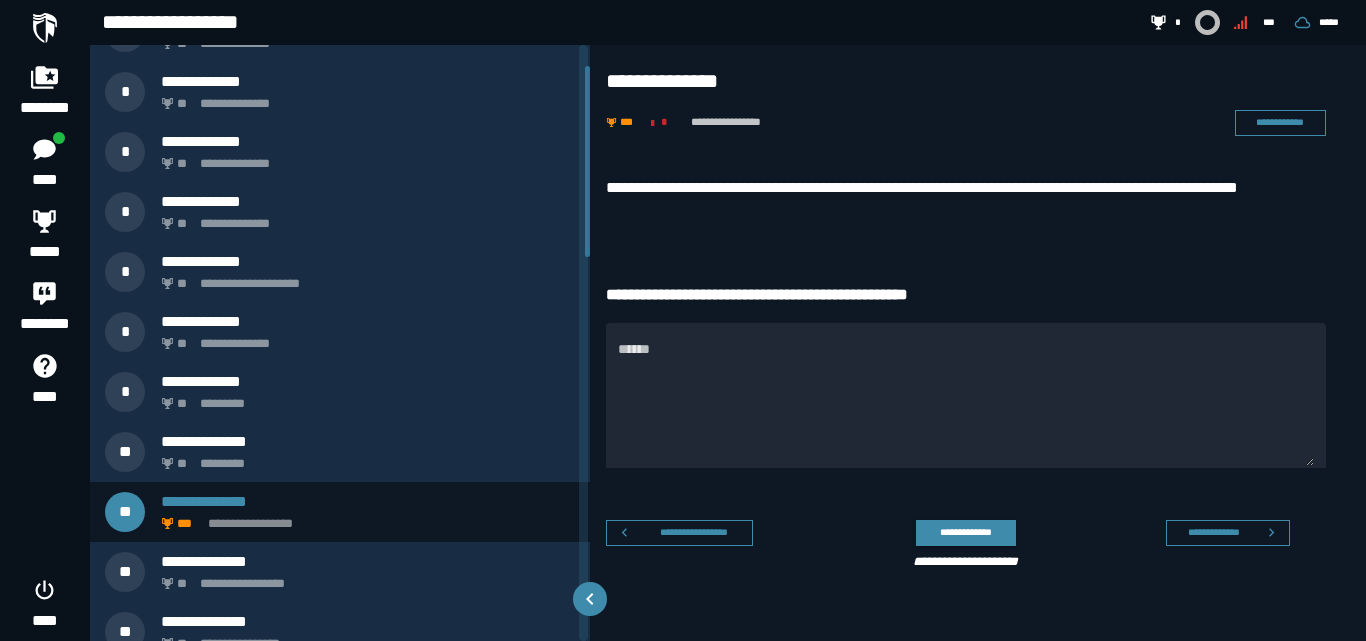 scroll, scrollTop: 64, scrollLeft: 0, axis: vertical 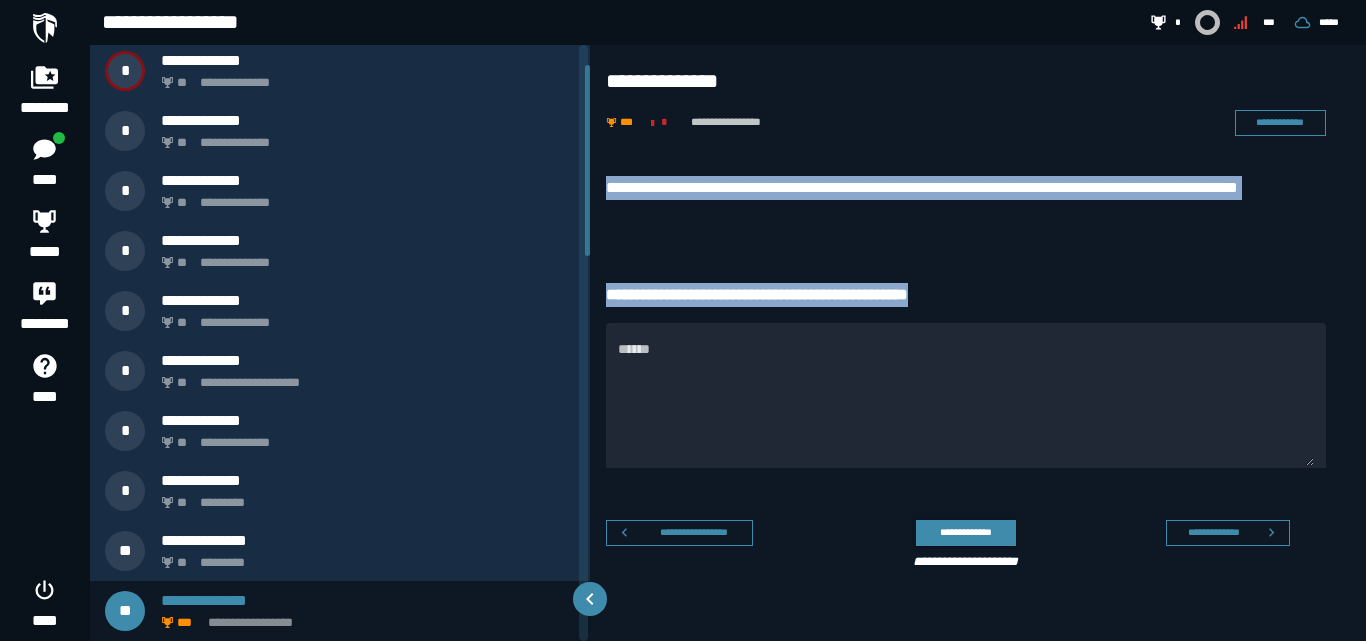 drag, startPoint x: 610, startPoint y: 183, endPoint x: 993, endPoint y: 275, distance: 393.89465 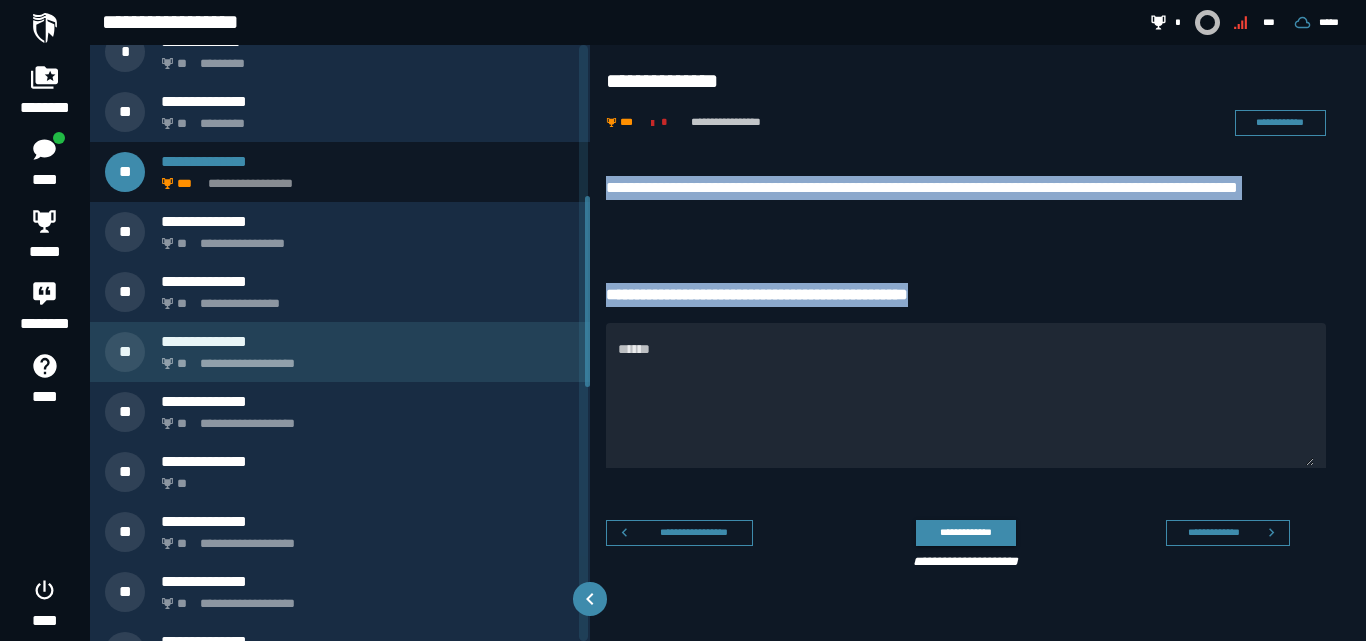 scroll, scrollTop: 564, scrollLeft: 0, axis: vertical 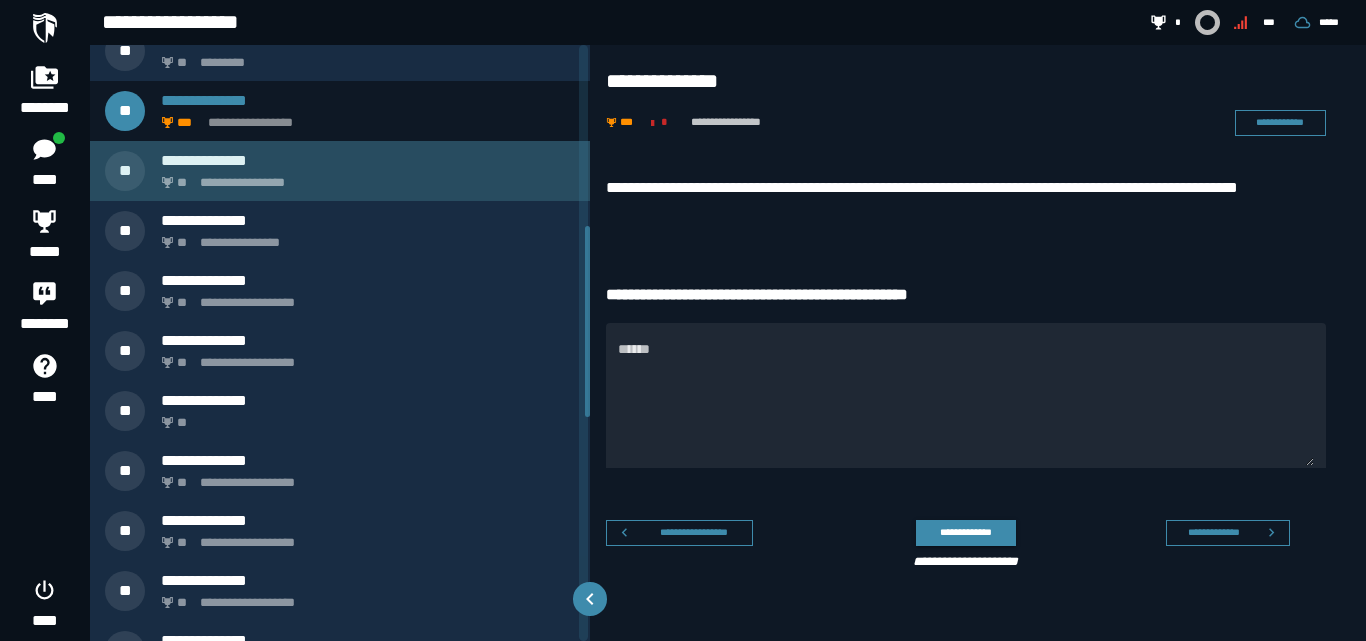 click on "**********" 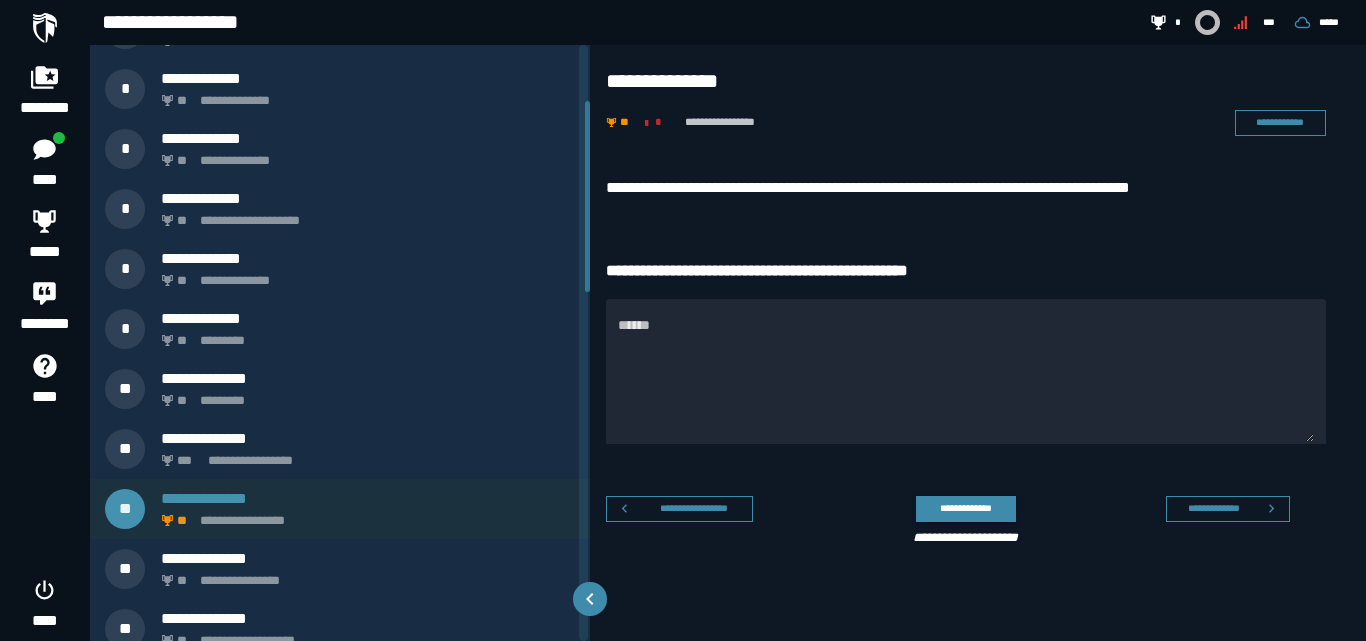 scroll, scrollTop: 124, scrollLeft: 0, axis: vertical 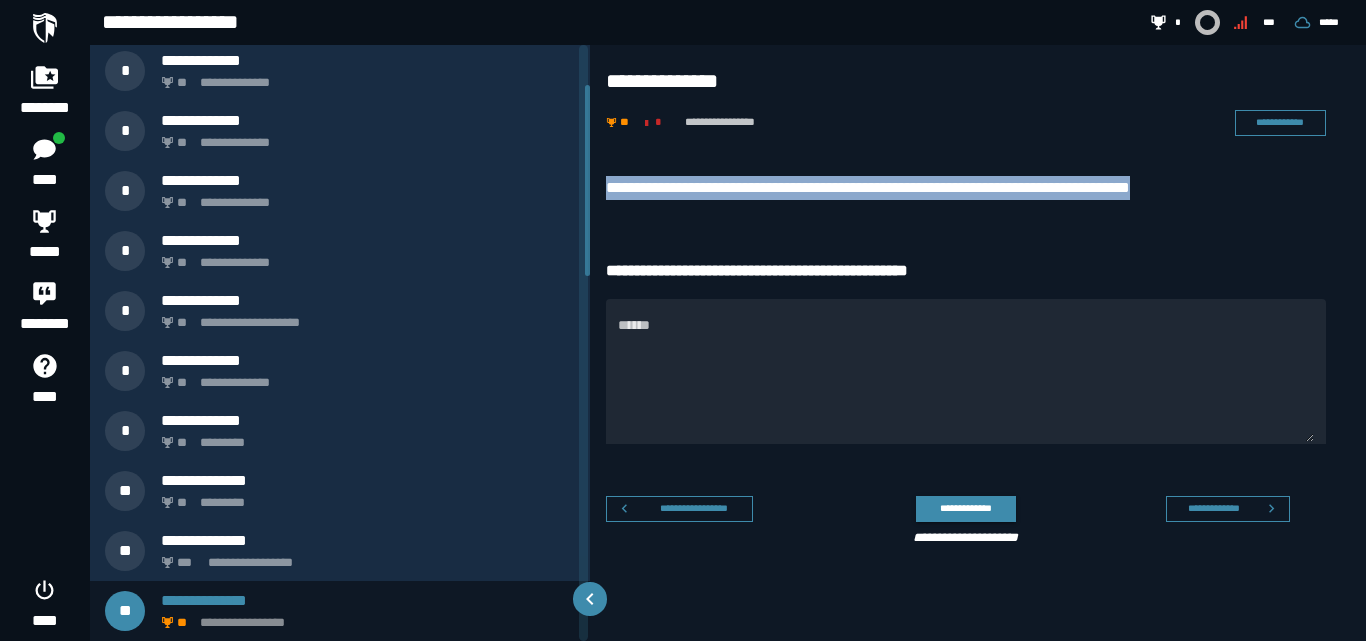 drag, startPoint x: 600, startPoint y: 182, endPoint x: 1218, endPoint y: 202, distance: 618.32355 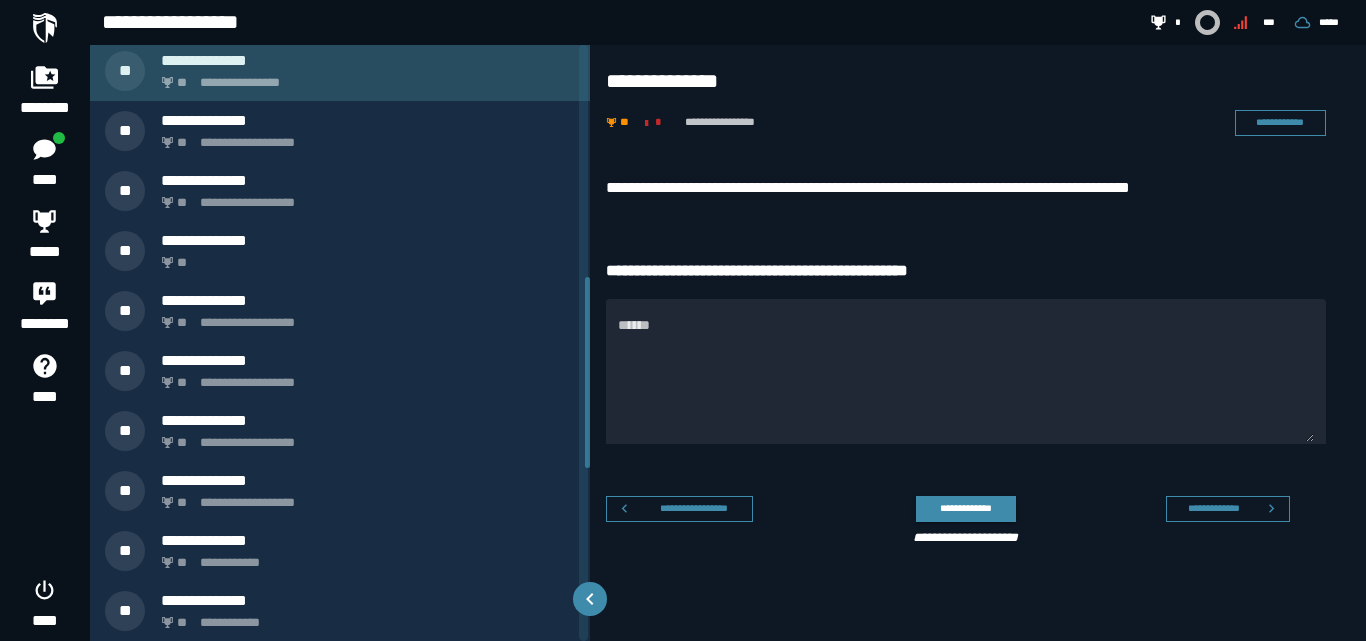 click on "**********" 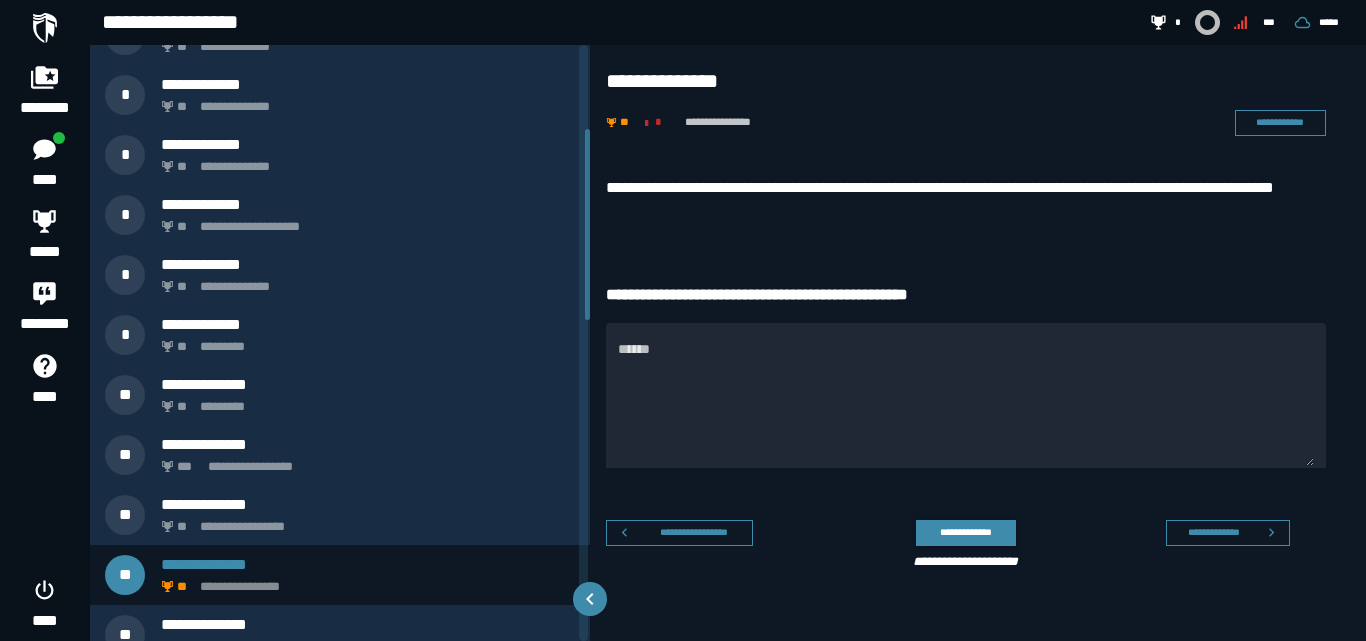 scroll, scrollTop: 184, scrollLeft: 0, axis: vertical 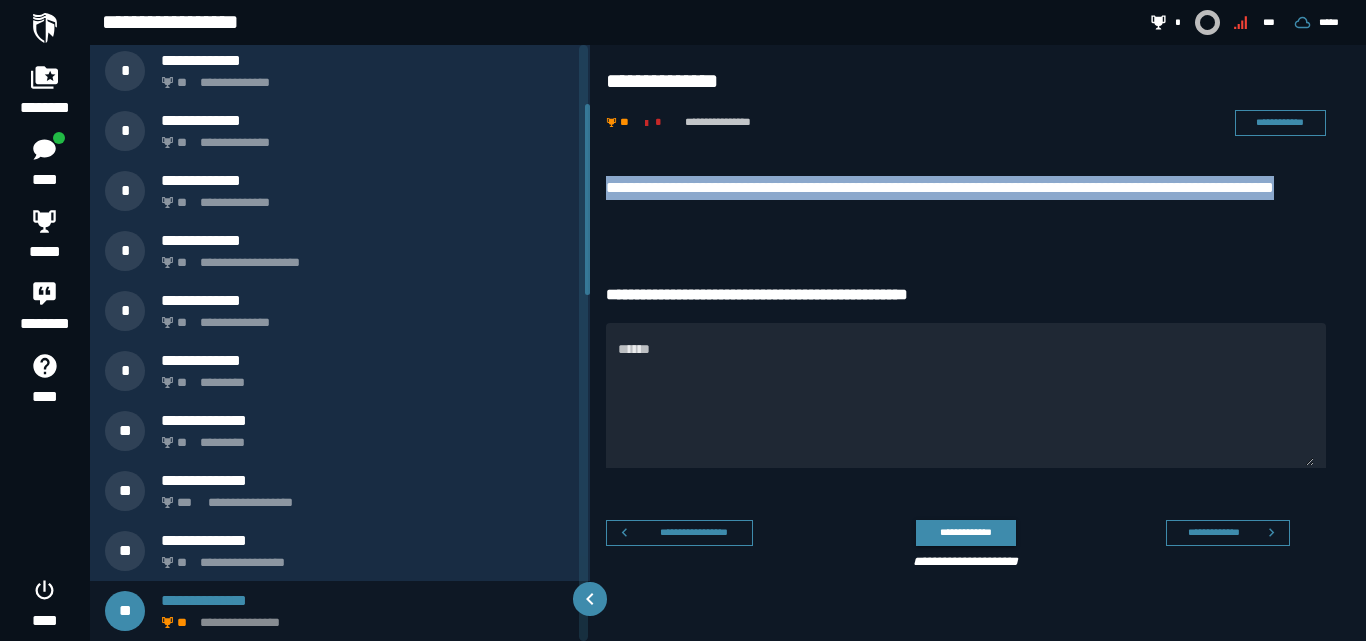 drag, startPoint x: 610, startPoint y: 177, endPoint x: 790, endPoint y: 216, distance: 184.17654 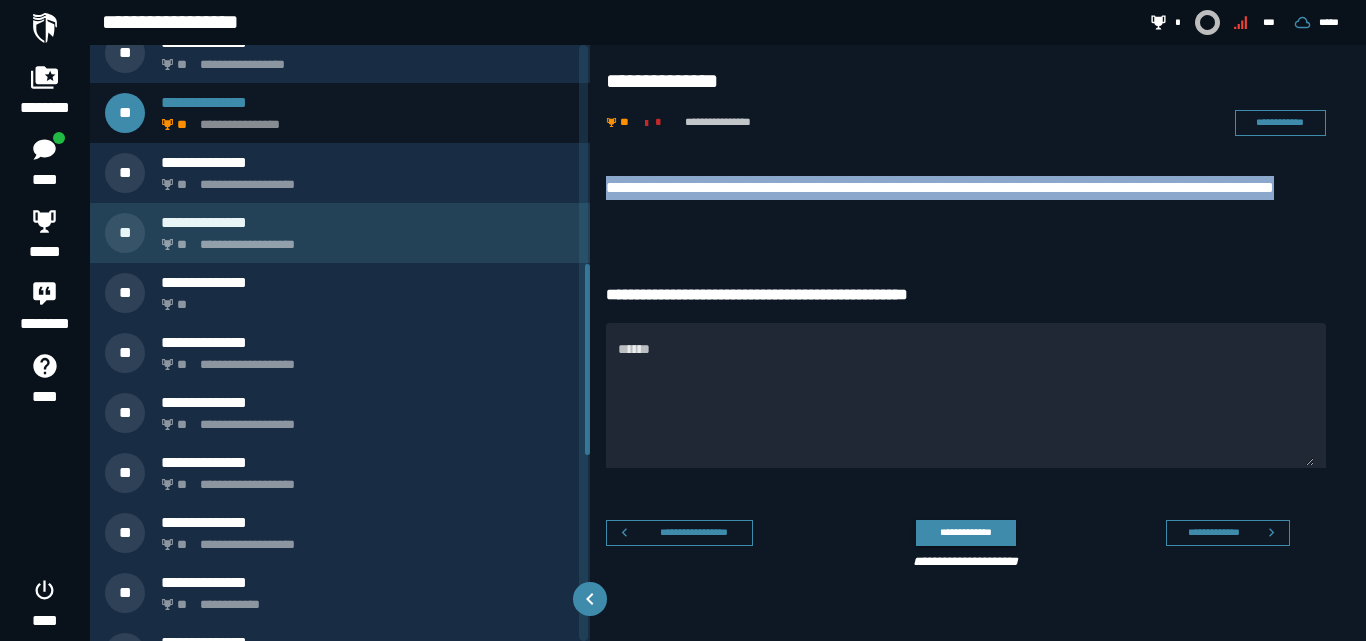 scroll, scrollTop: 684, scrollLeft: 0, axis: vertical 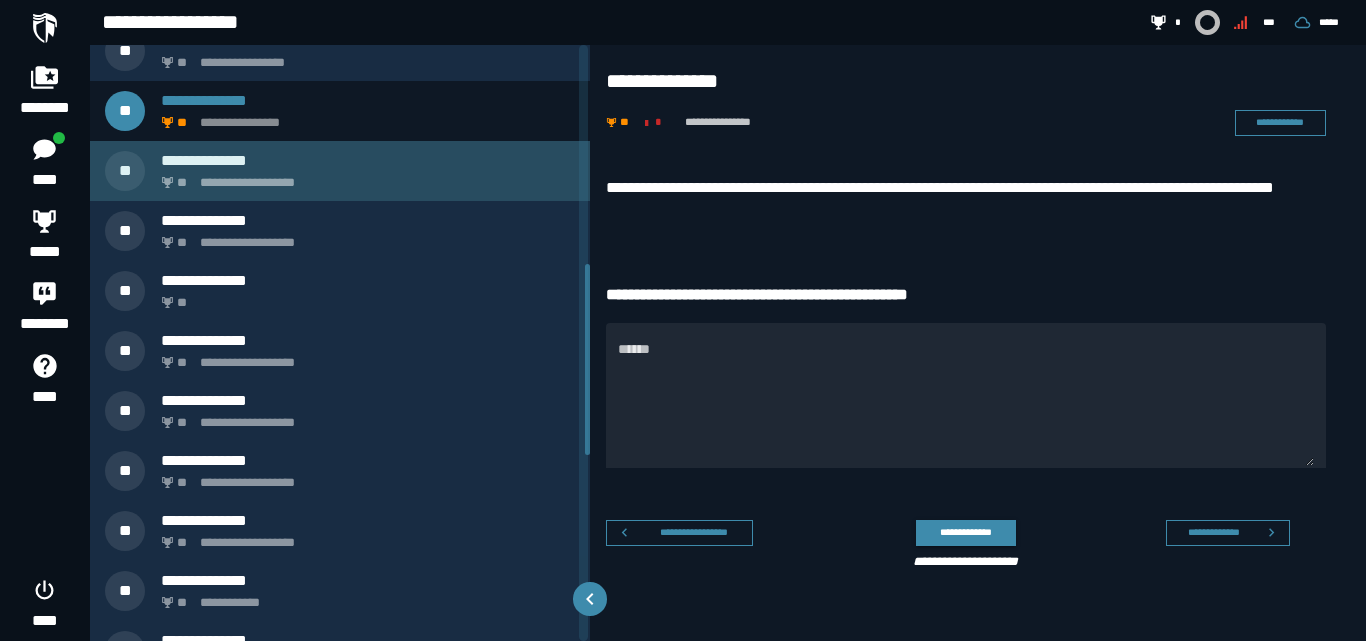 click on "**********" 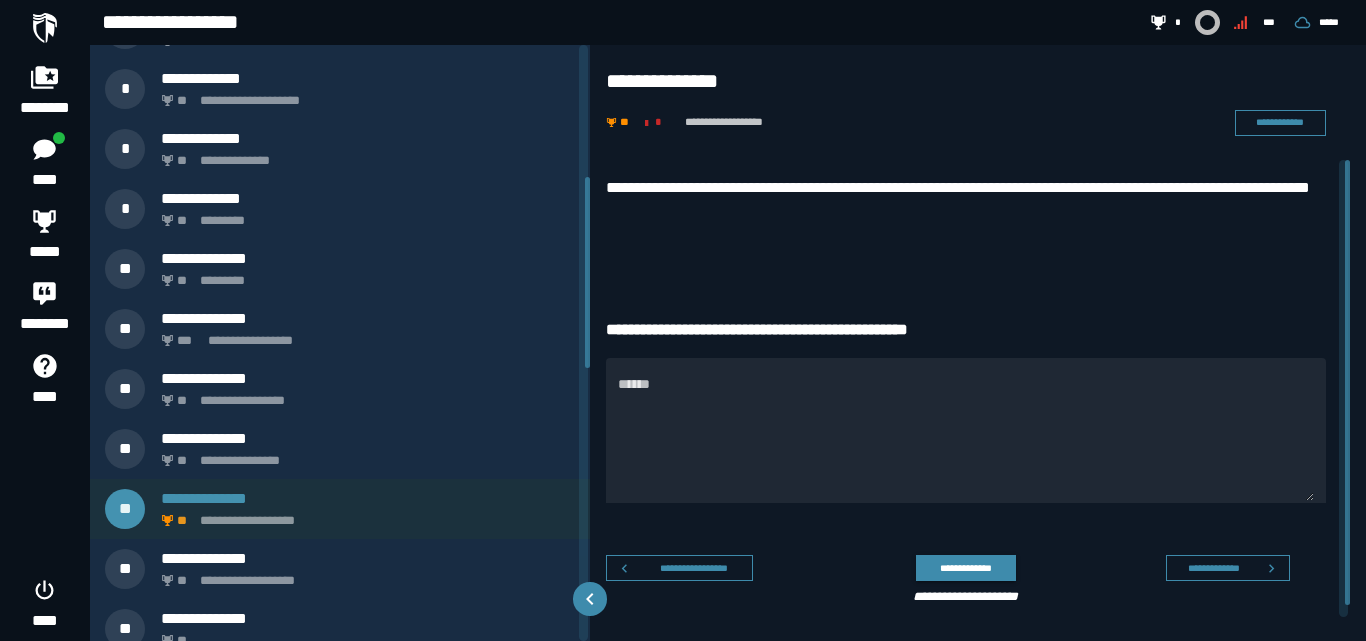 scroll, scrollTop: 244, scrollLeft: 0, axis: vertical 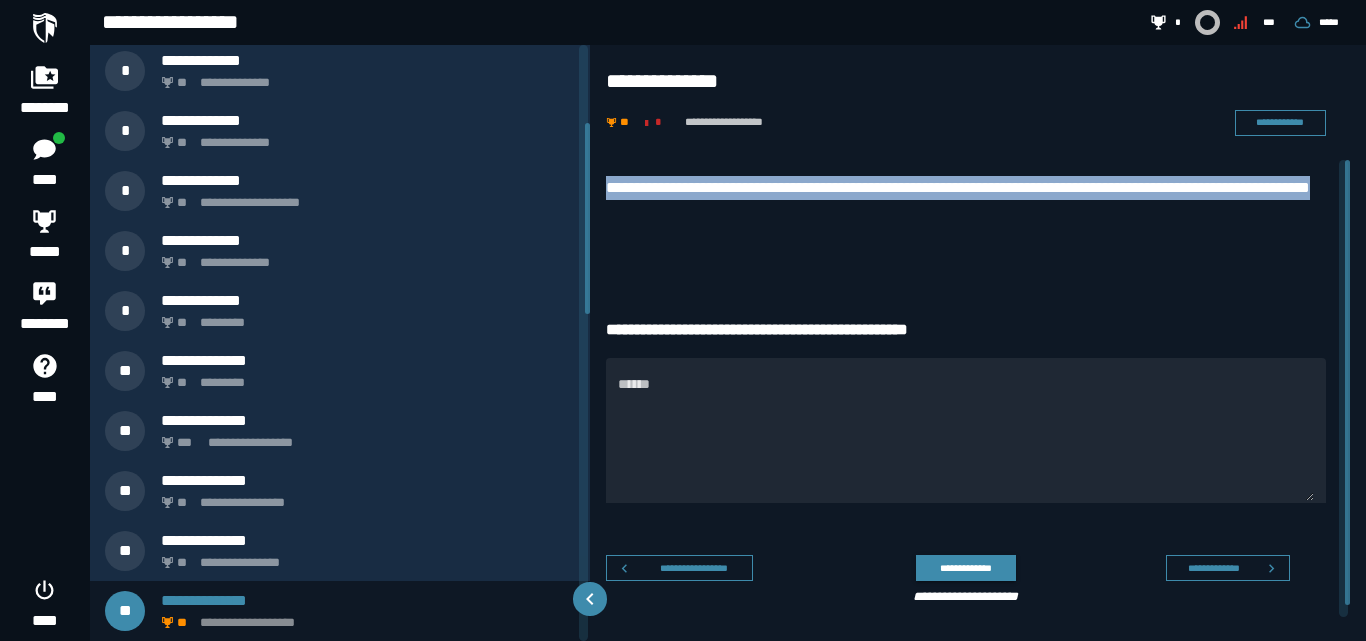 drag, startPoint x: 603, startPoint y: 181, endPoint x: 716, endPoint y: 226, distance: 121.630585 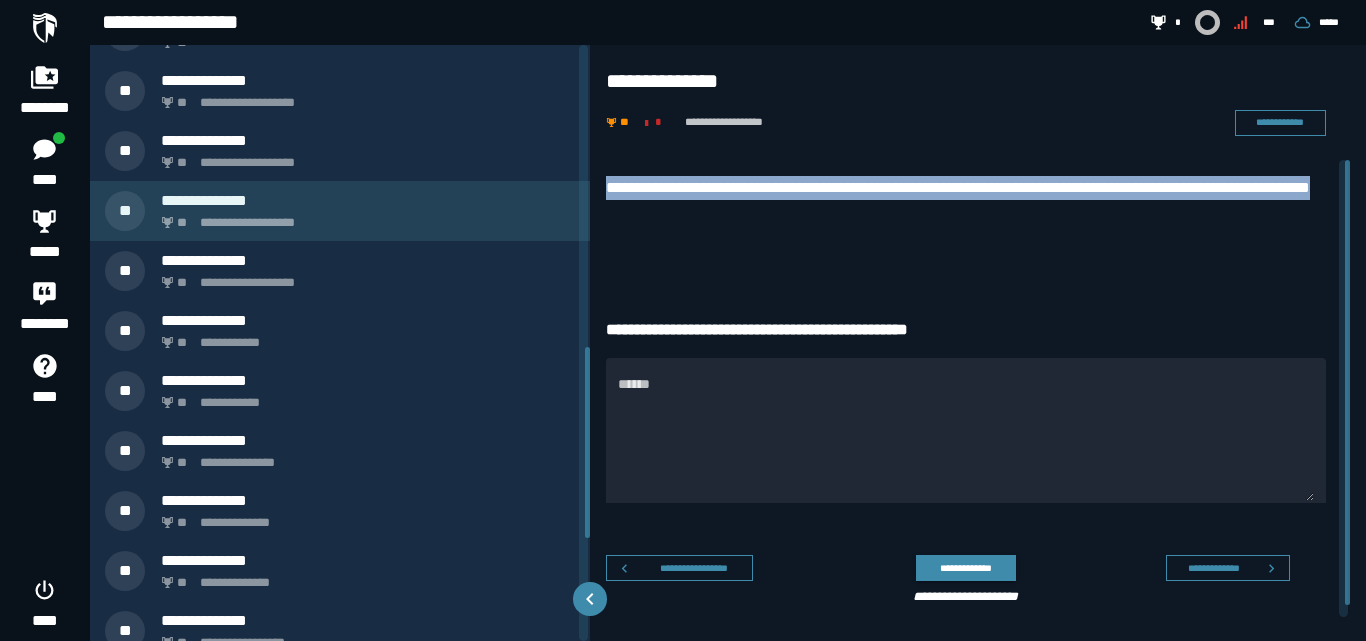 scroll, scrollTop: 644, scrollLeft: 0, axis: vertical 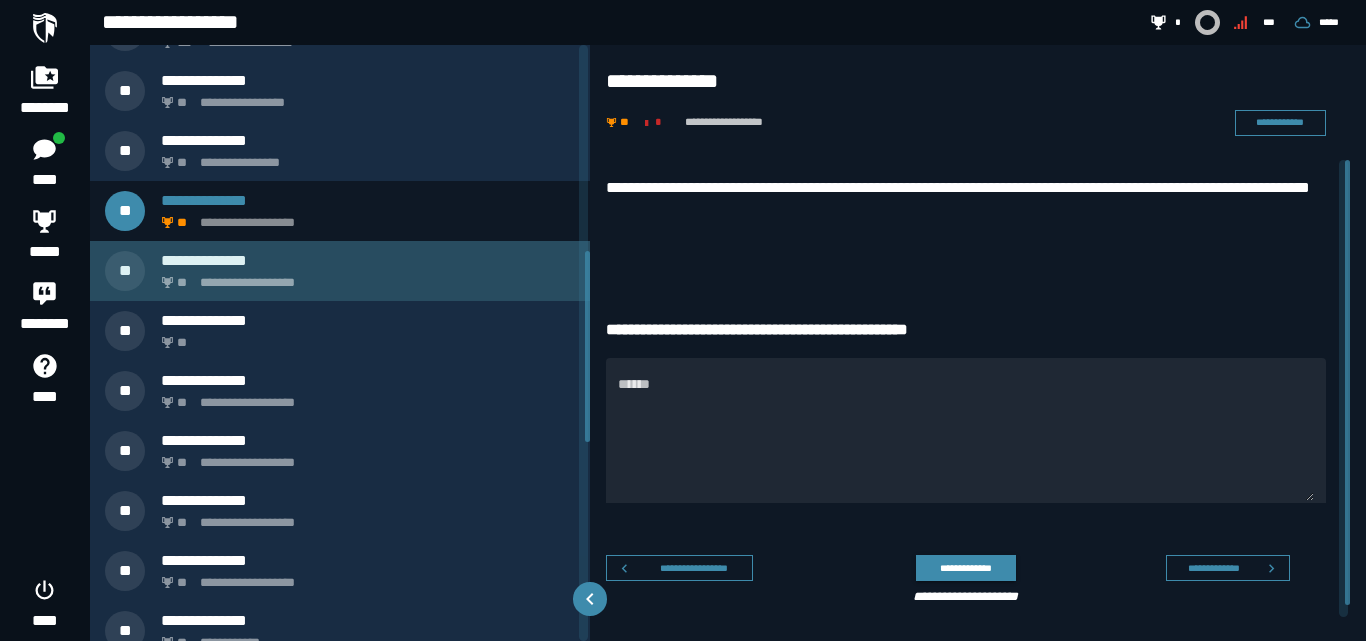 click on "**********" 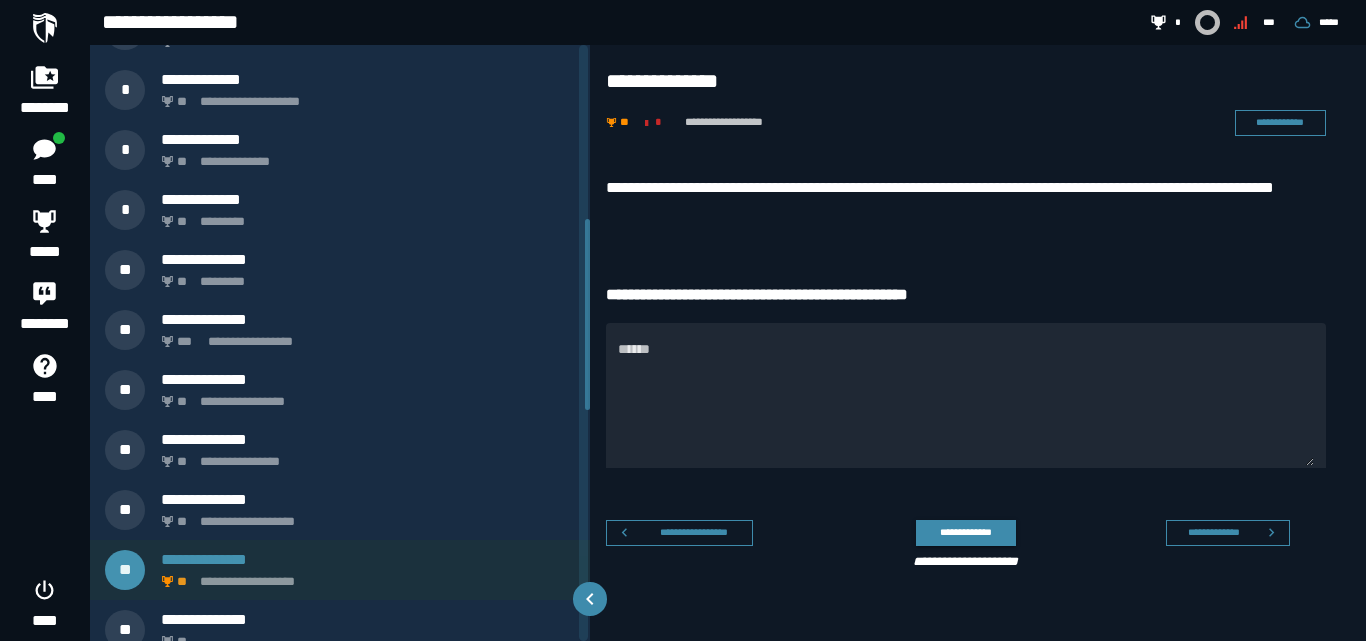 scroll, scrollTop: 304, scrollLeft: 0, axis: vertical 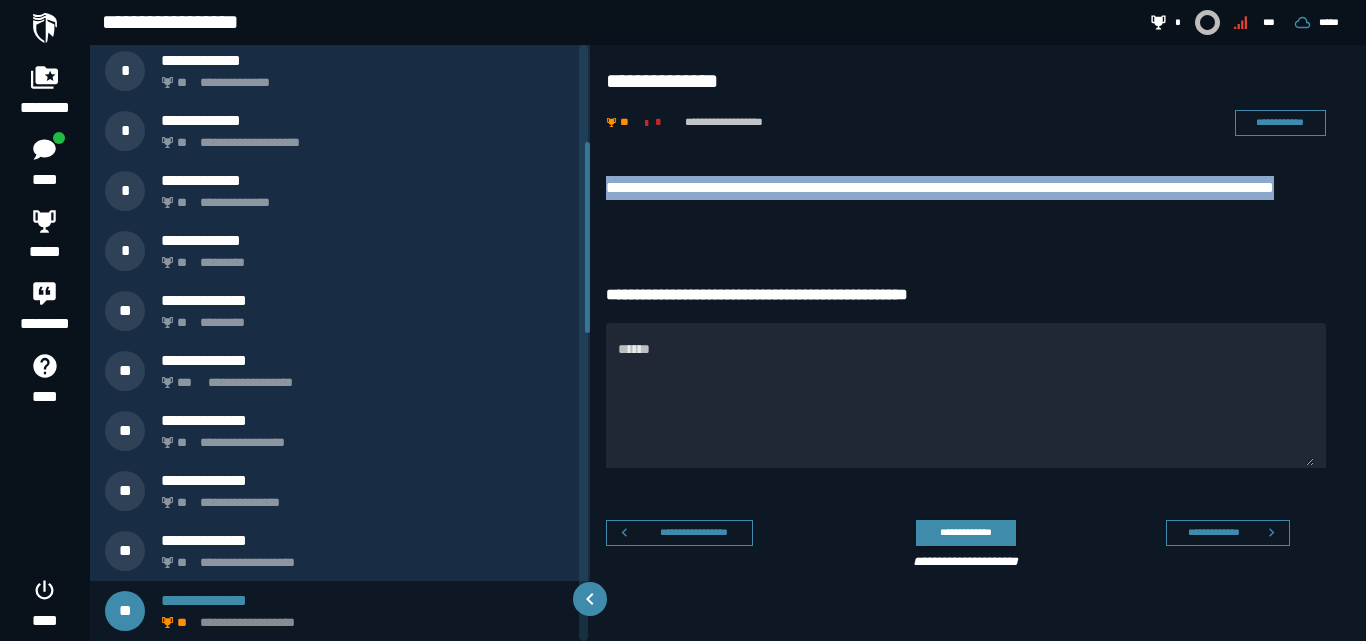 drag, startPoint x: 605, startPoint y: 178, endPoint x: 691, endPoint y: 210, distance: 91.76056 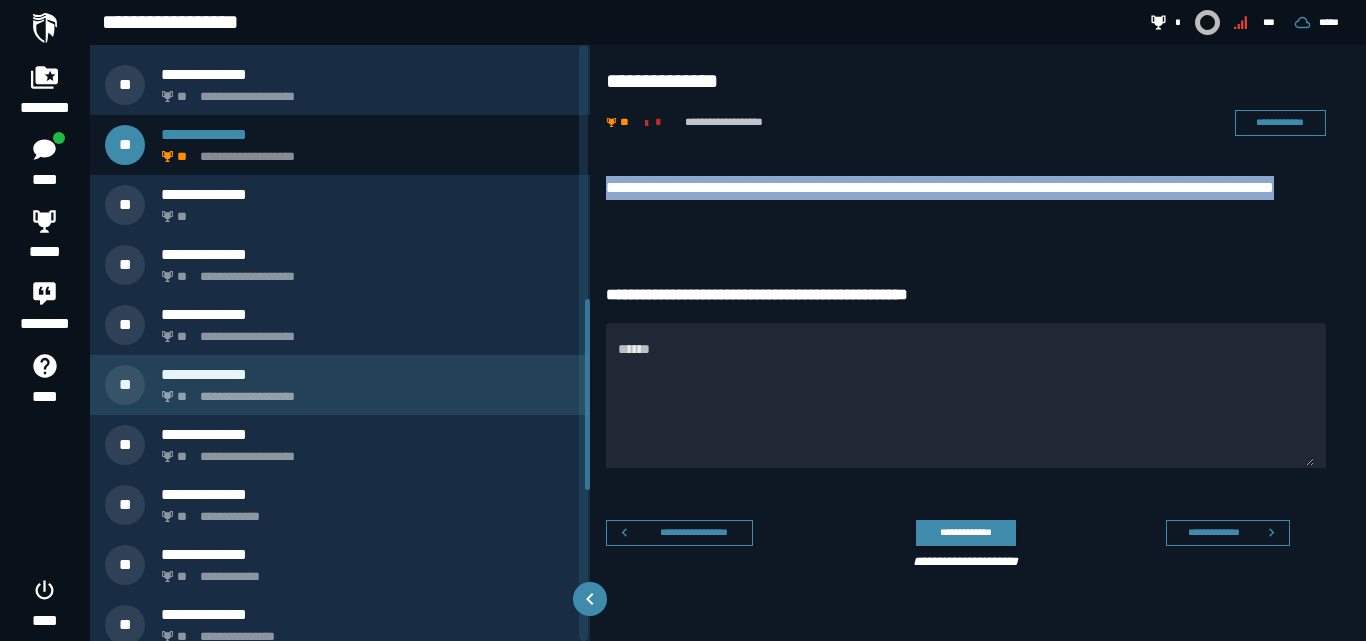 scroll, scrollTop: 804, scrollLeft: 0, axis: vertical 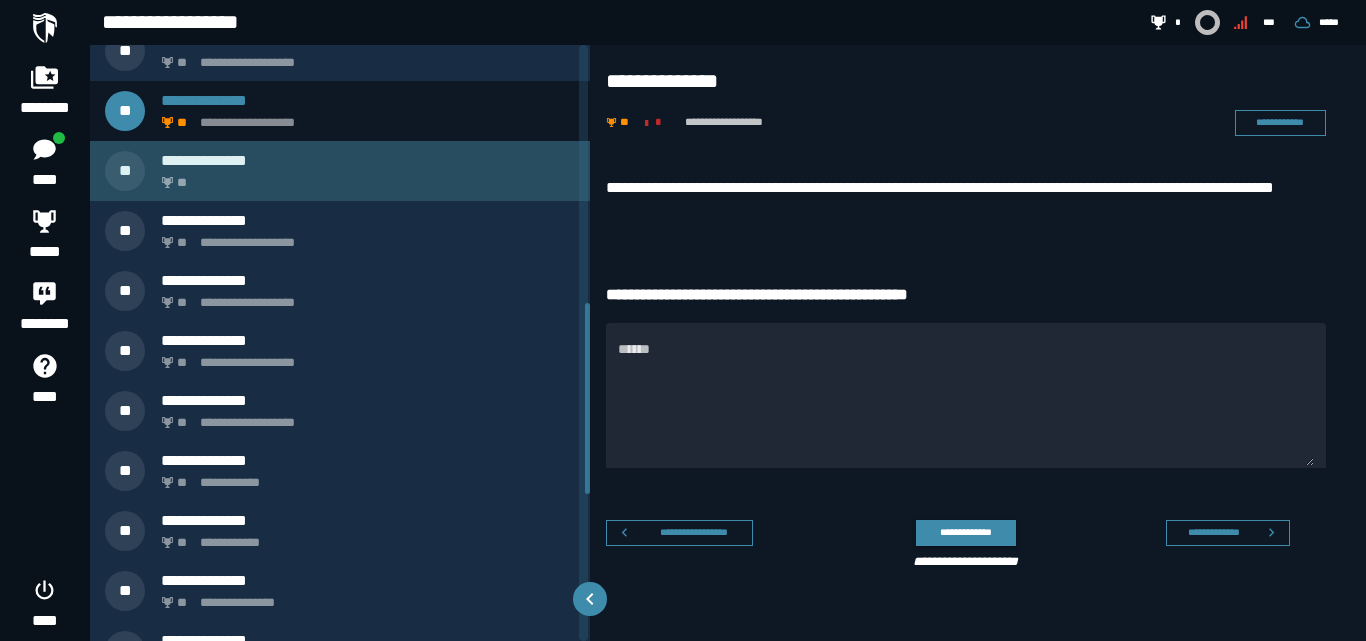 click on "**" at bounding box center [364, 177] 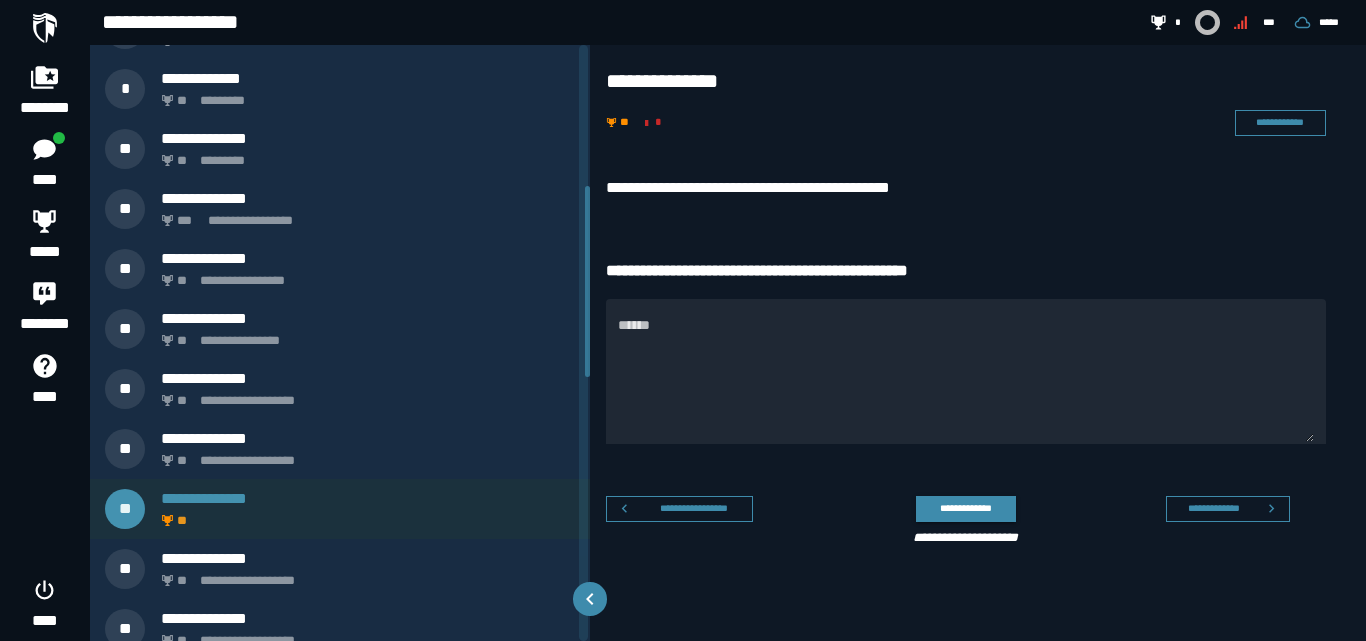 scroll, scrollTop: 364, scrollLeft: 0, axis: vertical 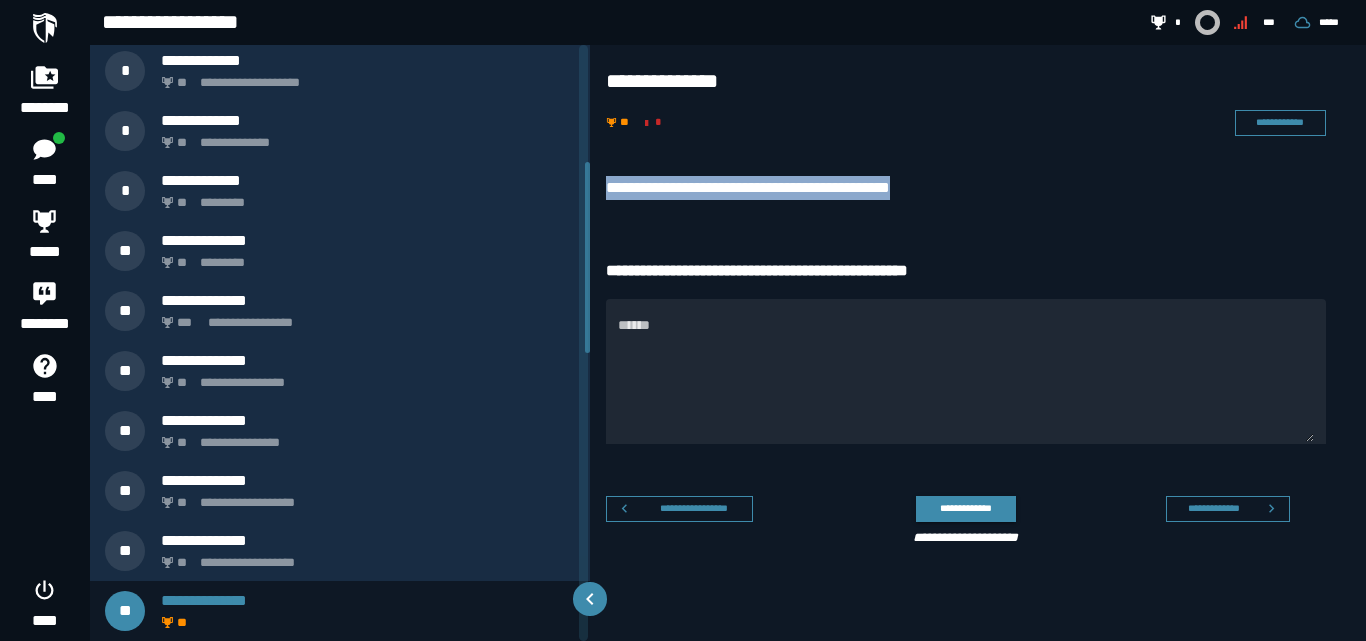drag, startPoint x: 611, startPoint y: 181, endPoint x: 958, endPoint y: 193, distance: 347.20743 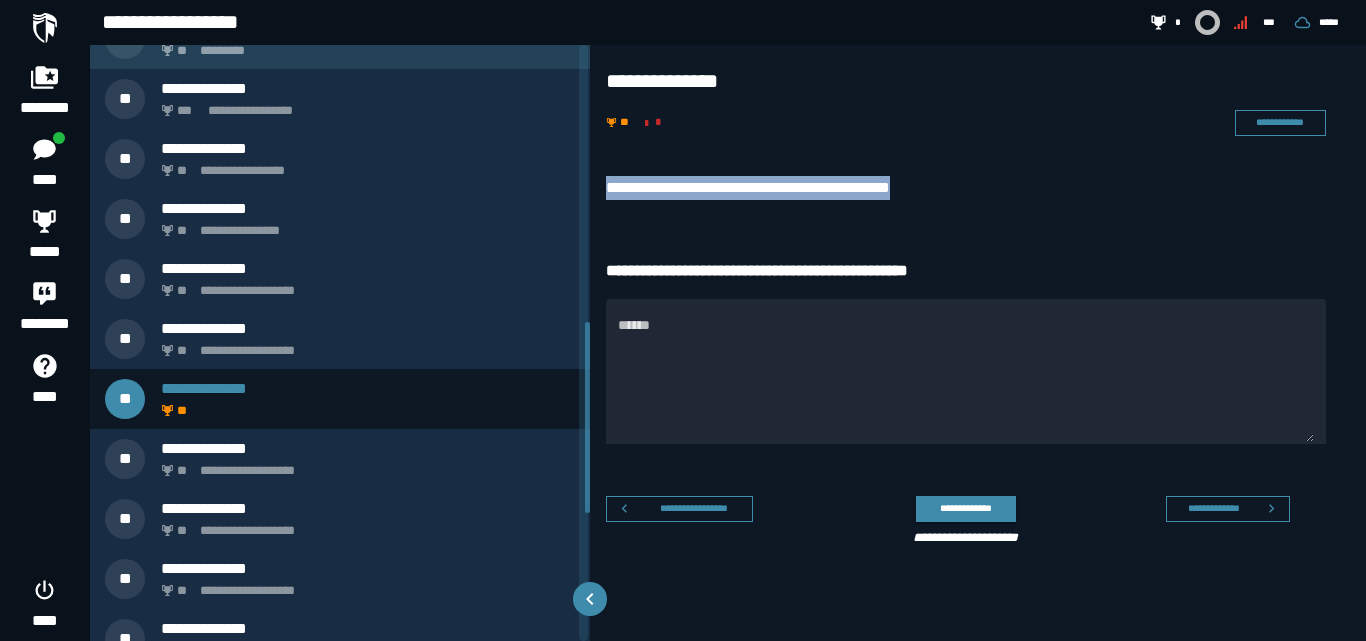 scroll, scrollTop: 864, scrollLeft: 0, axis: vertical 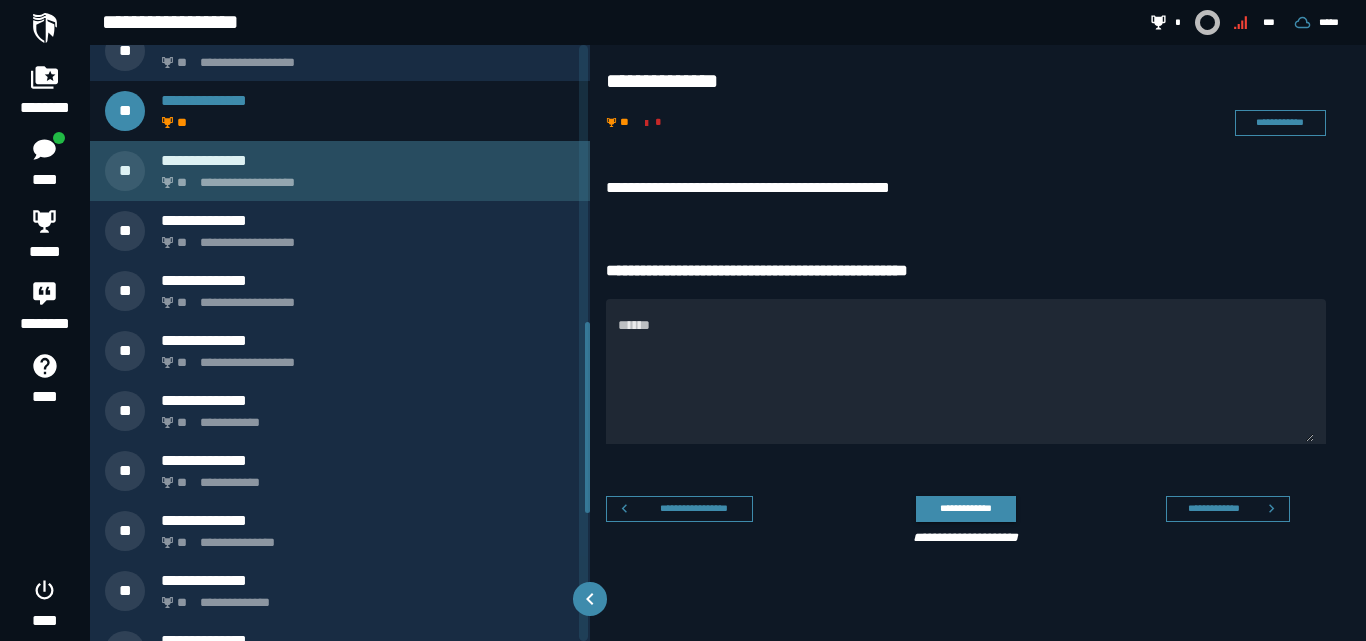 click on "**********" at bounding box center (340, 171) 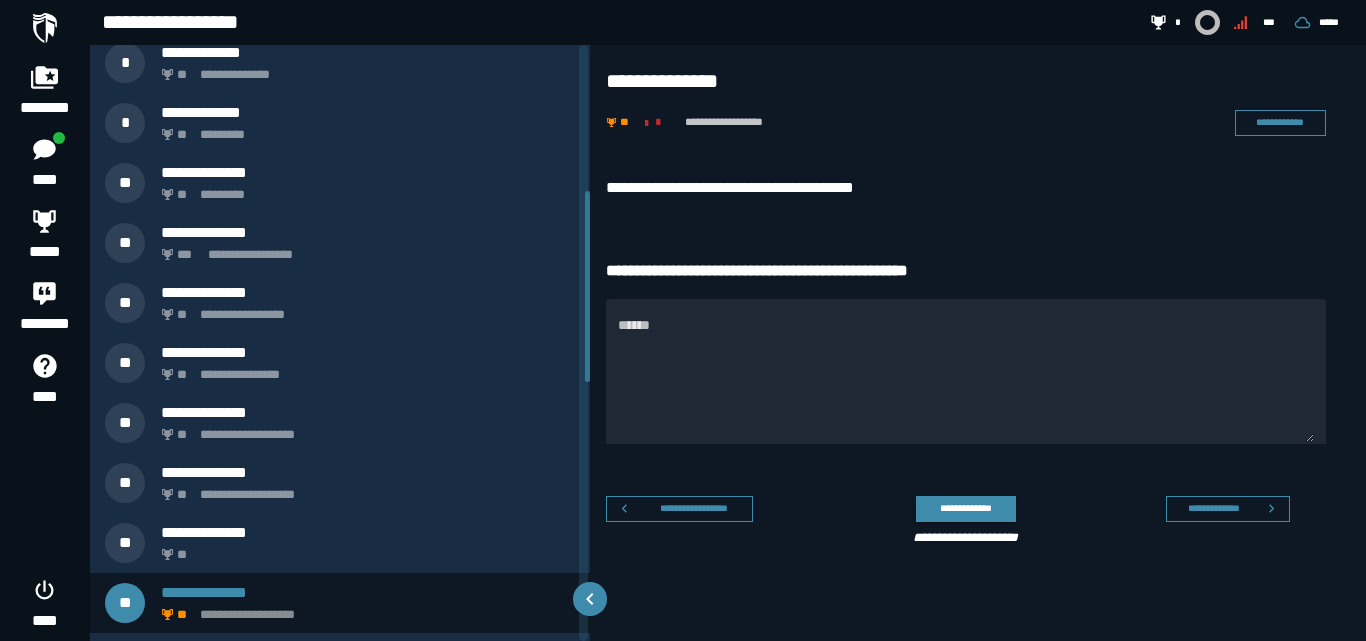 scroll, scrollTop: 424, scrollLeft: 0, axis: vertical 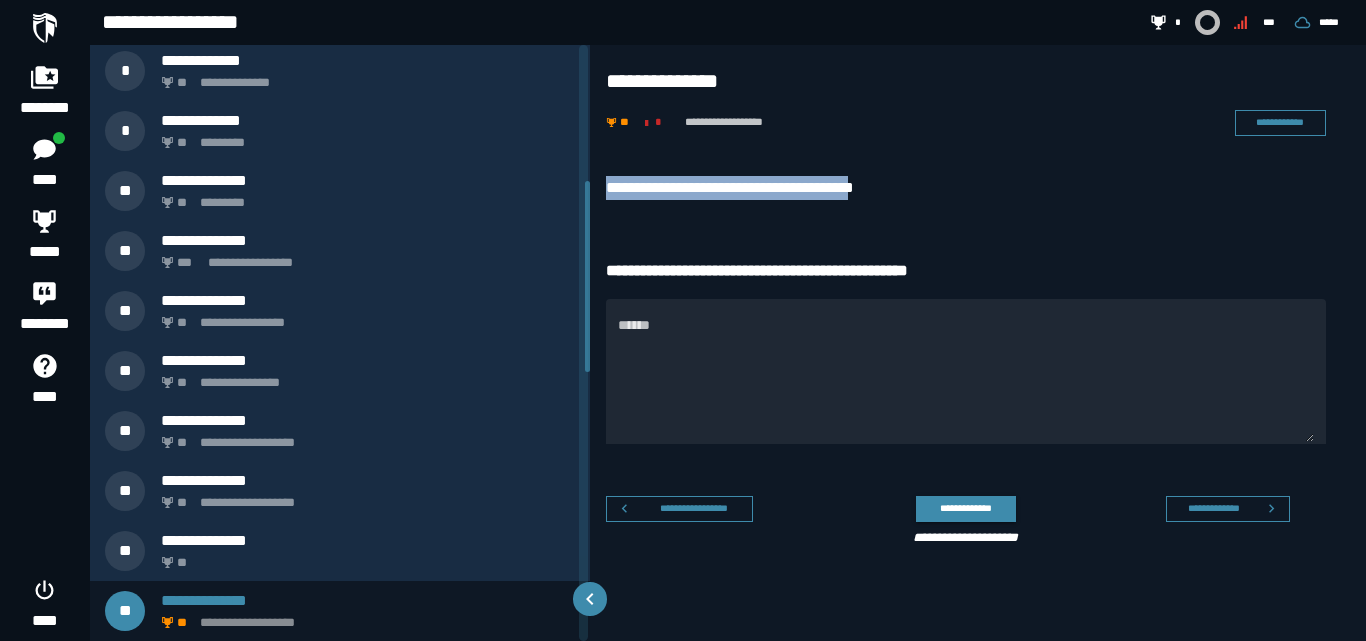 drag, startPoint x: 889, startPoint y: 189, endPoint x: 603, endPoint y: 180, distance: 286.14157 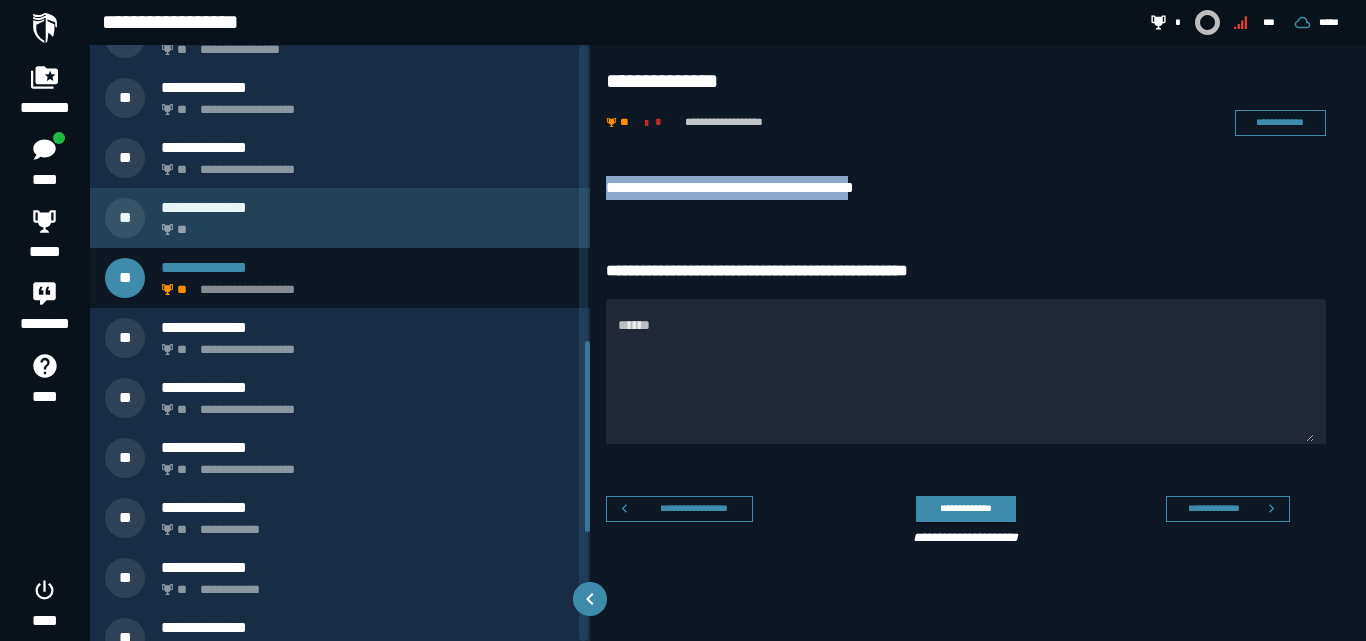 scroll, scrollTop: 924, scrollLeft: 0, axis: vertical 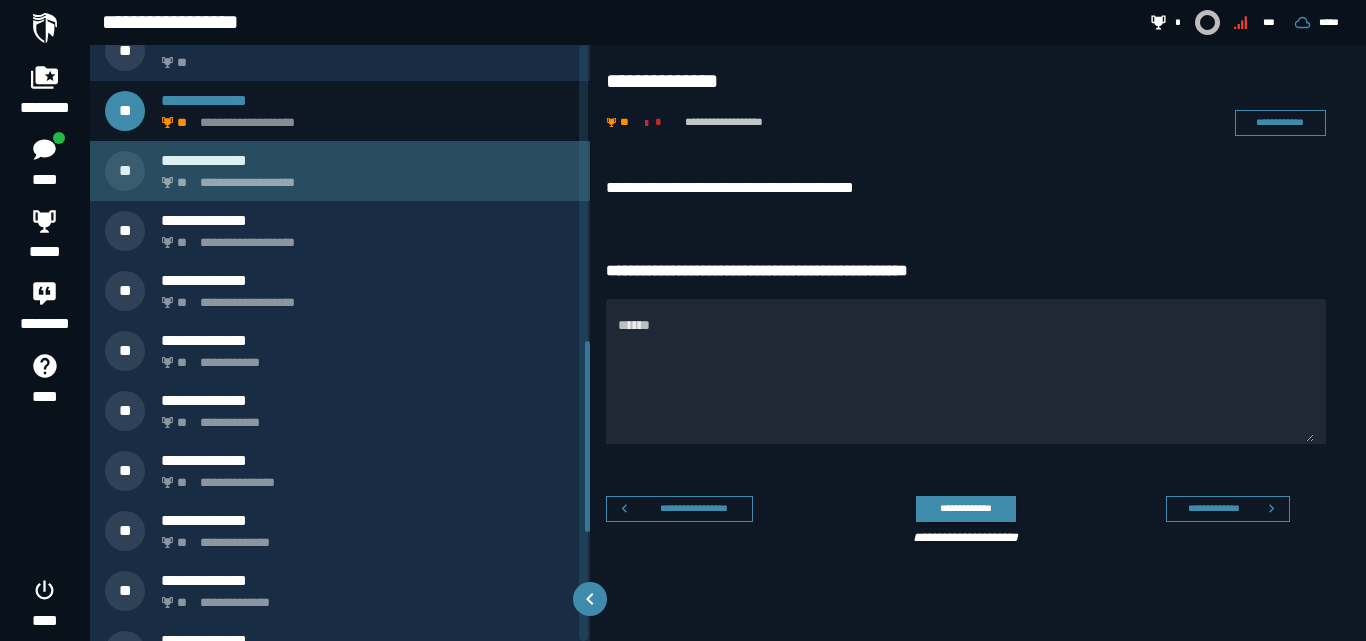 click on "**********" at bounding box center (364, 177) 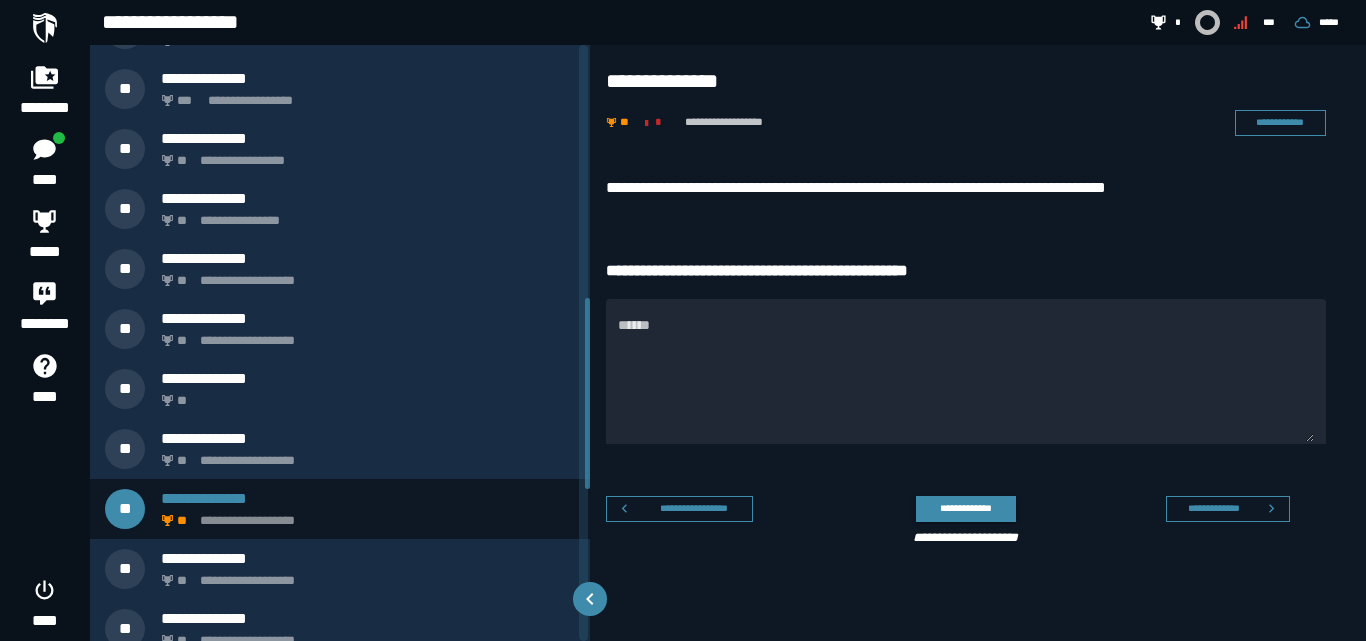 scroll, scrollTop: 484, scrollLeft: 0, axis: vertical 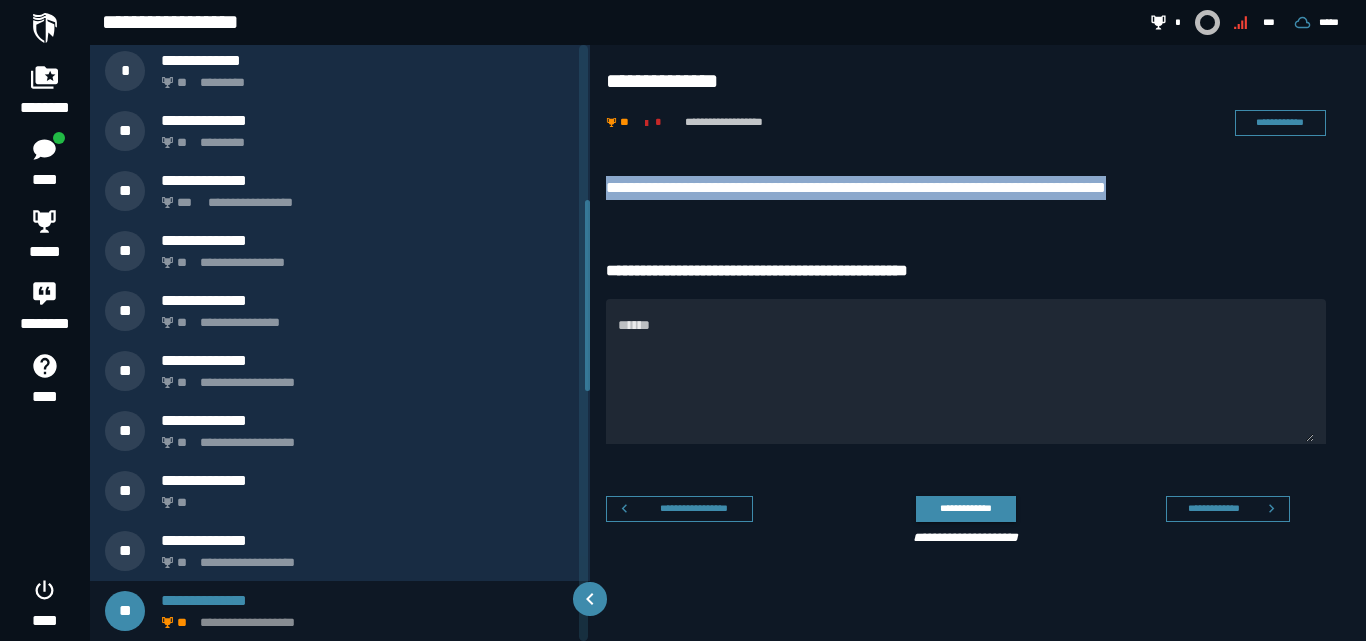 drag, startPoint x: 1194, startPoint y: 183, endPoint x: 599, endPoint y: 179, distance: 595.0134 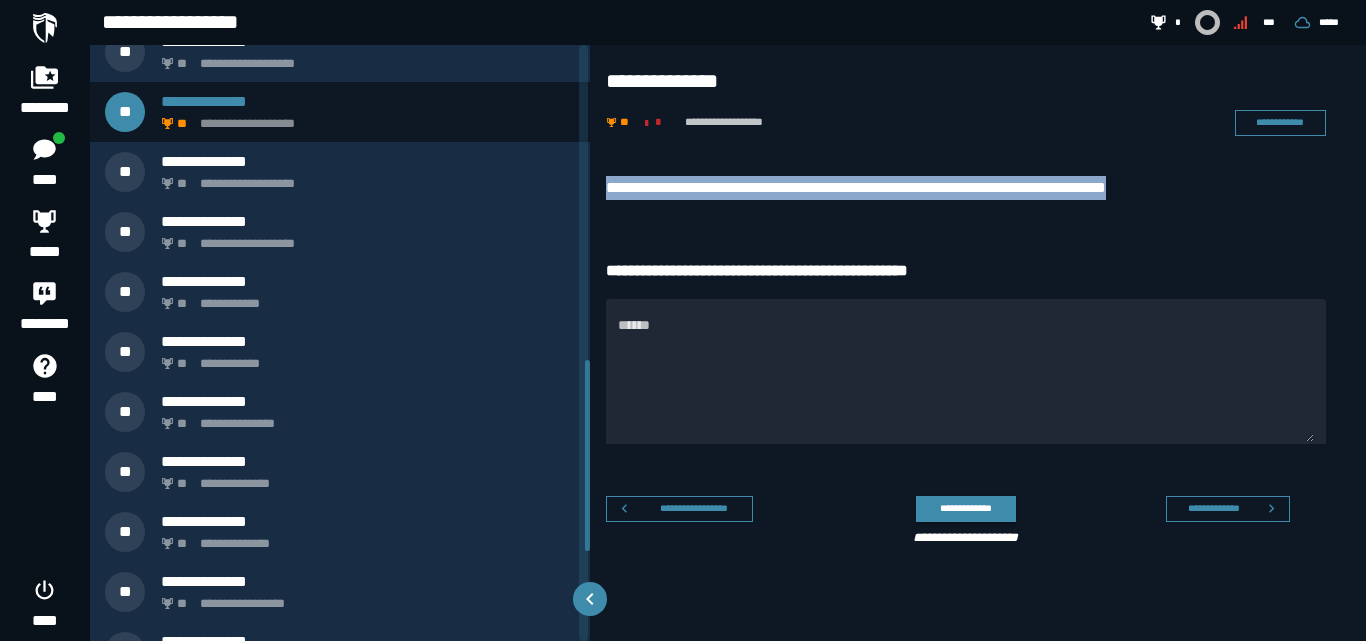 scroll, scrollTop: 964, scrollLeft: 0, axis: vertical 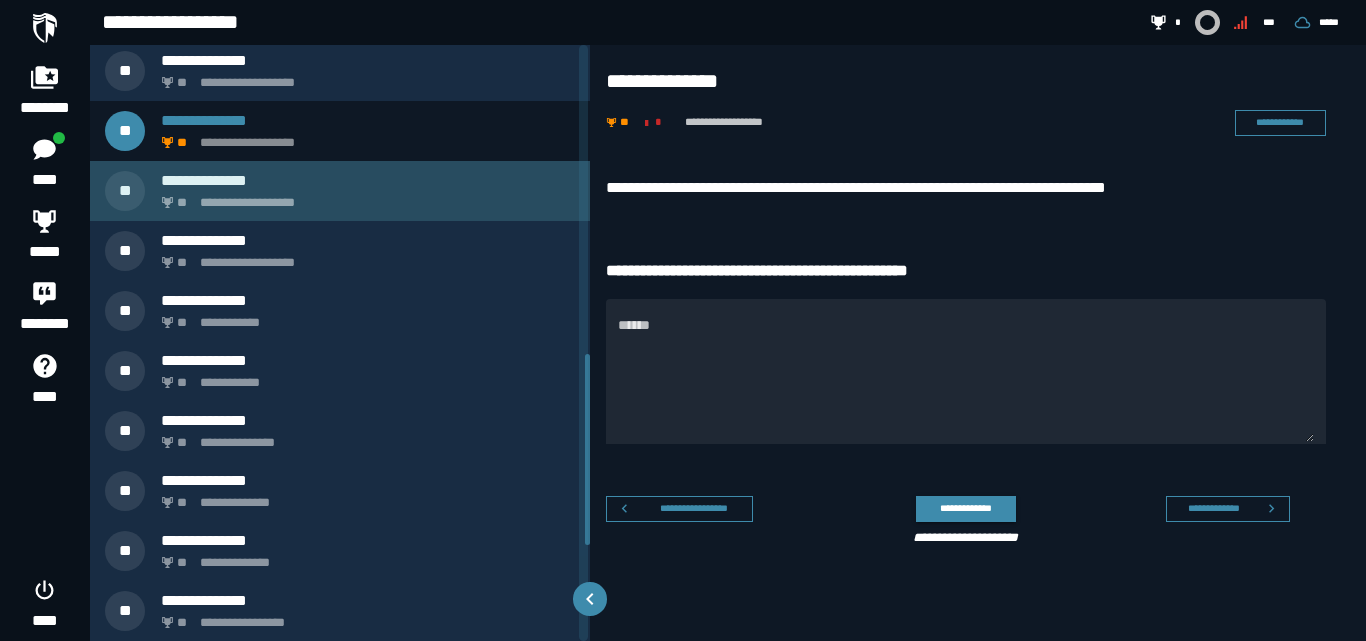 click on "**********" at bounding box center [364, 197] 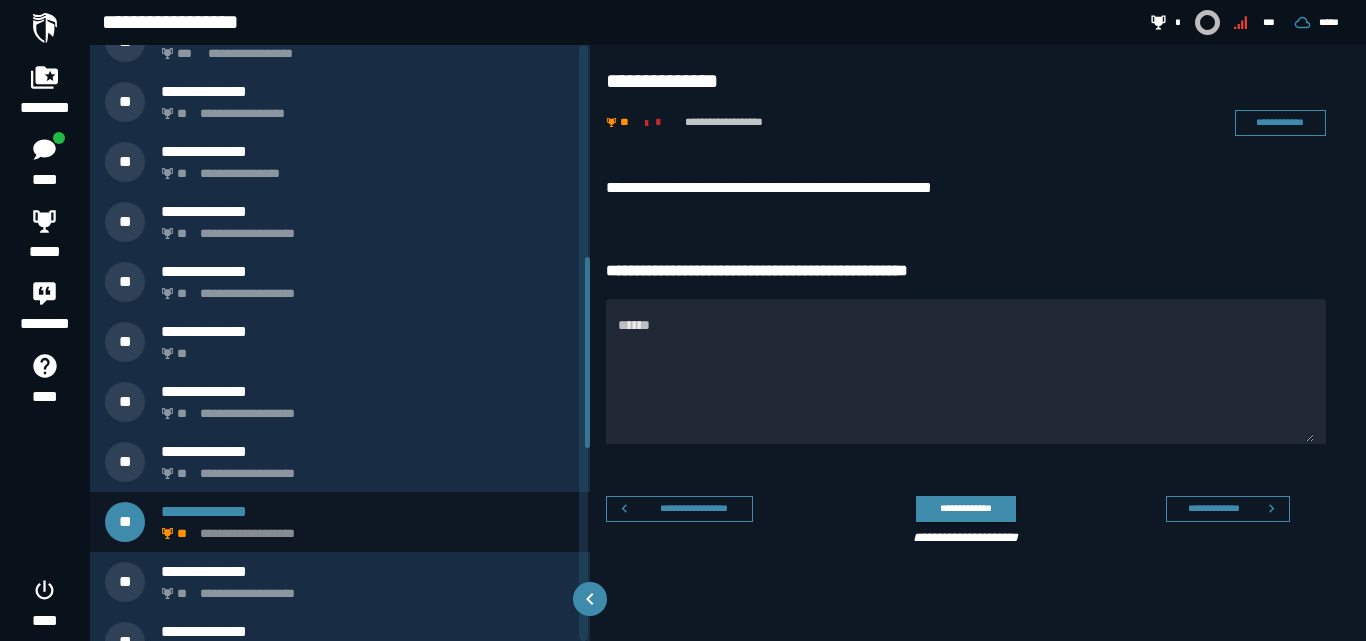 scroll, scrollTop: 544, scrollLeft: 0, axis: vertical 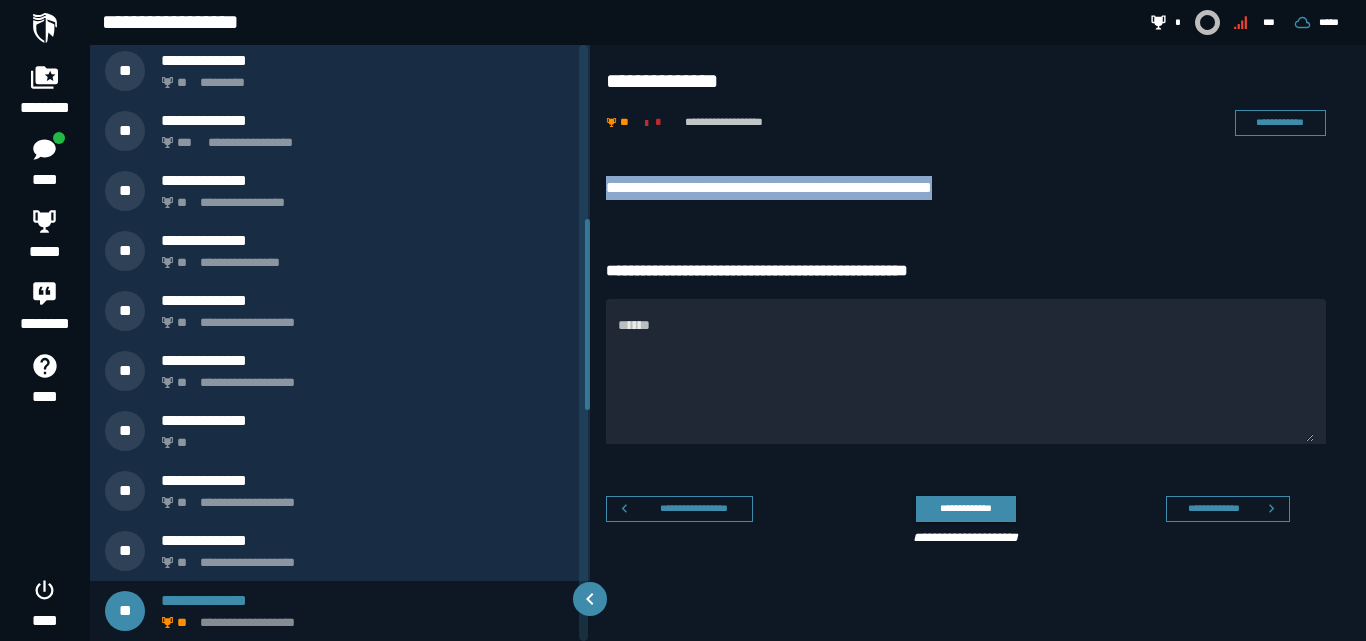 drag, startPoint x: 1006, startPoint y: 184, endPoint x: 596, endPoint y: 194, distance: 410.12195 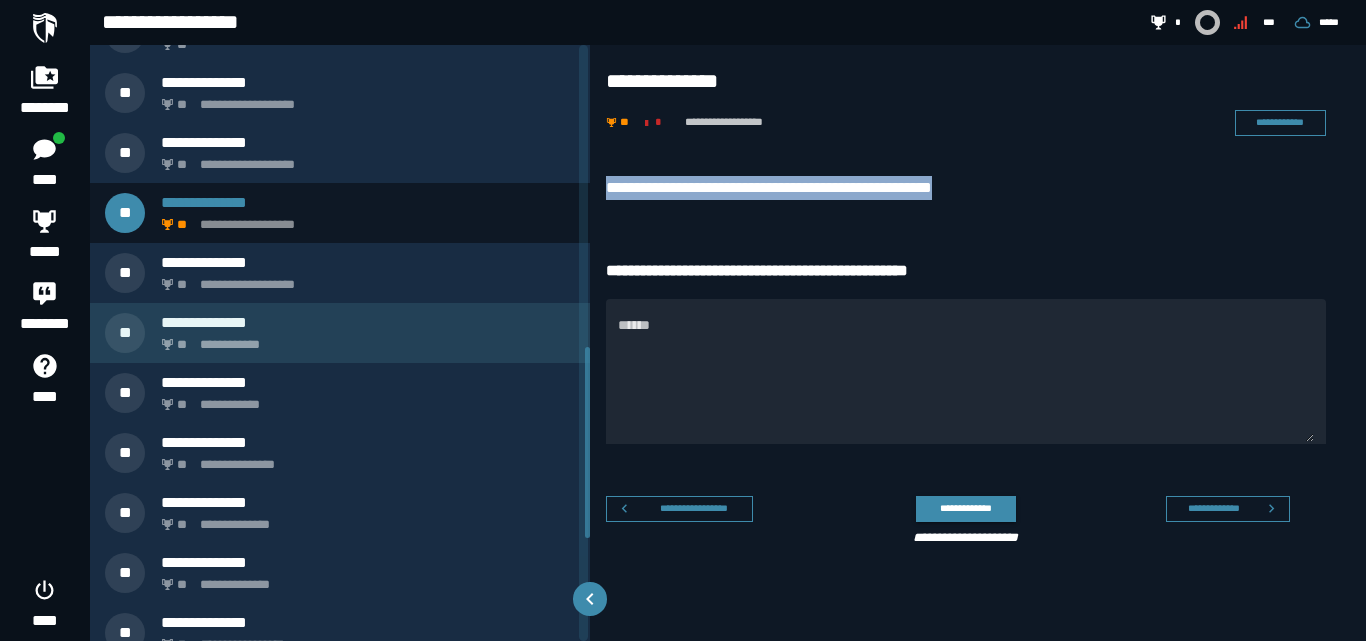 scroll, scrollTop: 944, scrollLeft: 0, axis: vertical 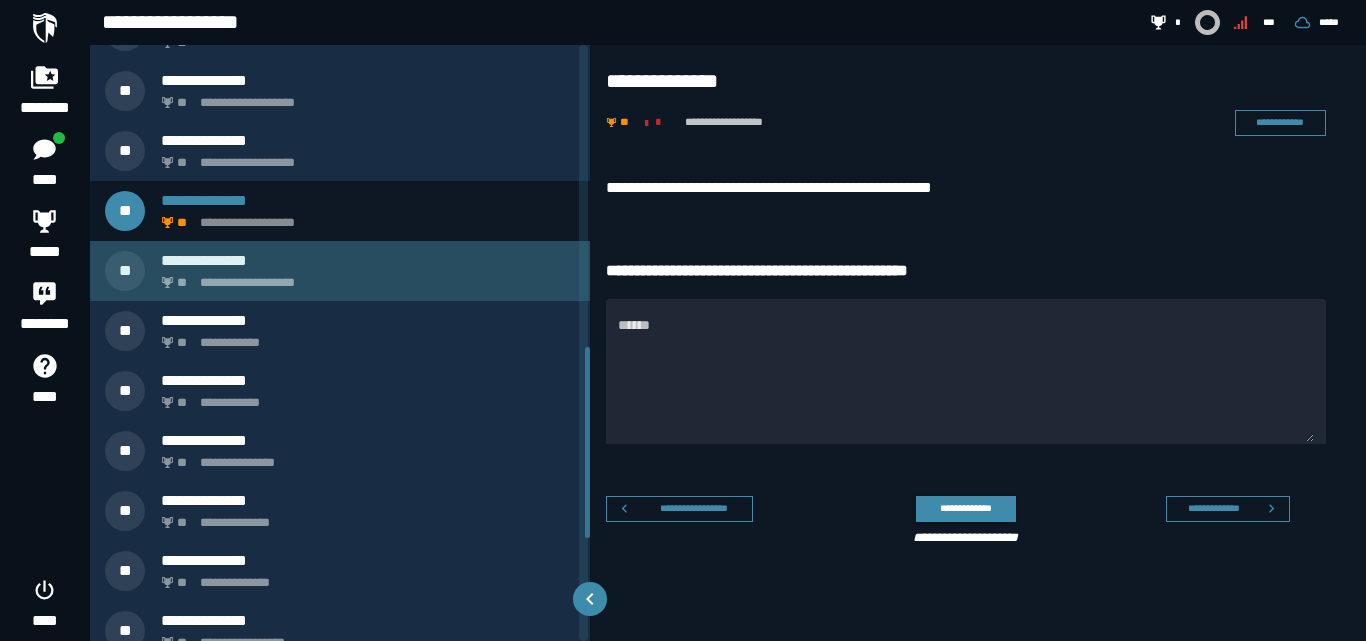 click on "**********" at bounding box center [364, 277] 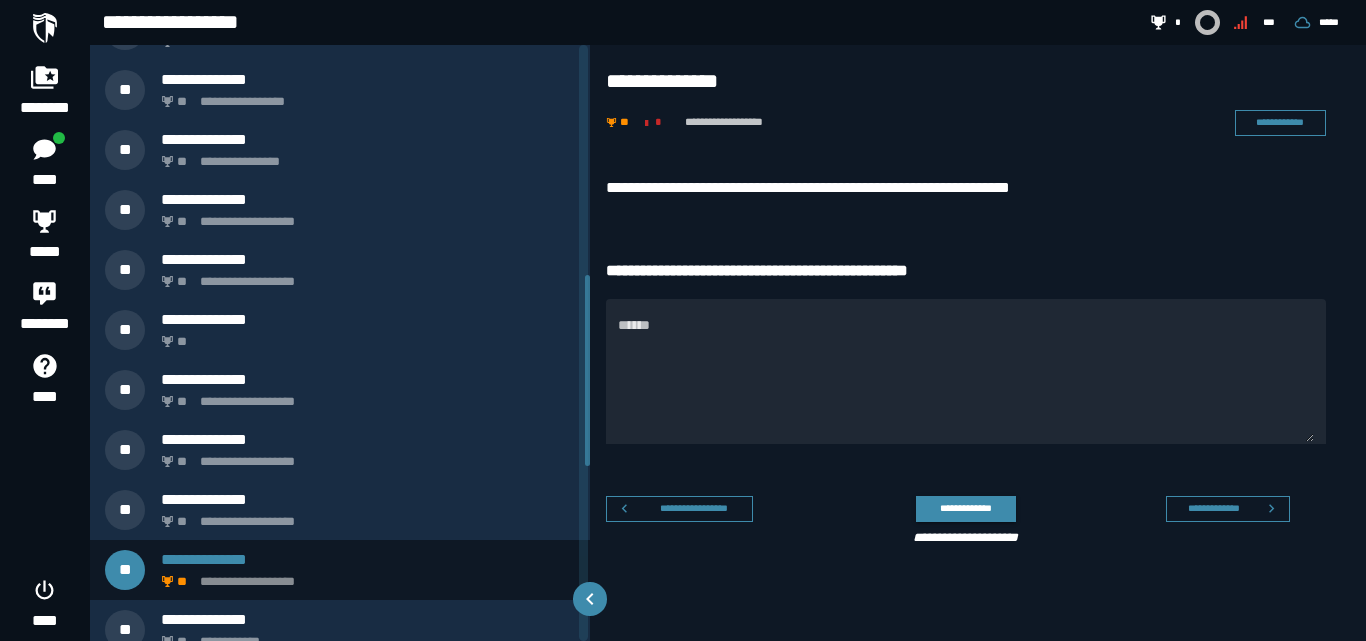 scroll, scrollTop: 604, scrollLeft: 0, axis: vertical 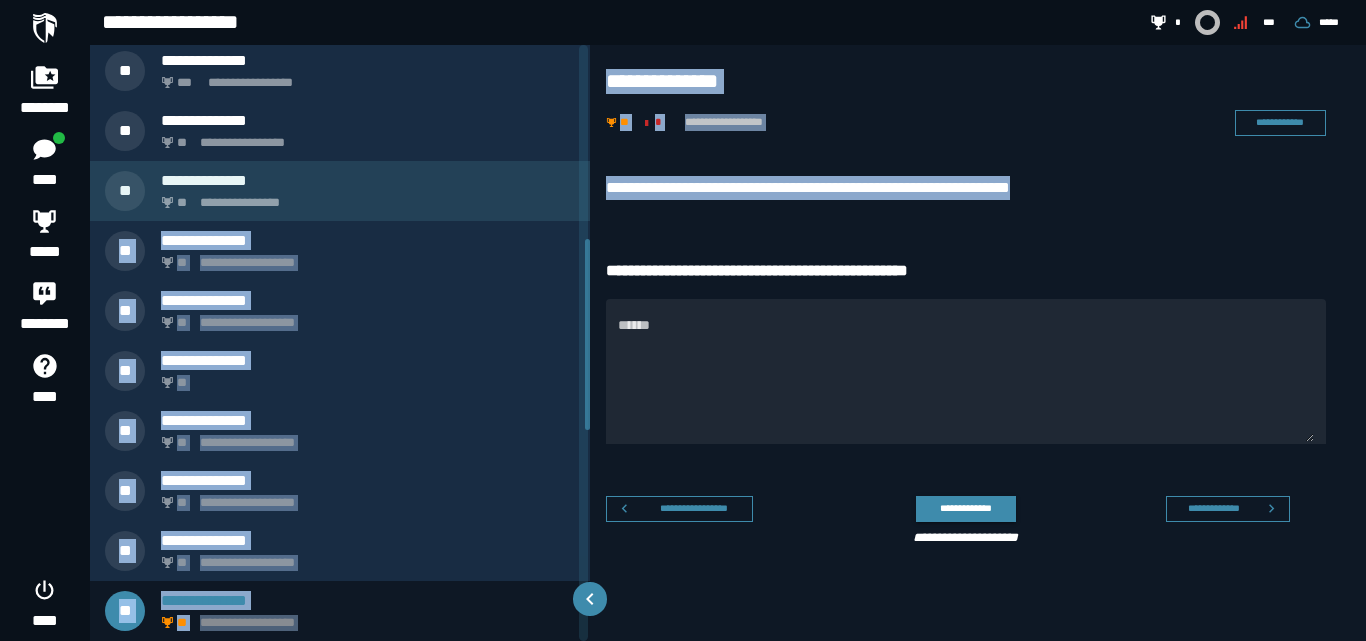 drag, startPoint x: 1089, startPoint y: 181, endPoint x: 566, endPoint y: 182, distance: 523.001 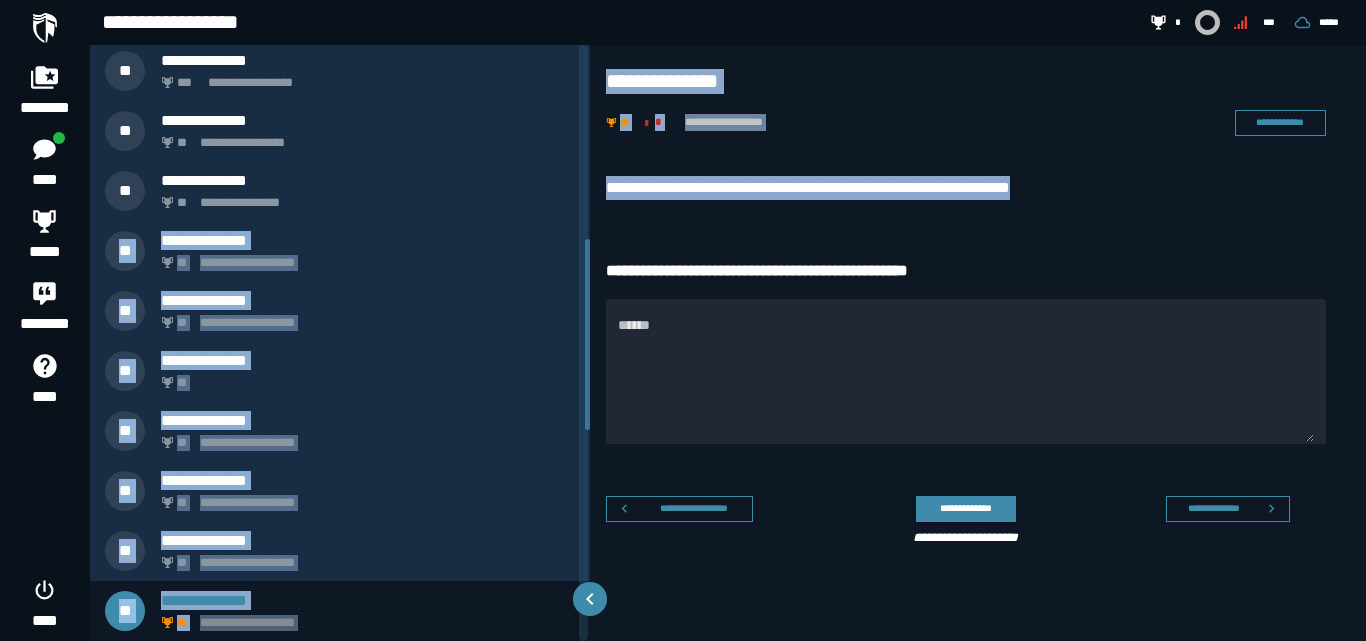 click on "**********" at bounding box center [966, 188] 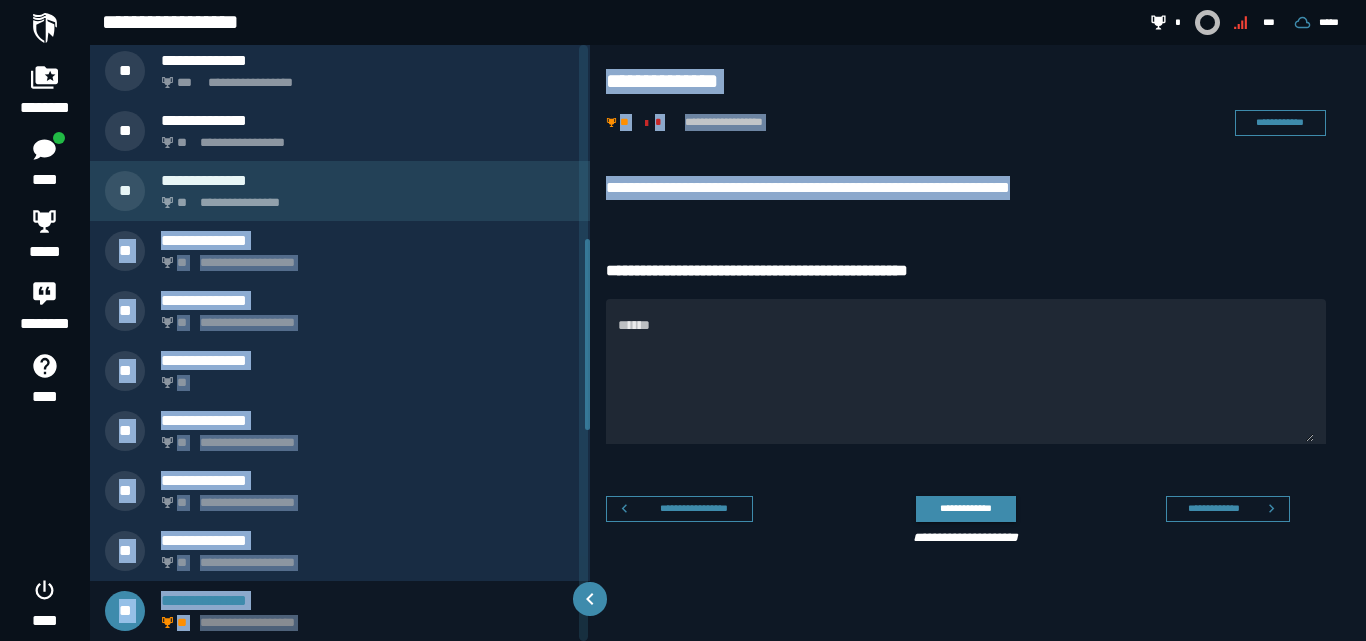 drag, startPoint x: 1114, startPoint y: 182, endPoint x: 560, endPoint y: 184, distance: 554.0036 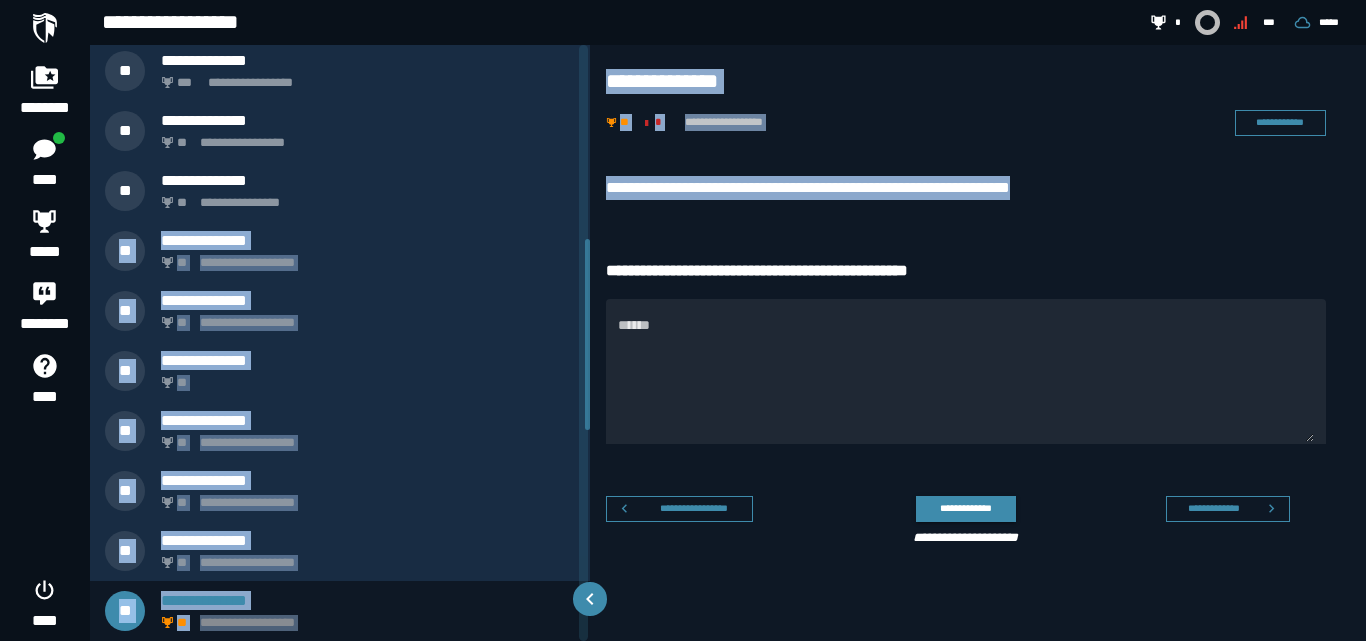 click on "**********" at bounding box center (966, 193) 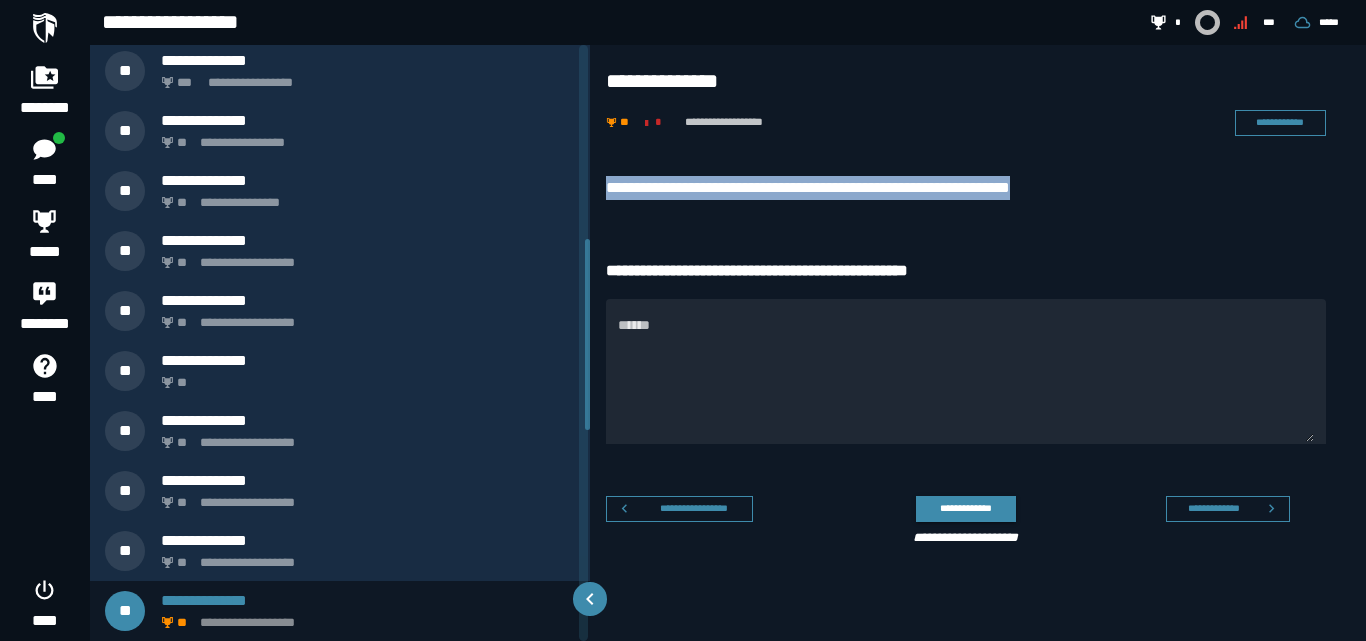 drag, startPoint x: 1058, startPoint y: 181, endPoint x: 598, endPoint y: 180, distance: 460.0011 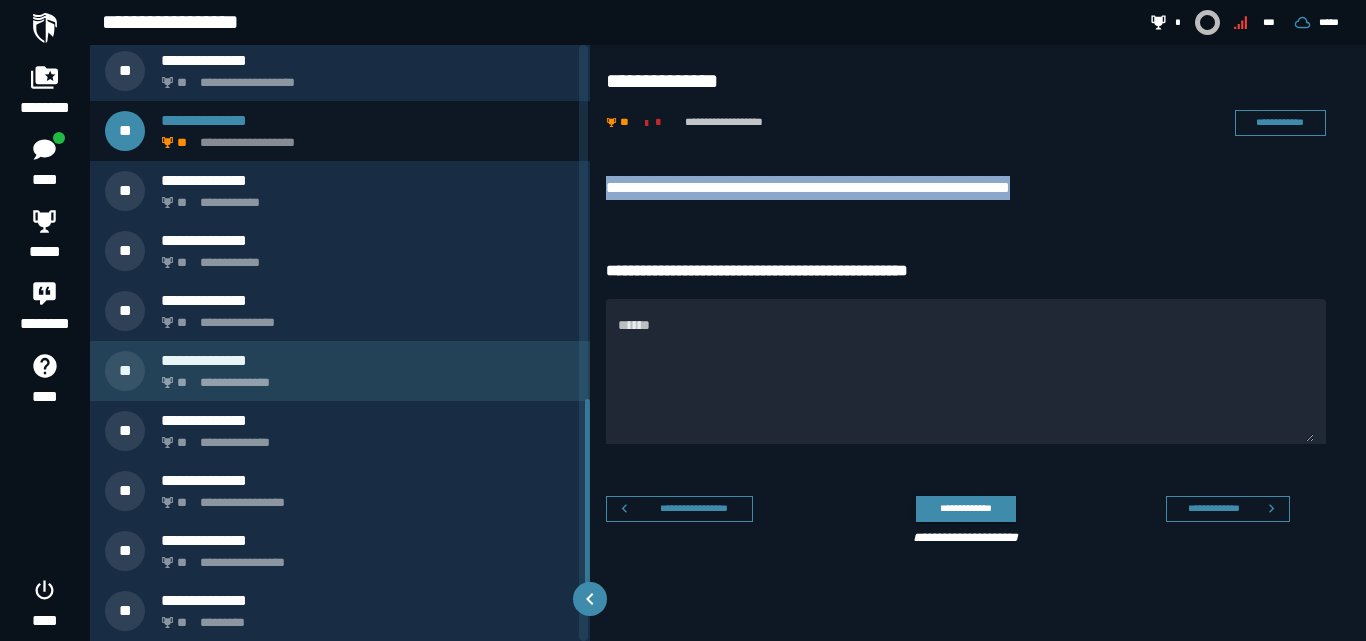 scroll, scrollTop: 1104, scrollLeft: 0, axis: vertical 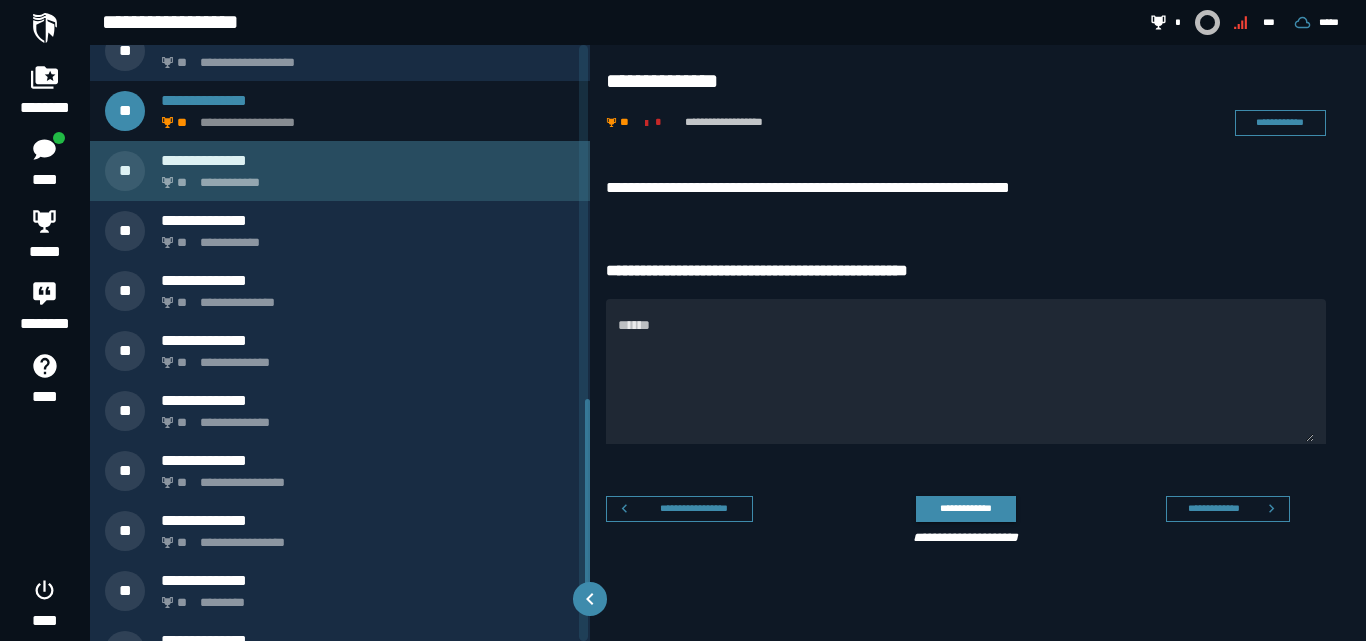 click on "**********" at bounding box center [340, 171] 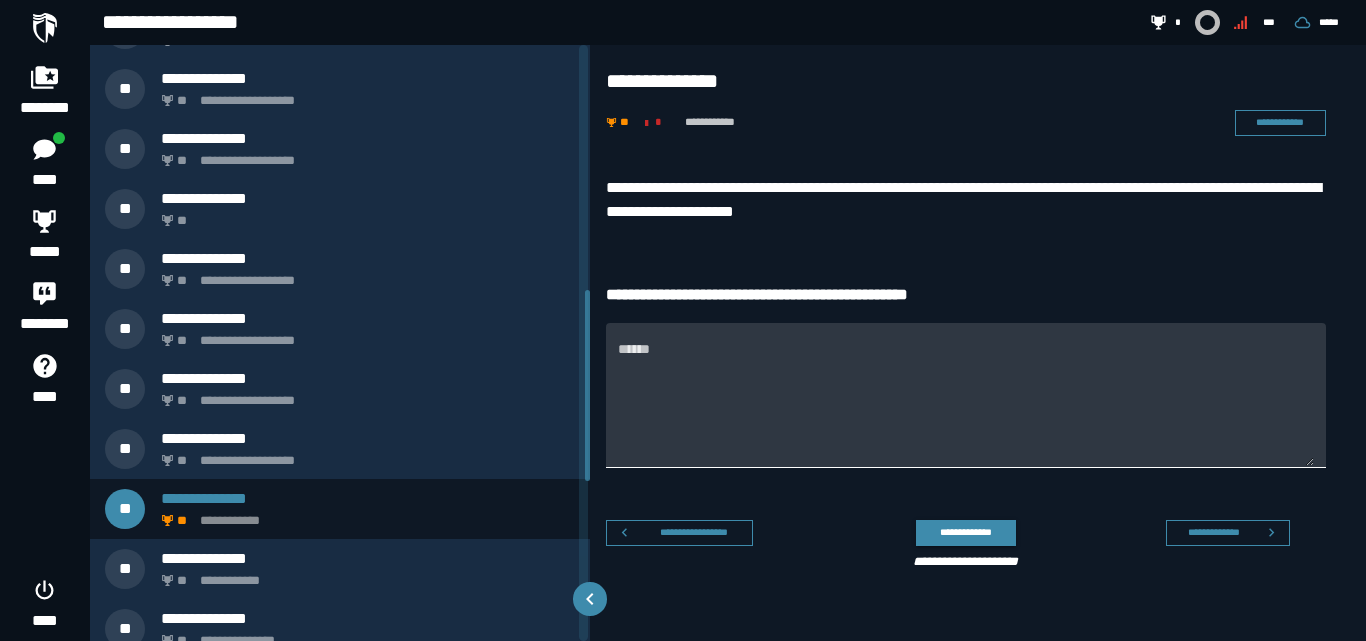 scroll, scrollTop: 664, scrollLeft: 0, axis: vertical 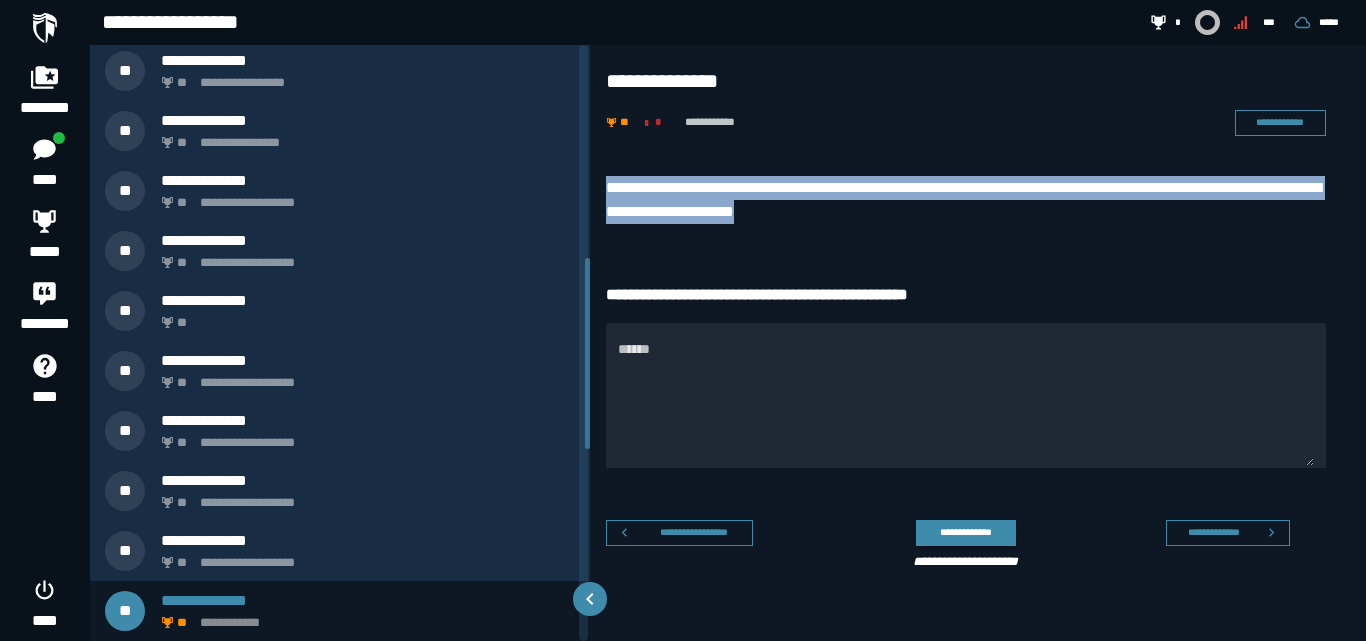 drag, startPoint x: 869, startPoint y: 213, endPoint x: 602, endPoint y: 193, distance: 267.74802 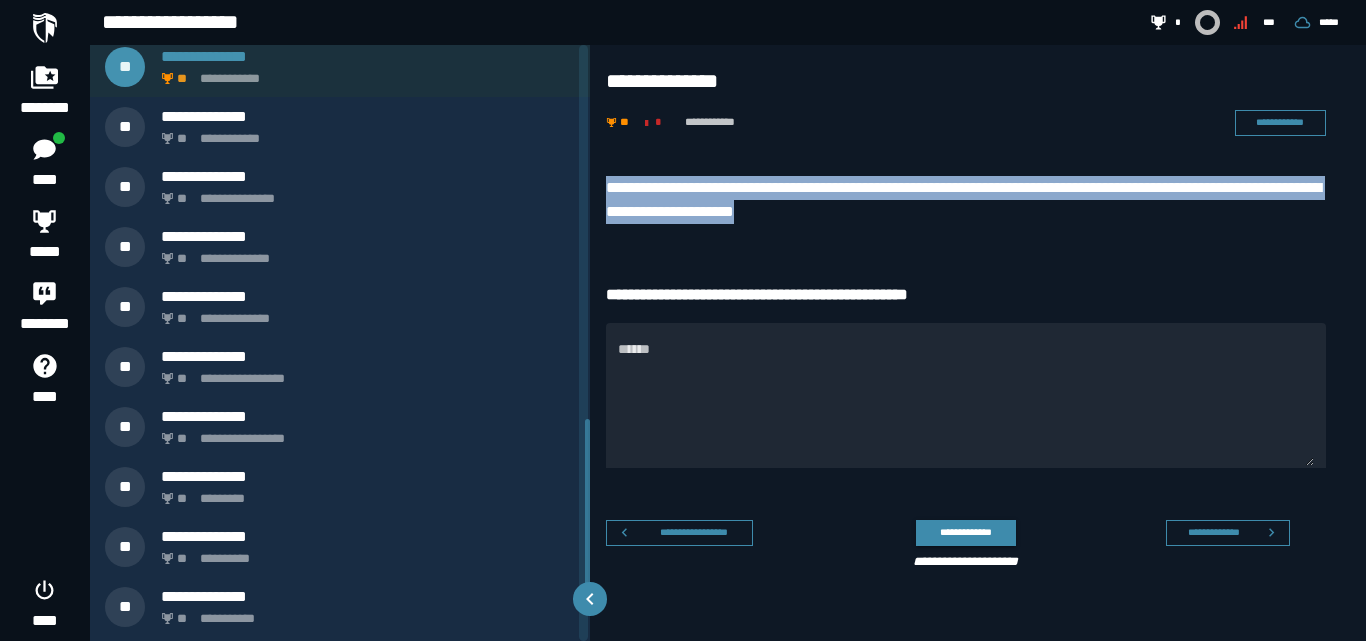 scroll, scrollTop: 1164, scrollLeft: 0, axis: vertical 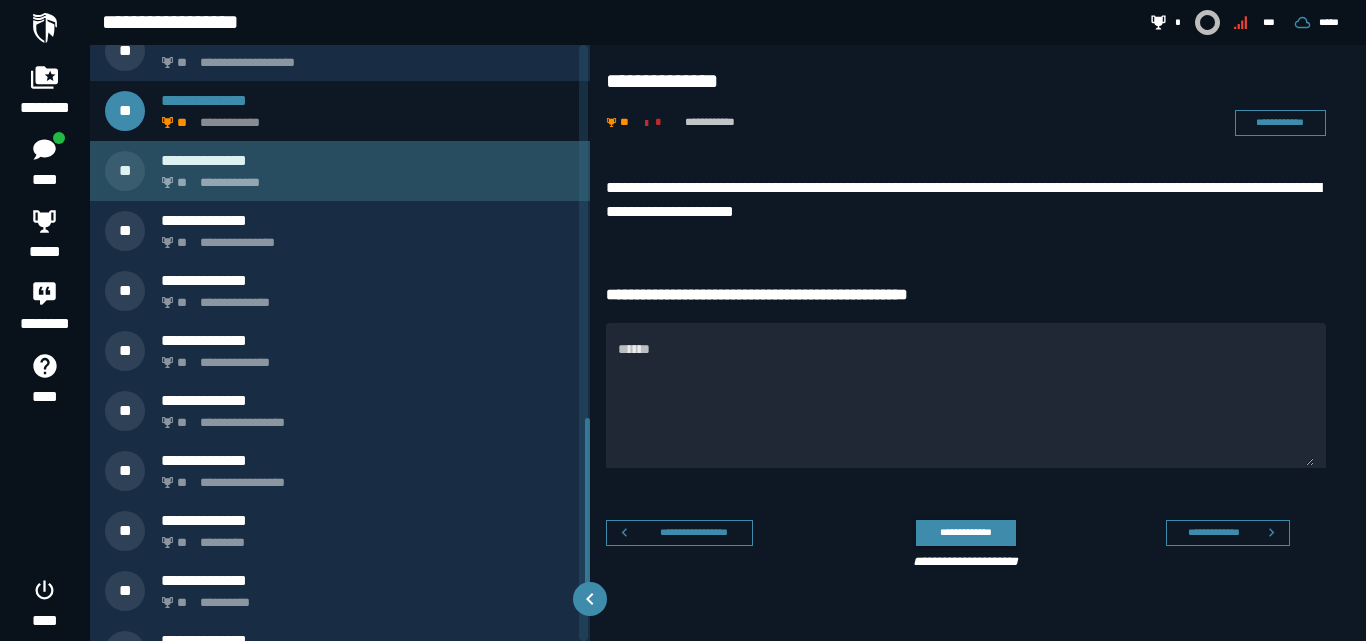 click on "**********" at bounding box center (364, 177) 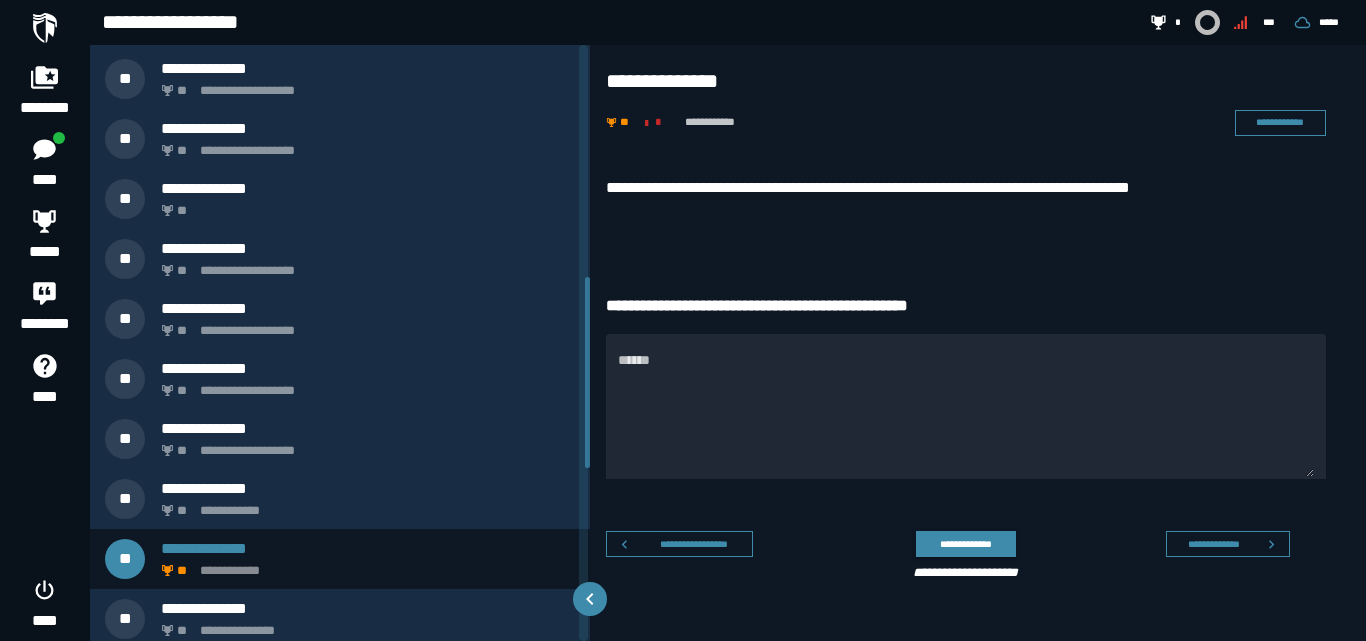scroll, scrollTop: 724, scrollLeft: 0, axis: vertical 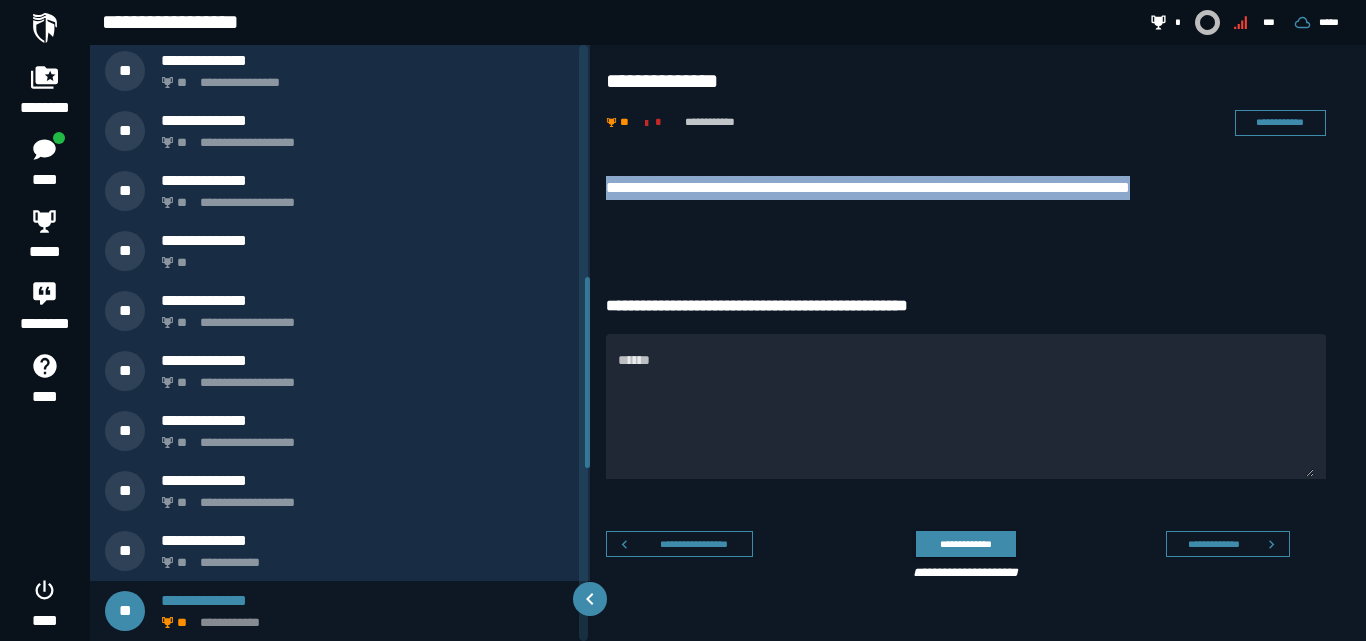 drag, startPoint x: 1228, startPoint y: 181, endPoint x: 607, endPoint y: 188, distance: 621.0394 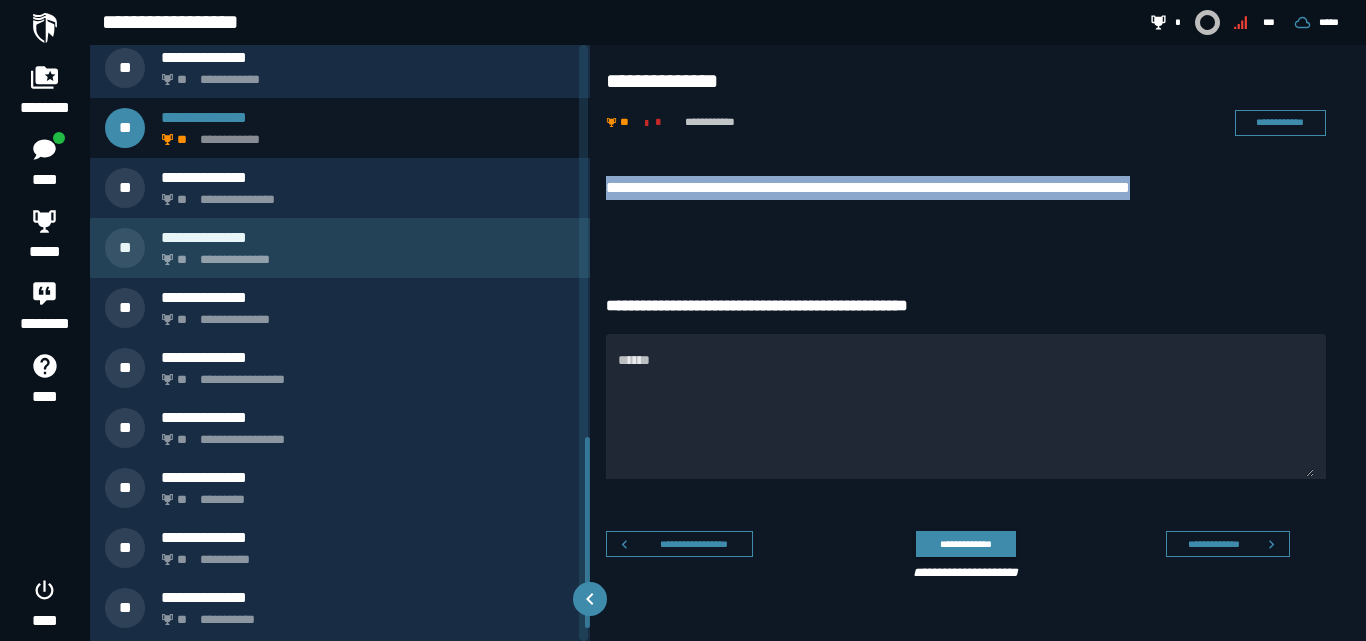scroll, scrollTop: 1224, scrollLeft: 0, axis: vertical 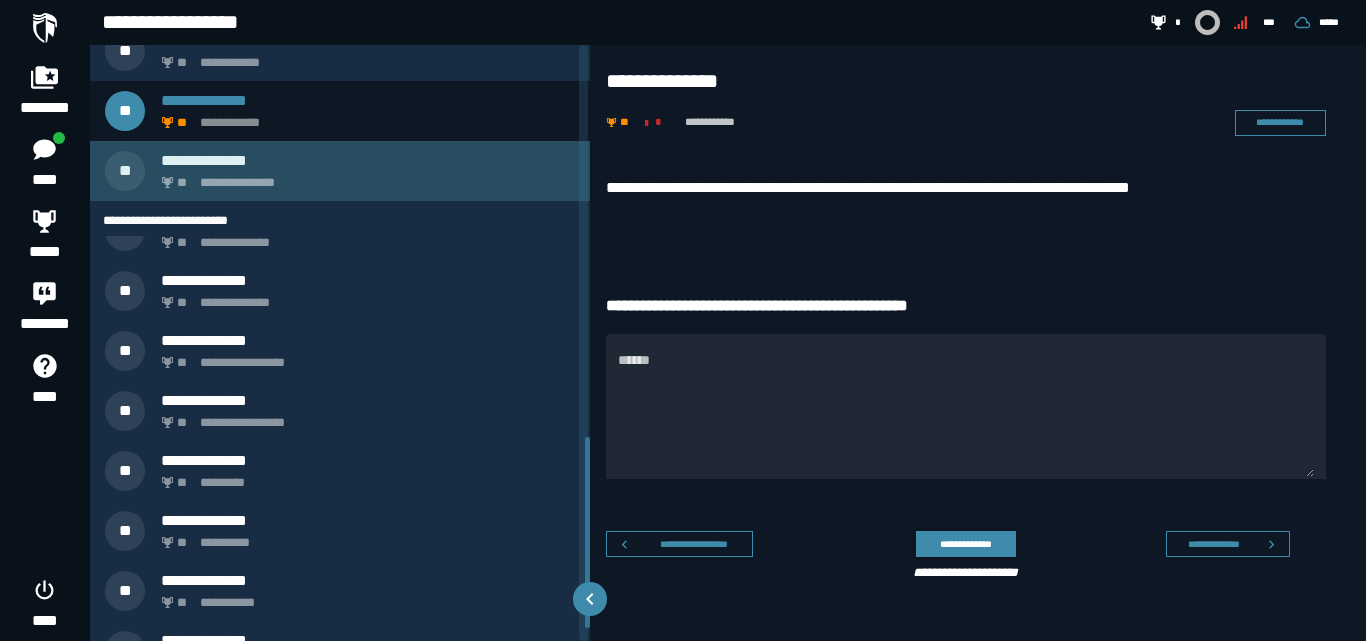 click on "**" at bounding box center (183, 183) 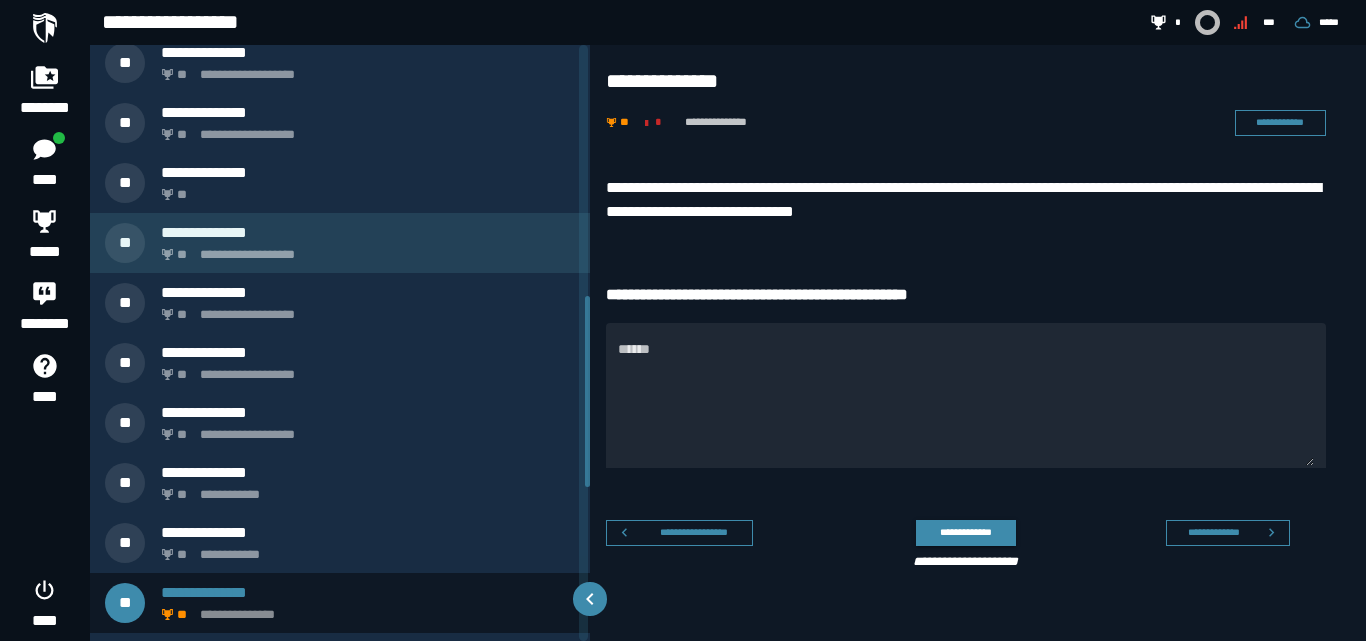 scroll, scrollTop: 784, scrollLeft: 0, axis: vertical 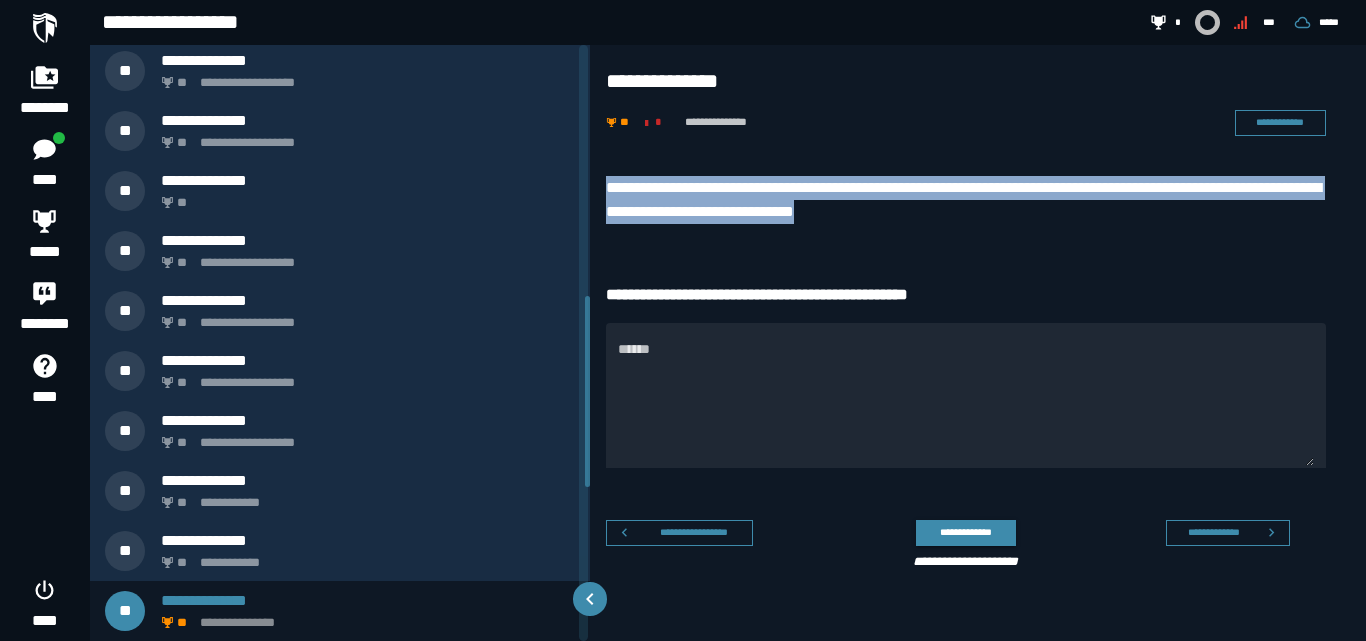 drag, startPoint x: 968, startPoint y: 213, endPoint x: 607, endPoint y: 181, distance: 362.4155 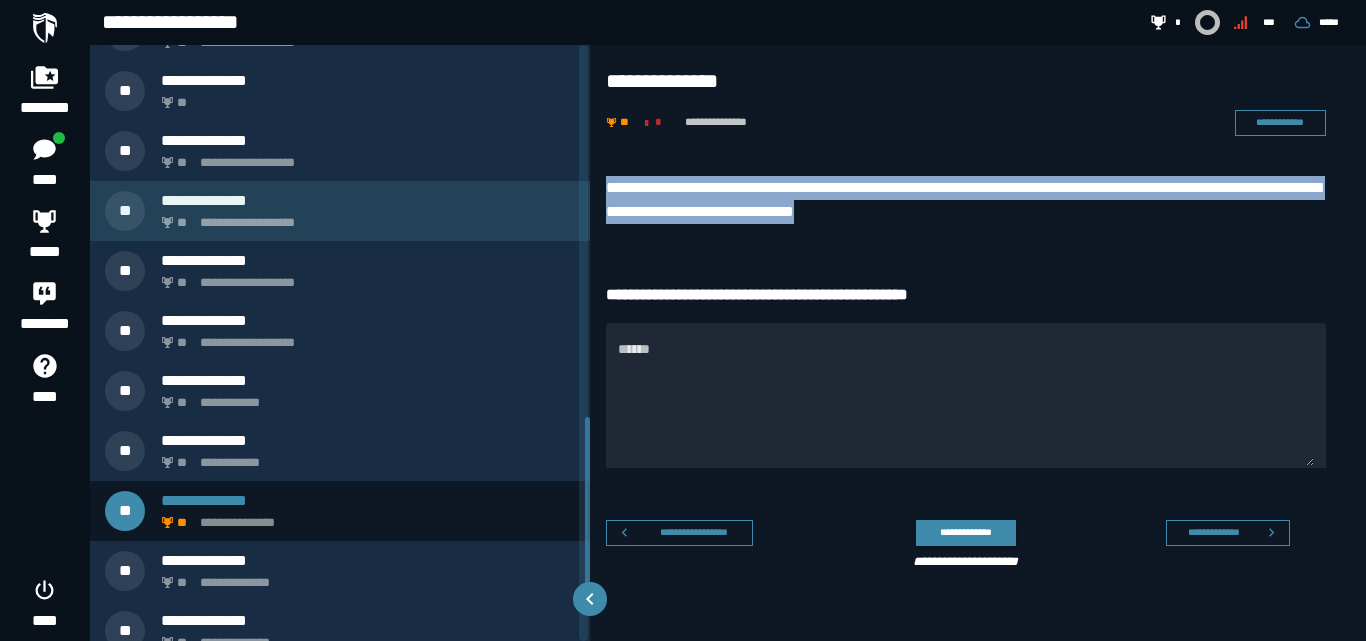 scroll, scrollTop: 1184, scrollLeft: 0, axis: vertical 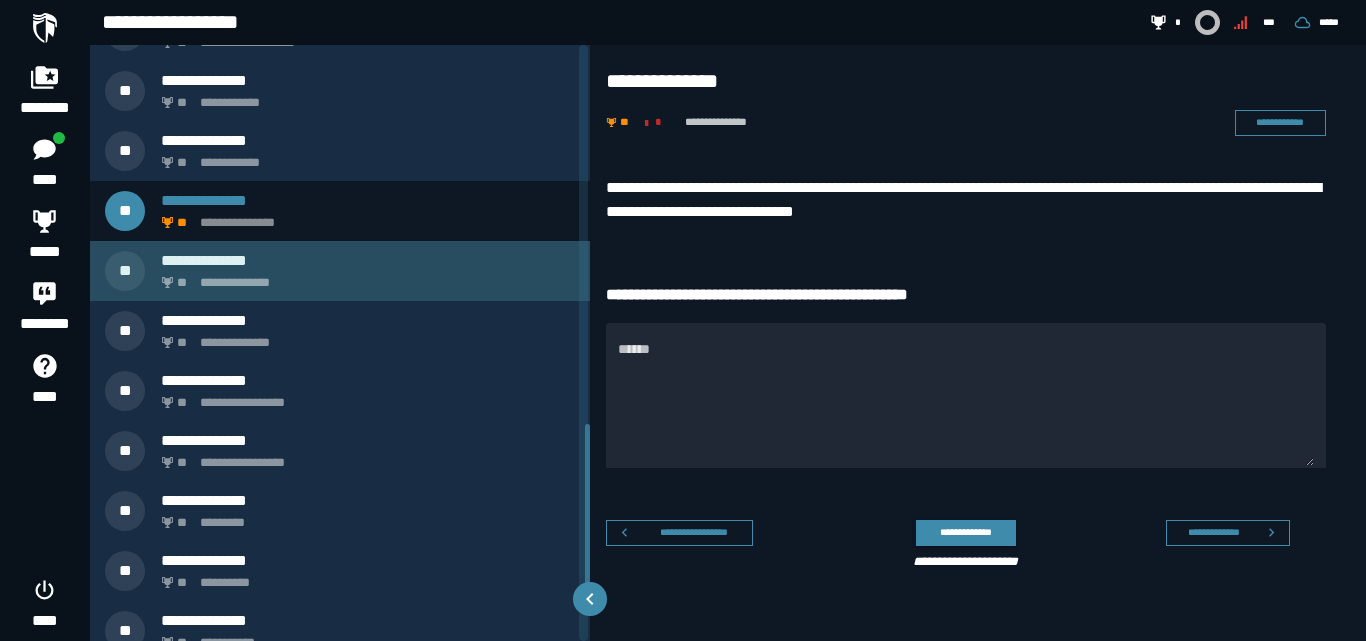 click on "**********" at bounding box center [364, 277] 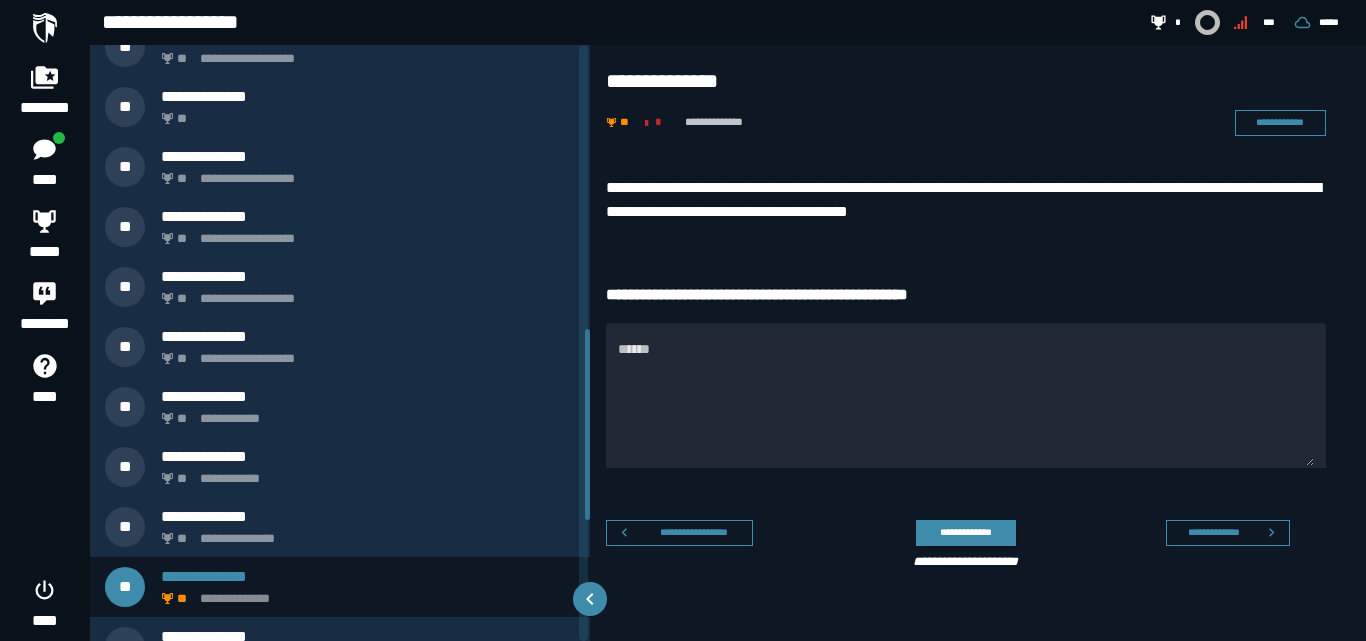 scroll, scrollTop: 844, scrollLeft: 0, axis: vertical 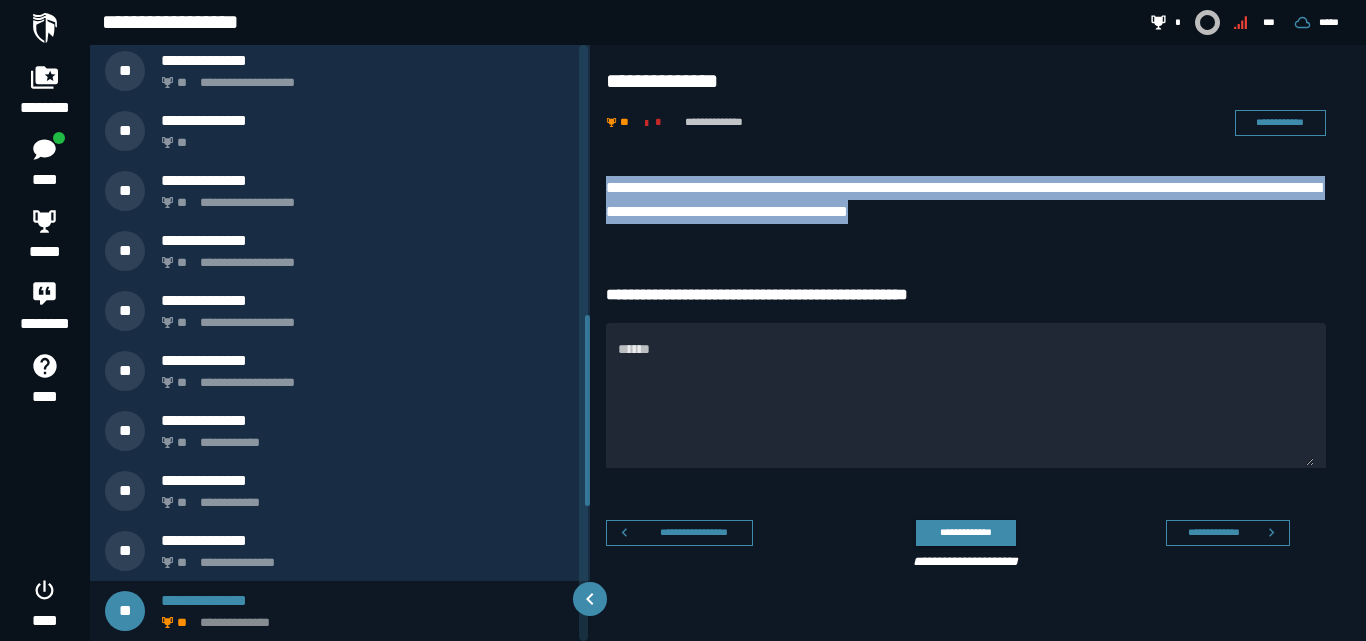 drag, startPoint x: 996, startPoint y: 208, endPoint x: 591, endPoint y: 184, distance: 405.71048 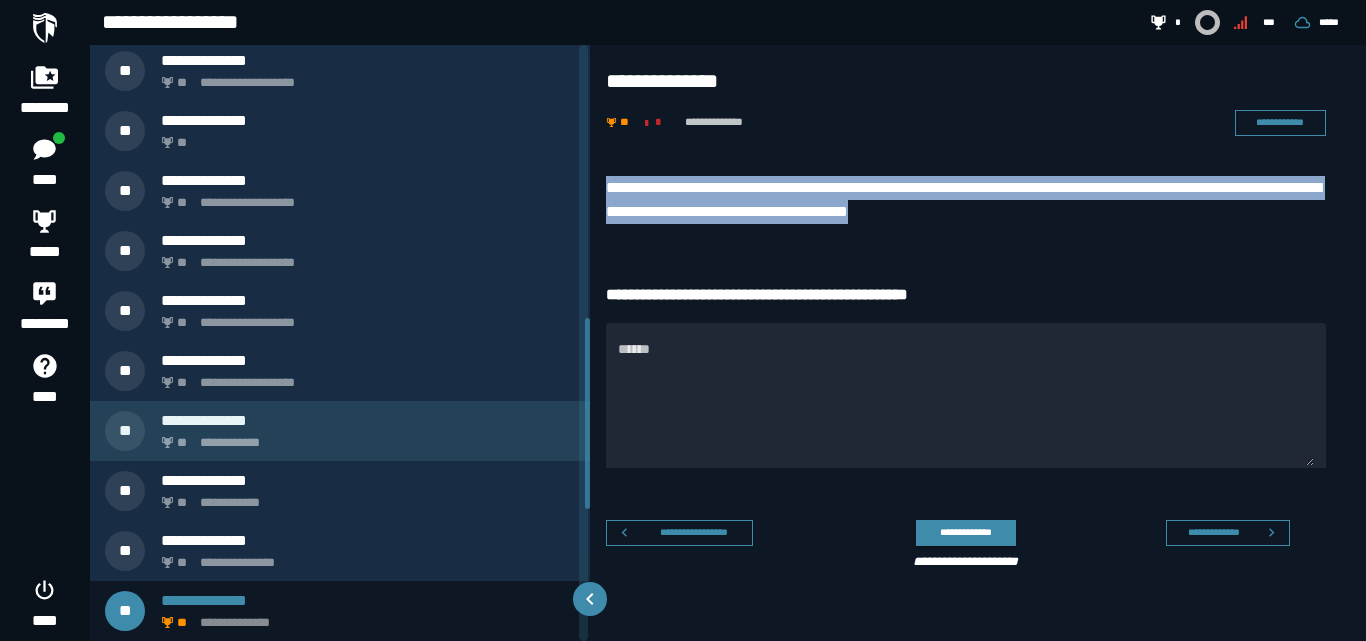 scroll, scrollTop: 1264, scrollLeft: 0, axis: vertical 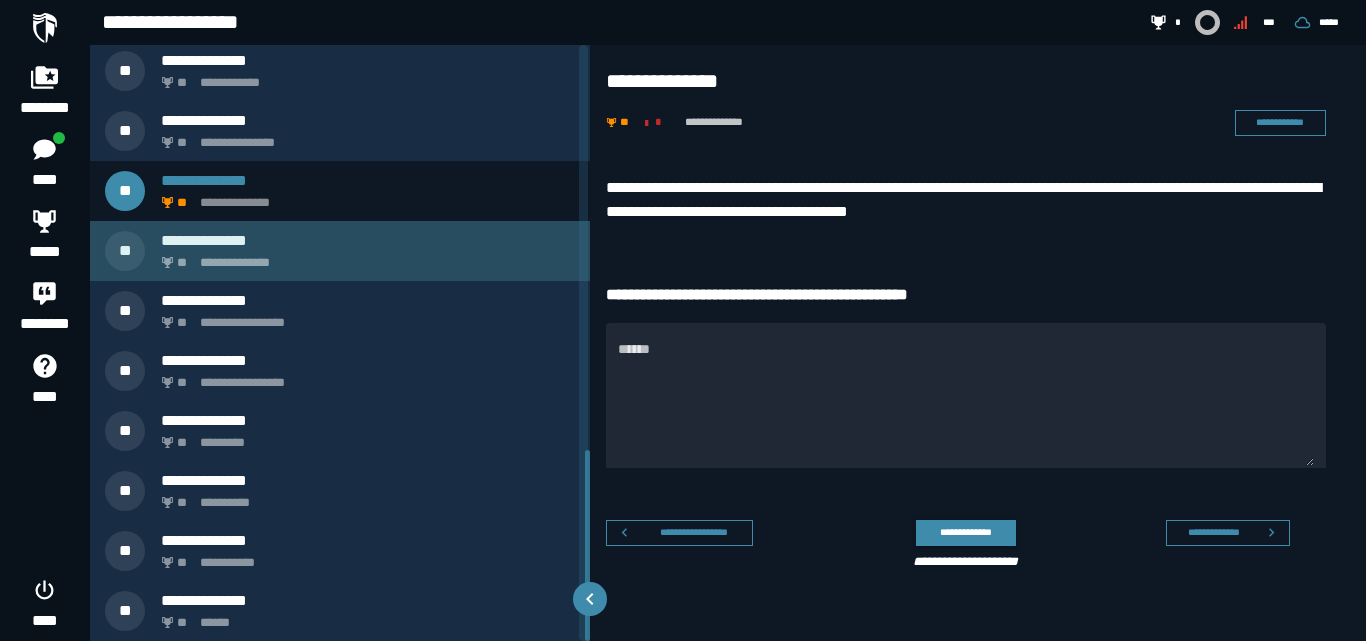 click on "**********" at bounding box center (364, 257) 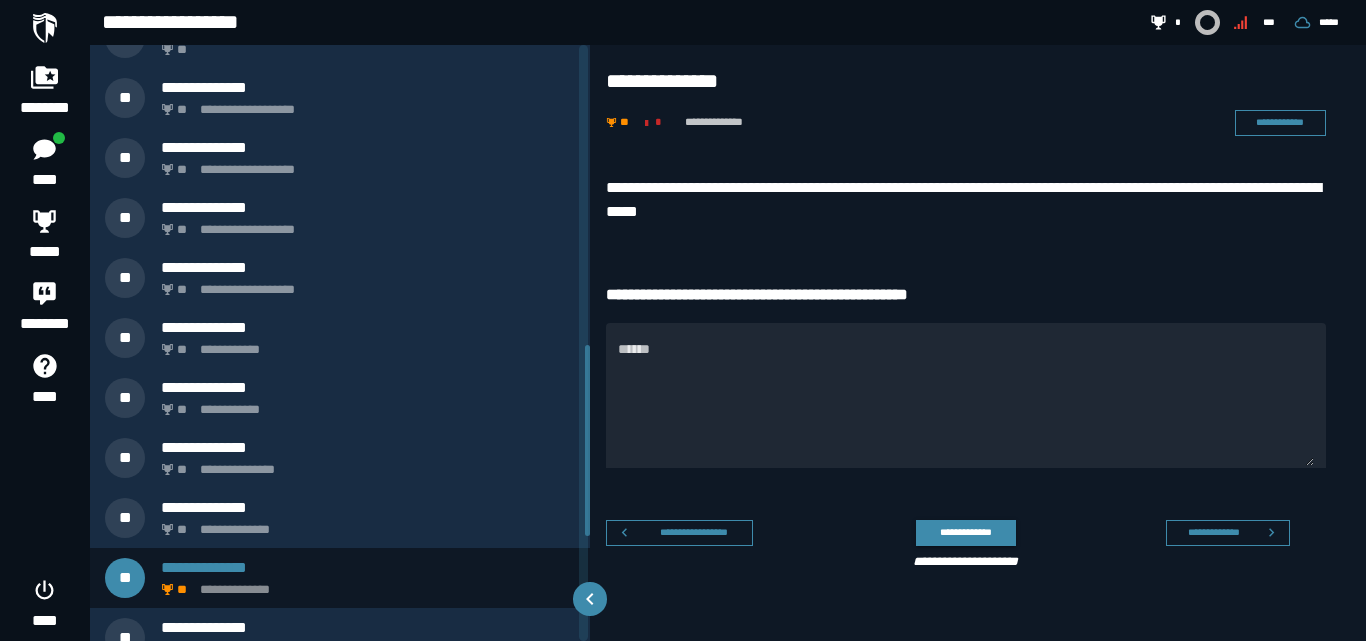 scroll, scrollTop: 904, scrollLeft: 0, axis: vertical 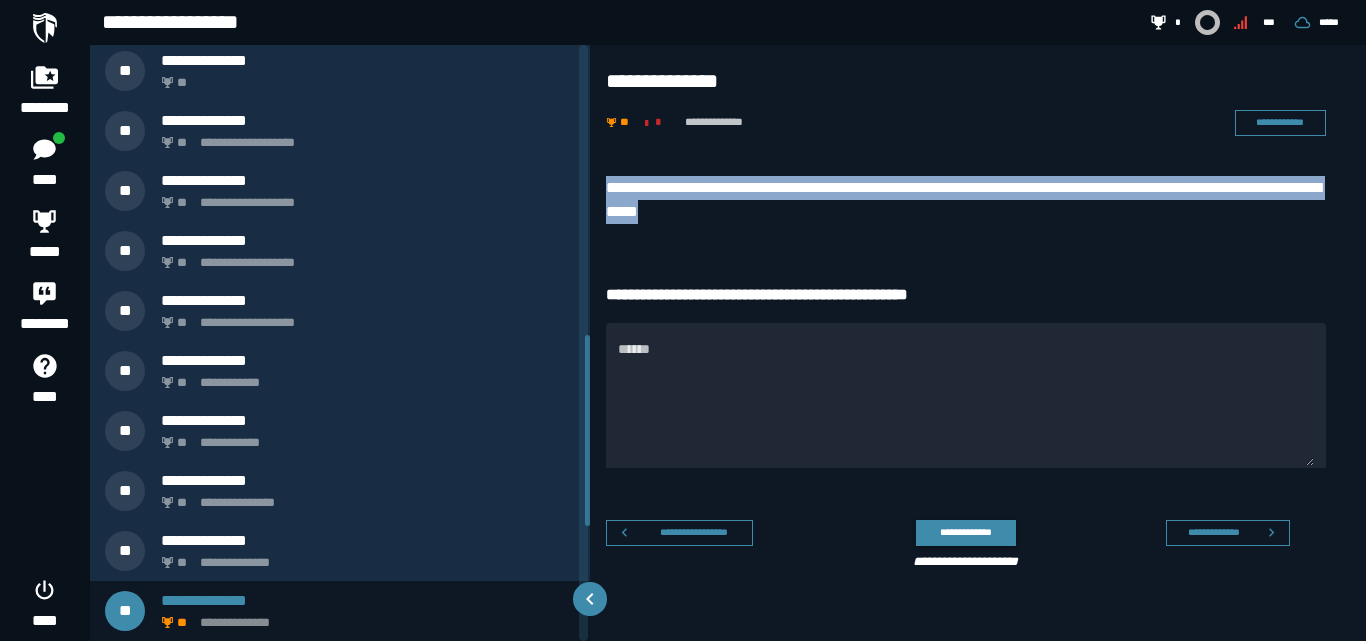drag, startPoint x: 819, startPoint y: 212, endPoint x: 591, endPoint y: 178, distance: 230.52115 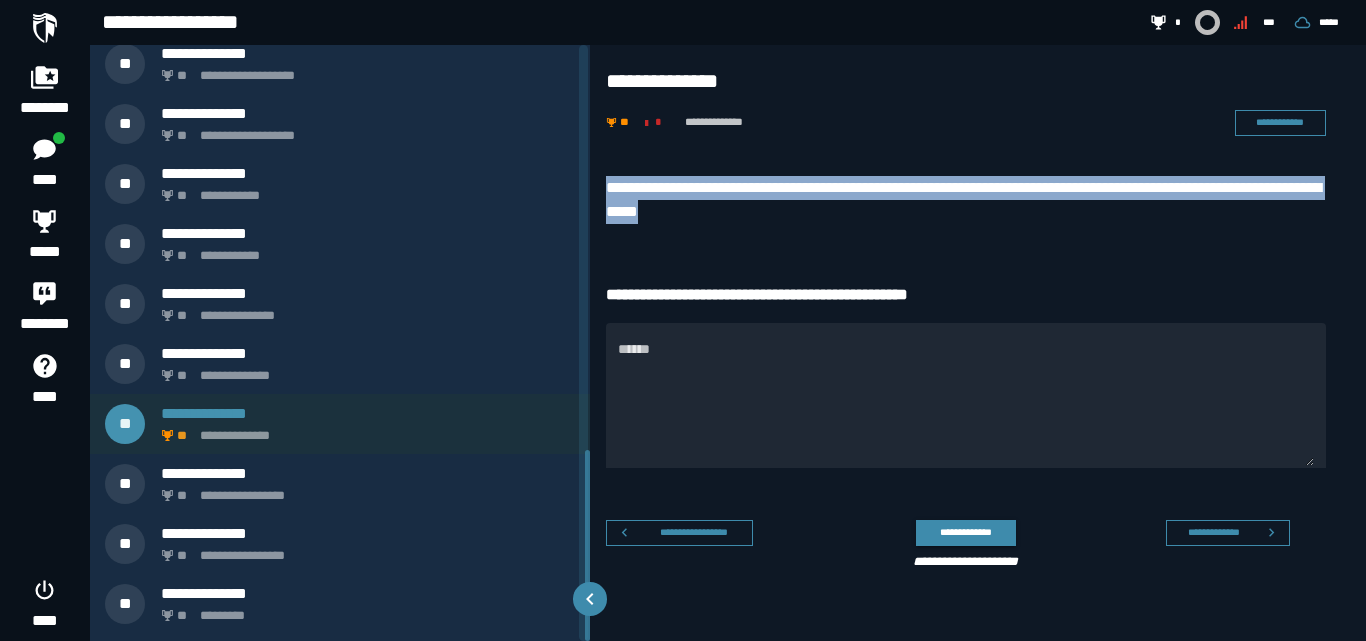 scroll, scrollTop: 1264, scrollLeft: 0, axis: vertical 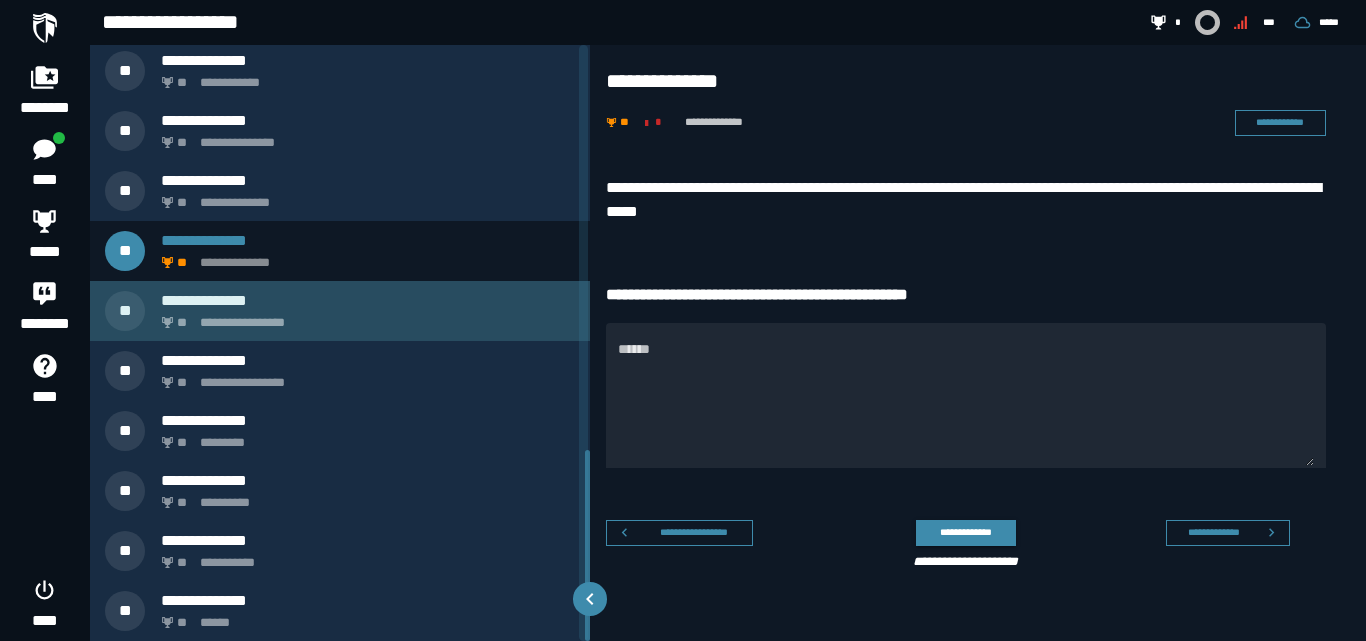 click on "**********" 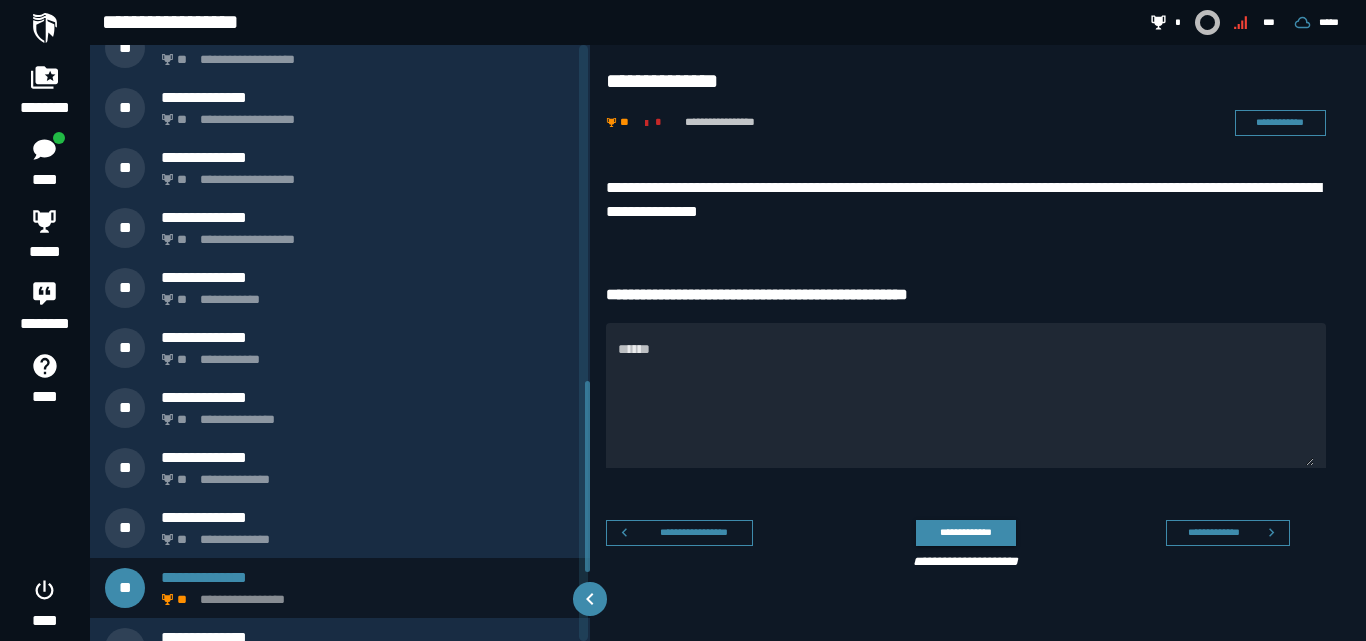 scroll, scrollTop: 964, scrollLeft: 0, axis: vertical 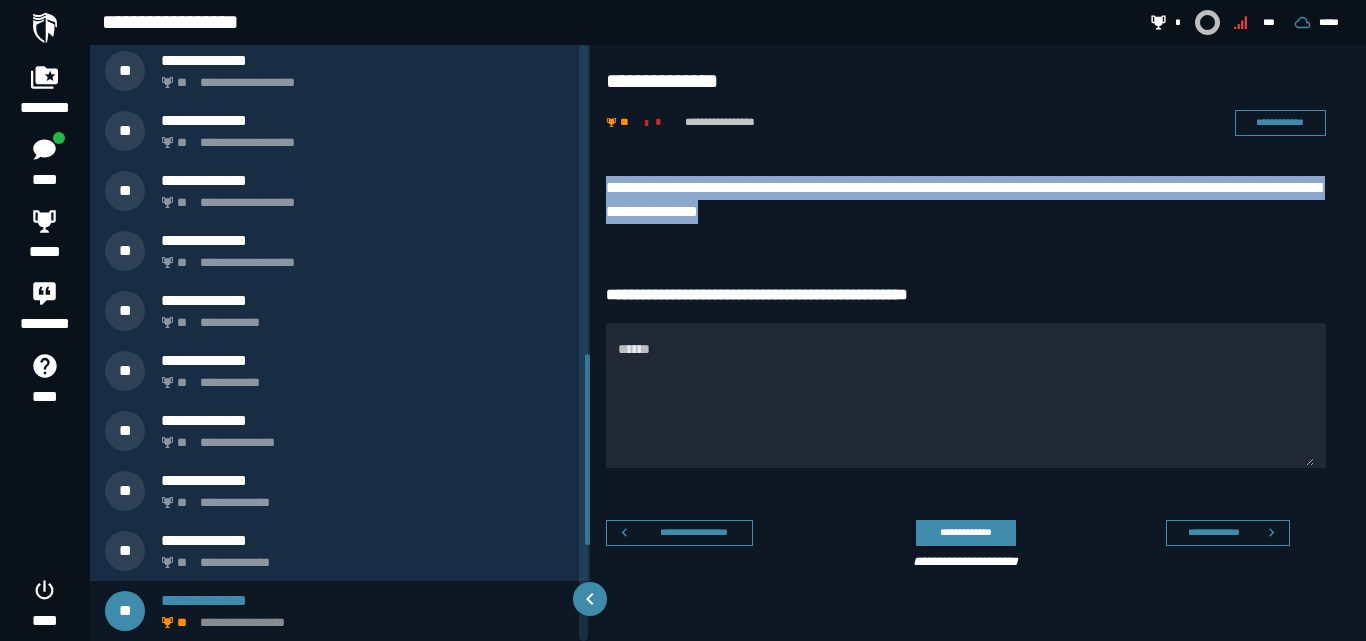drag, startPoint x: 908, startPoint y: 208, endPoint x: 597, endPoint y: 185, distance: 311.84933 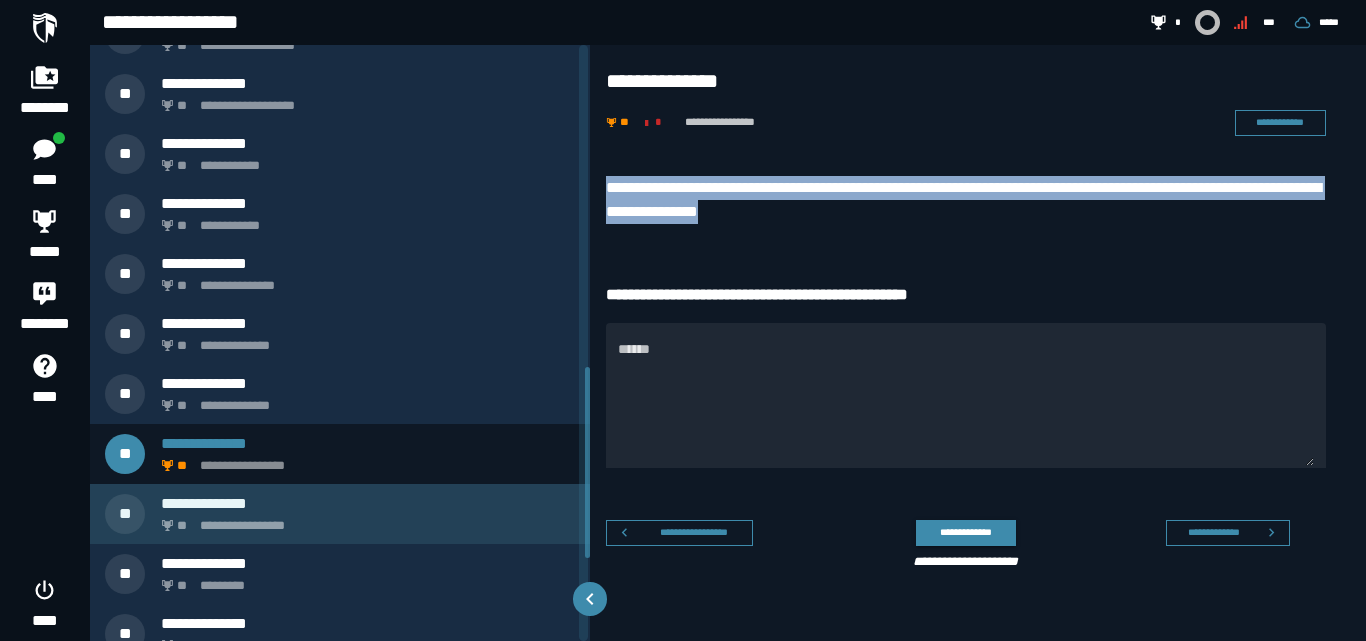 scroll, scrollTop: 1264, scrollLeft: 0, axis: vertical 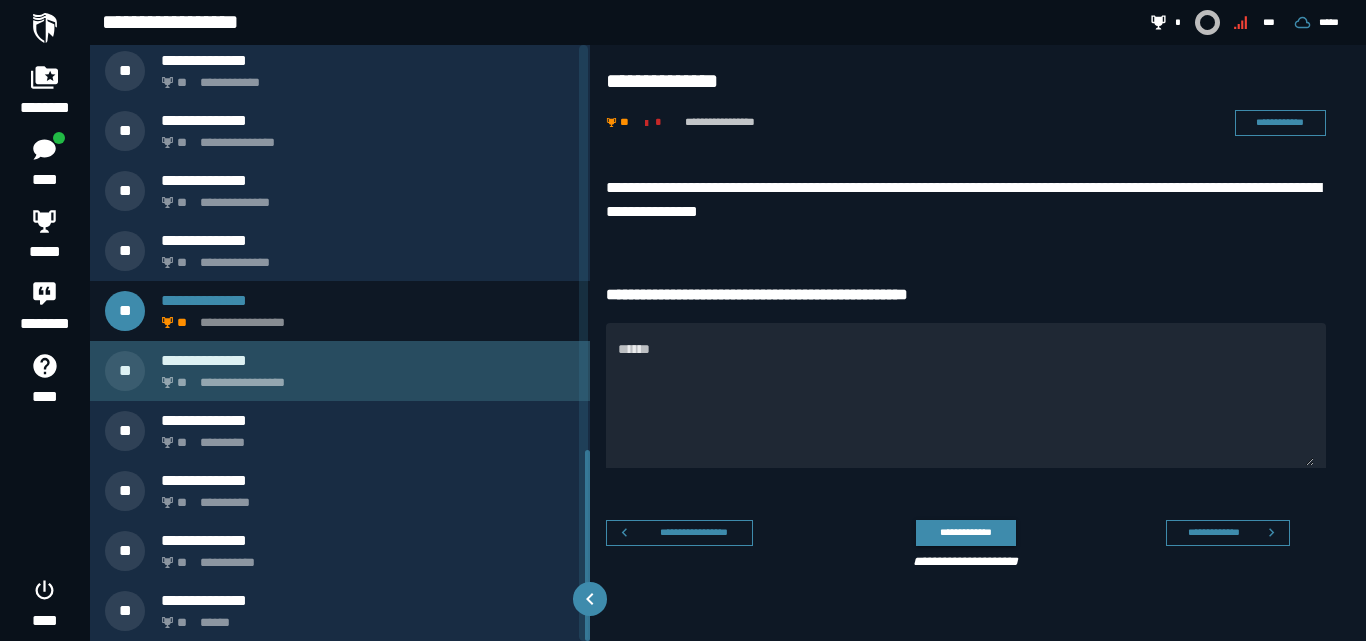 click on "**********" at bounding box center (364, 377) 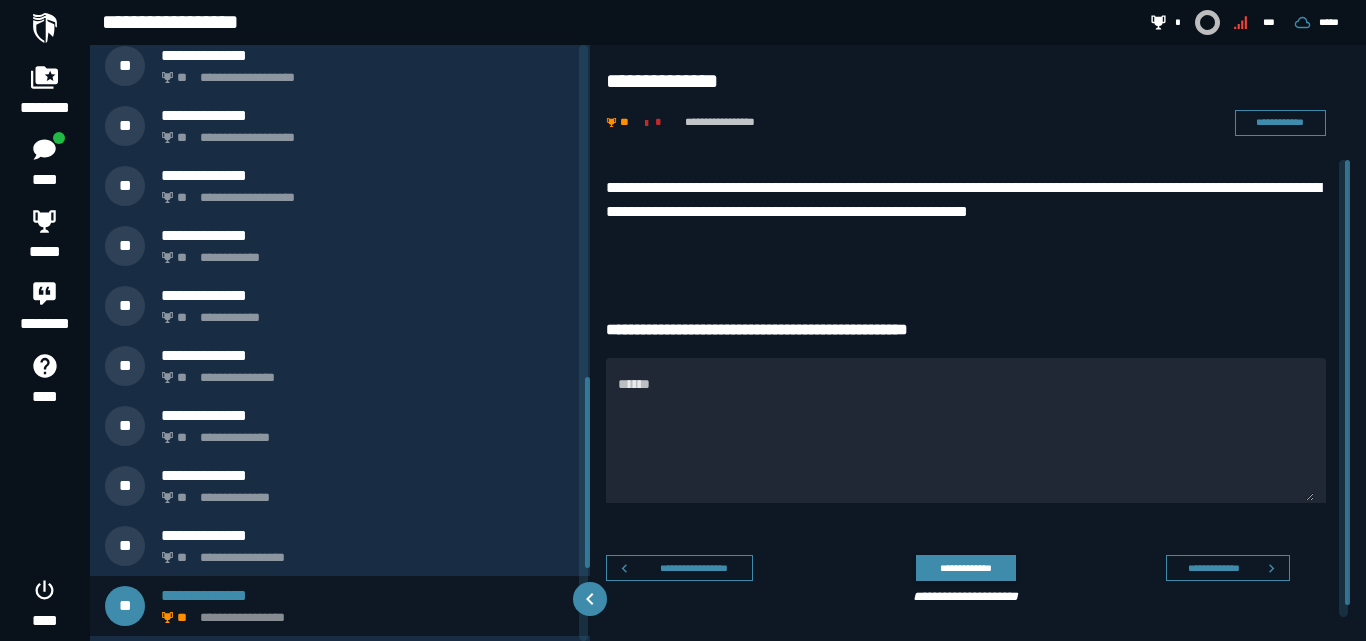 scroll, scrollTop: 1024, scrollLeft: 0, axis: vertical 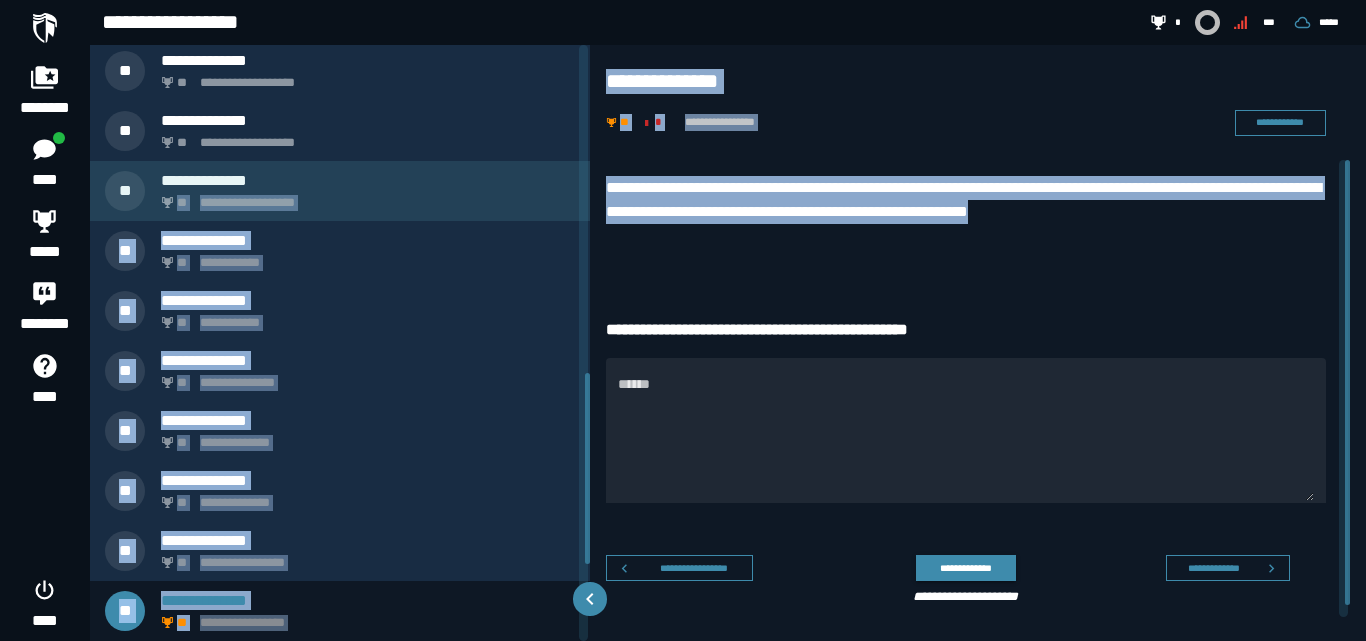 drag, startPoint x: 1179, startPoint y: 218, endPoint x: 567, endPoint y: 176, distance: 613.43945 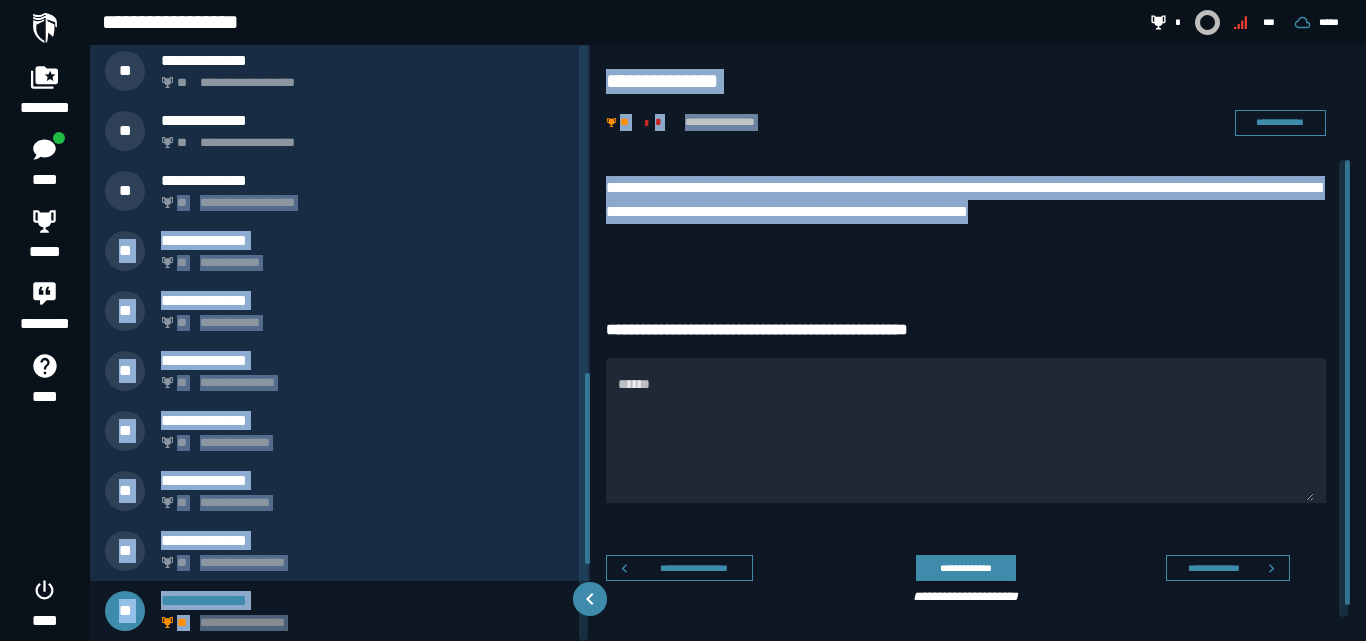 click on "**********" at bounding box center [966, 200] 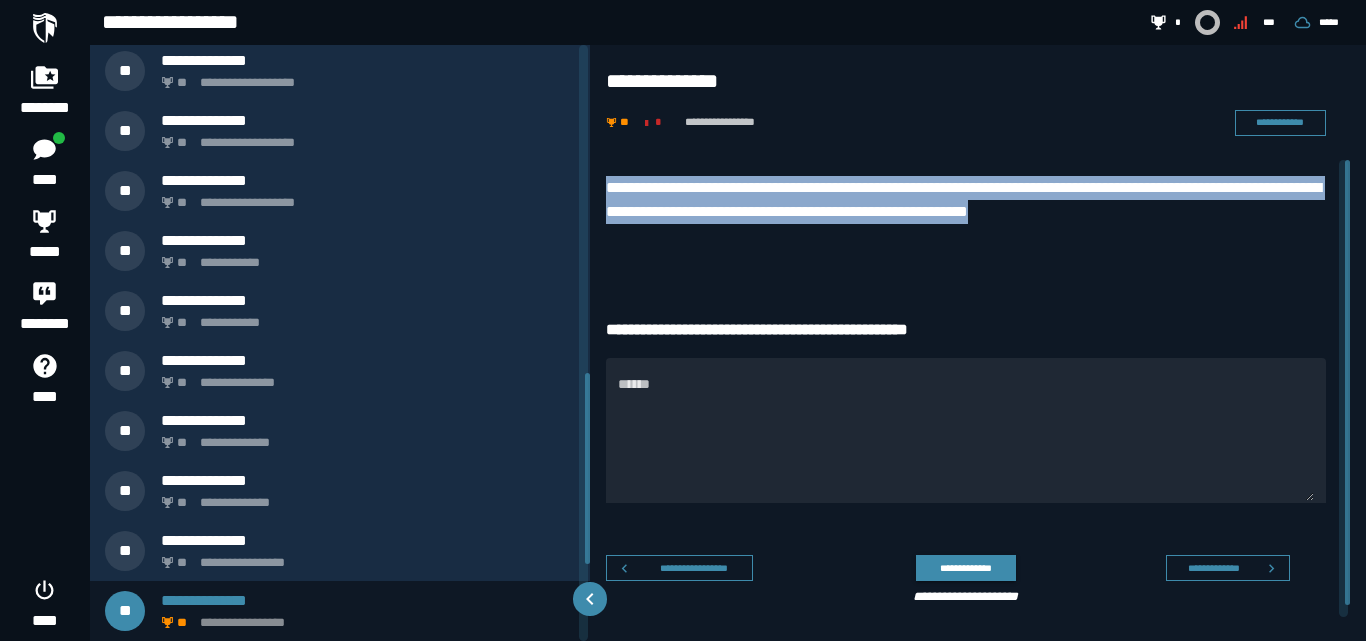 drag, startPoint x: 1158, startPoint y: 207, endPoint x: 603, endPoint y: 181, distance: 555.6087 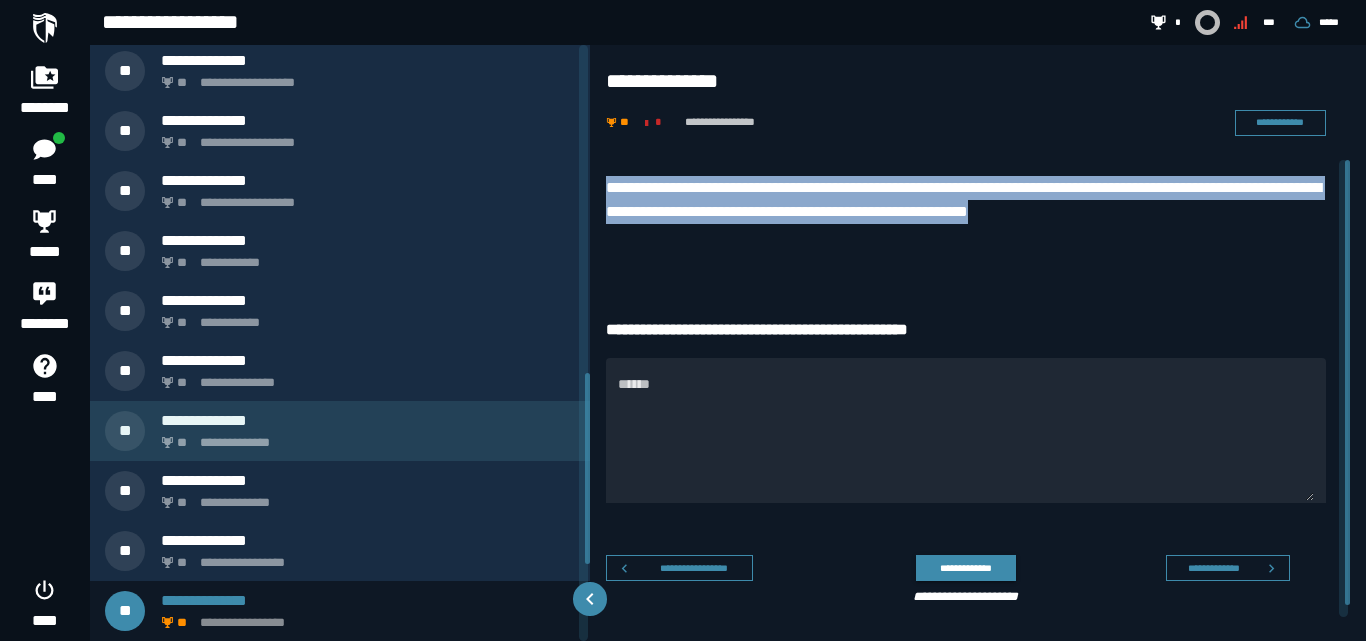 scroll, scrollTop: 1264, scrollLeft: 0, axis: vertical 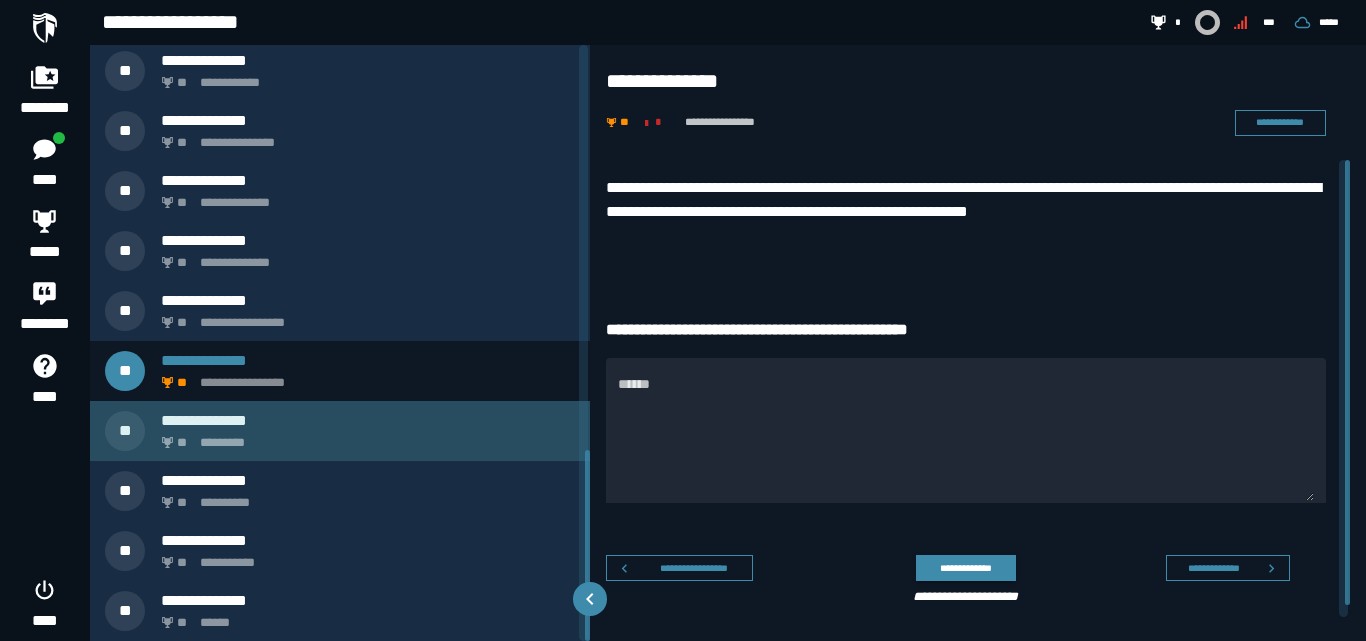 click on "** *********" at bounding box center (364, 437) 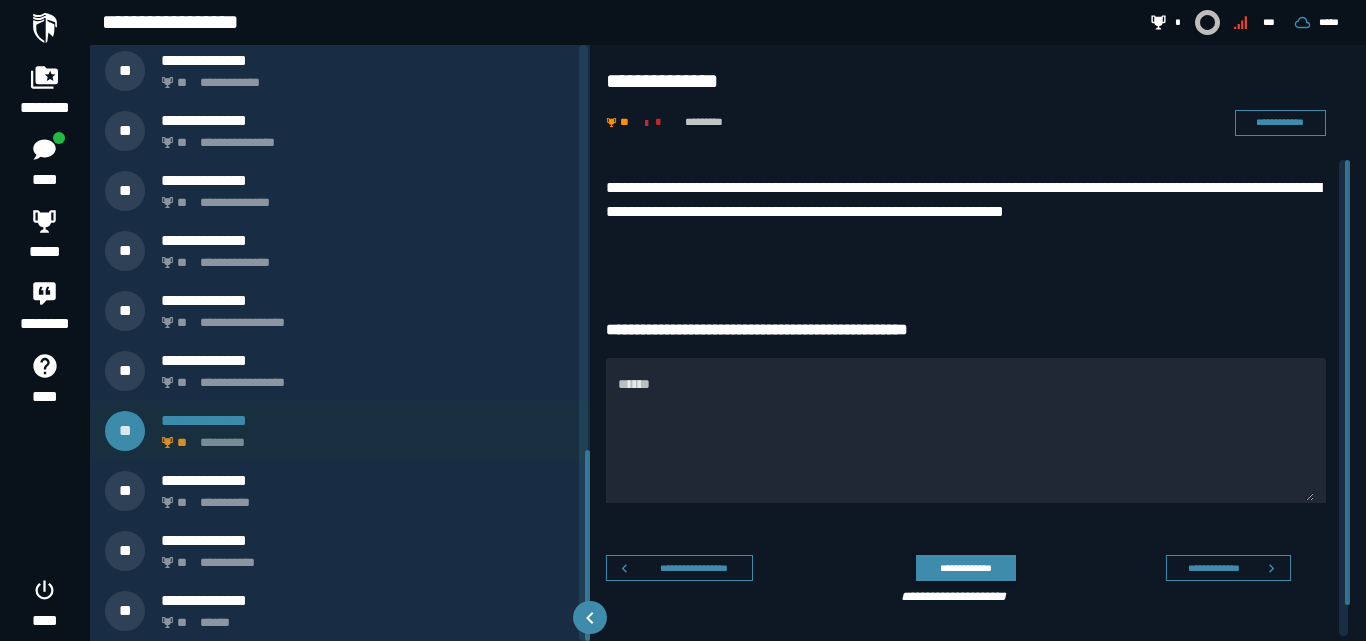 scroll, scrollTop: 1084, scrollLeft: 0, axis: vertical 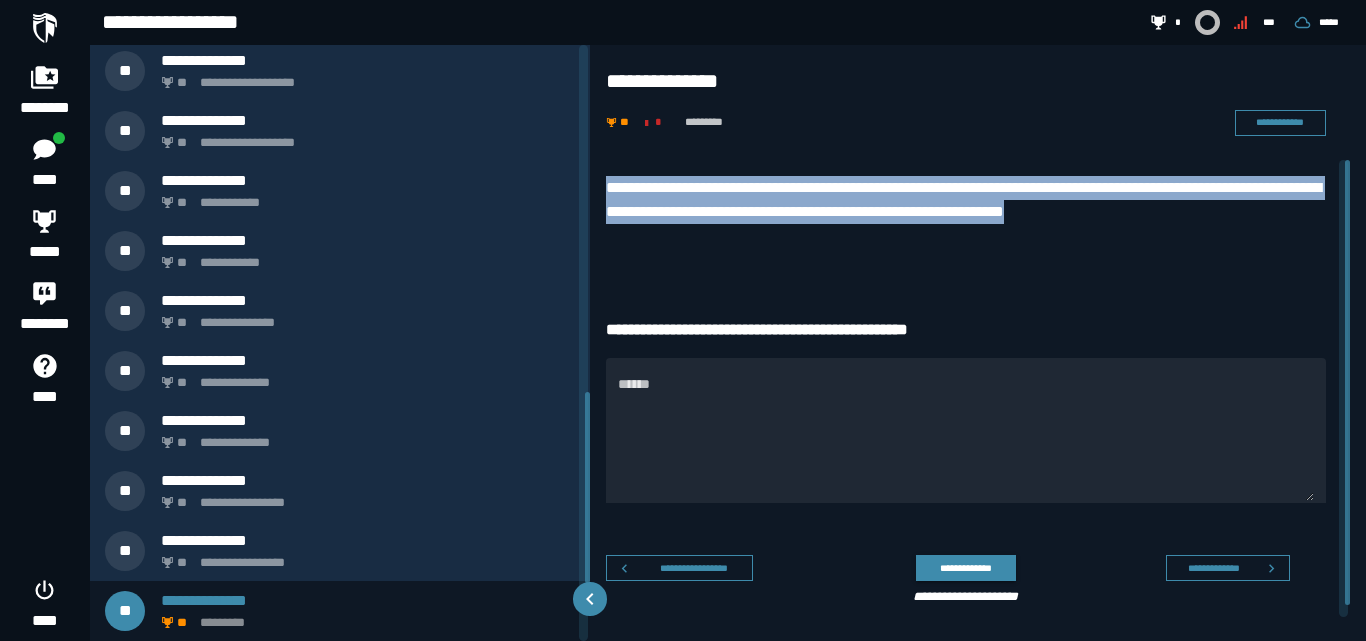 drag, startPoint x: 1230, startPoint y: 206, endPoint x: 597, endPoint y: 177, distance: 633.66394 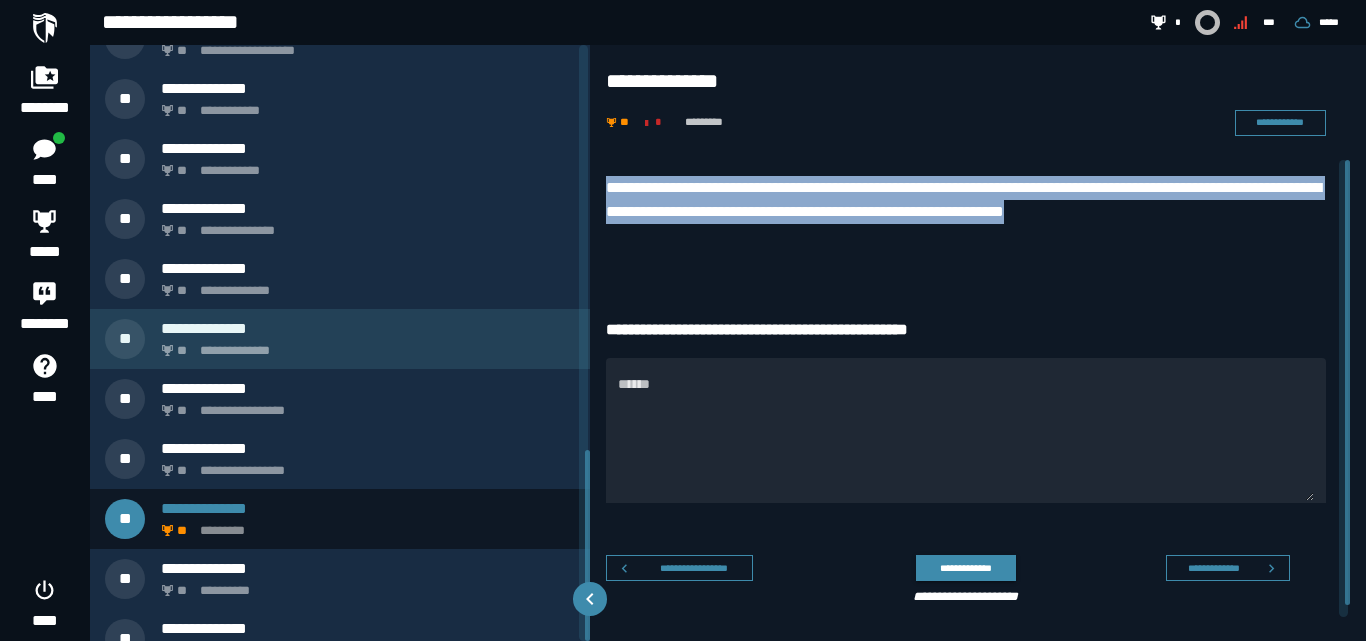 scroll, scrollTop: 1264, scrollLeft: 0, axis: vertical 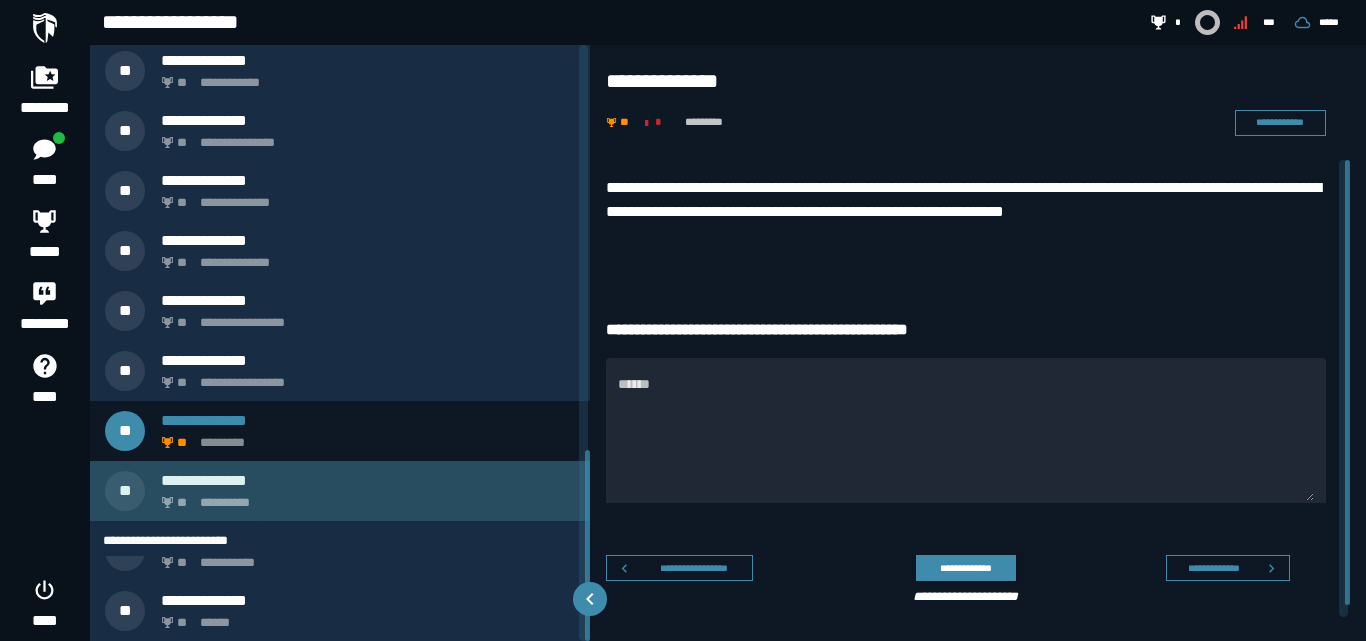 click on "**" at bounding box center (183, 503) 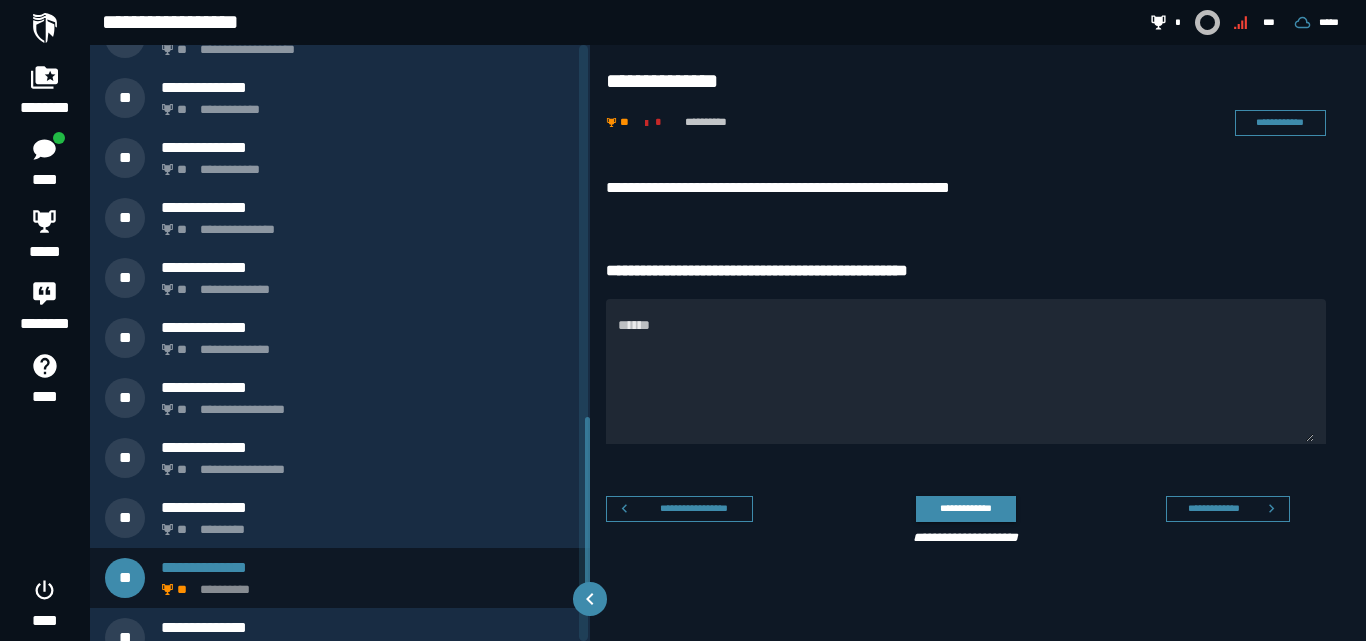 scroll, scrollTop: 1144, scrollLeft: 0, axis: vertical 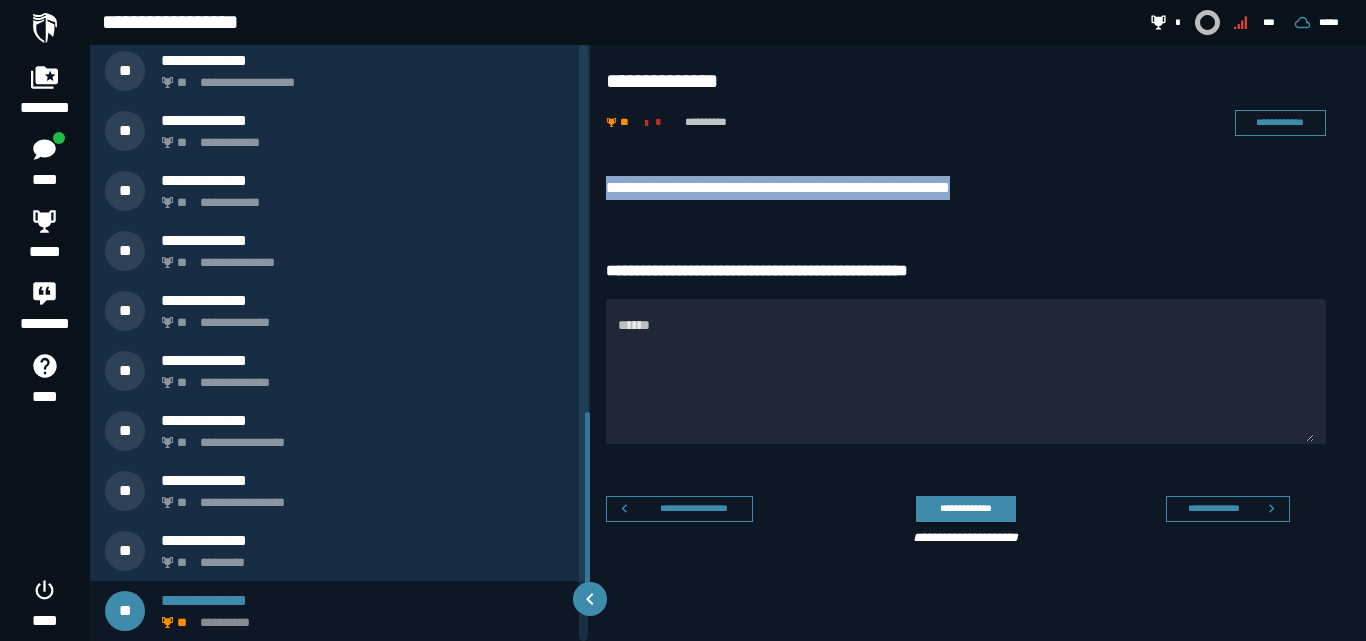 drag, startPoint x: 930, startPoint y: 182, endPoint x: 604, endPoint y: 178, distance: 326.02454 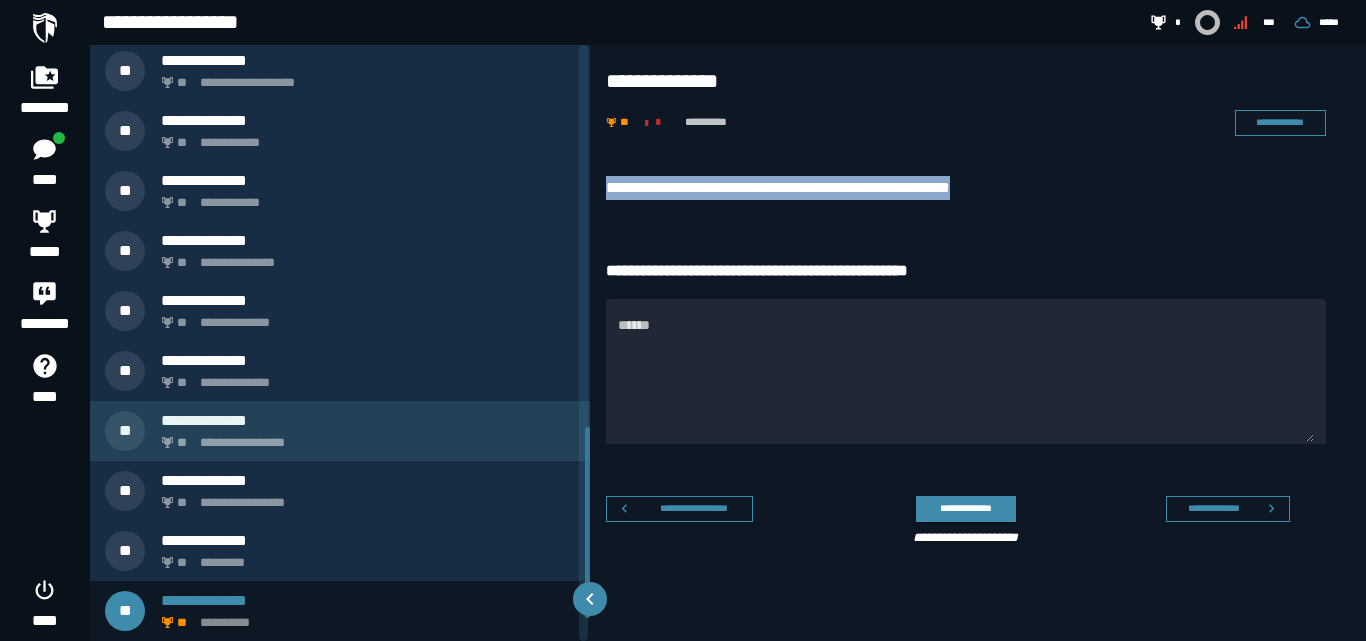 scroll, scrollTop: 1264, scrollLeft: 0, axis: vertical 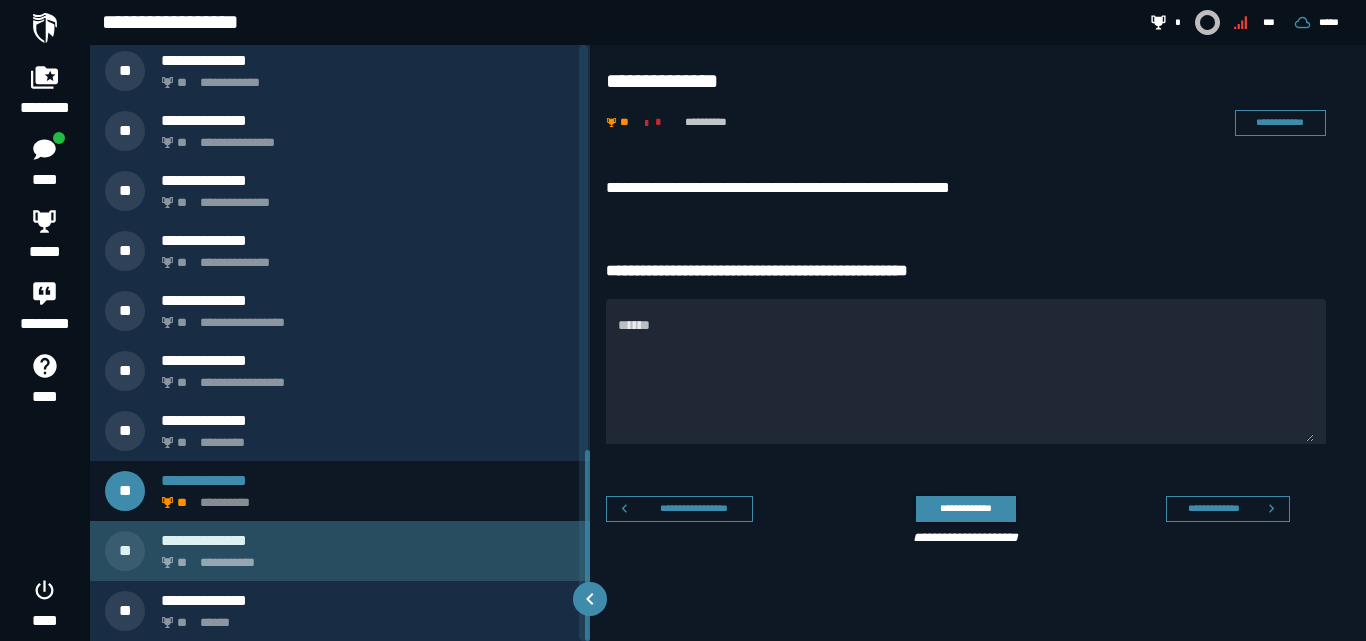 click on "**********" 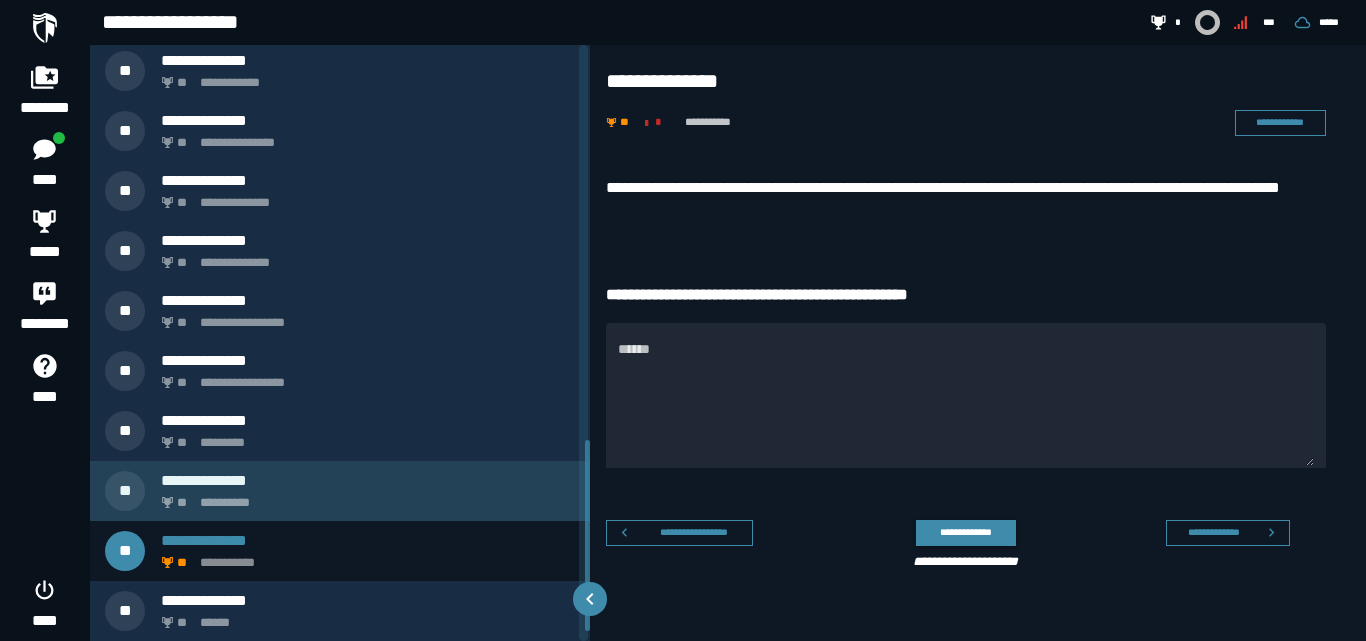 scroll, scrollTop: 1204, scrollLeft: 0, axis: vertical 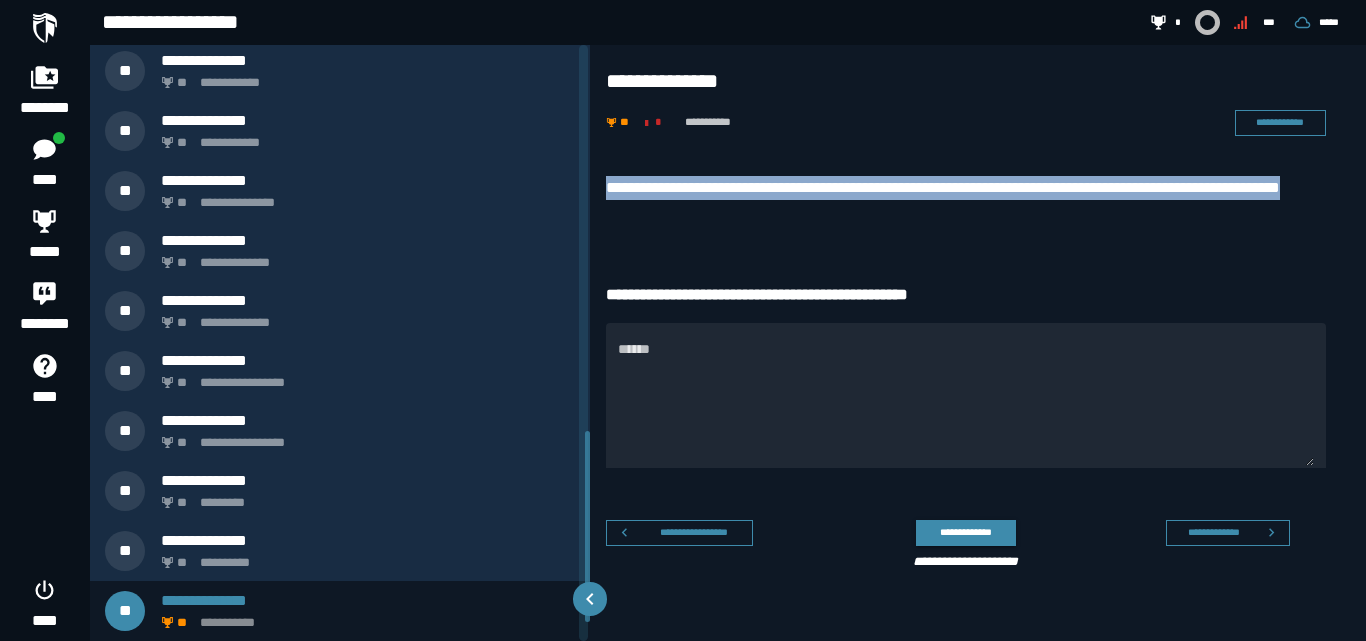 drag, startPoint x: 715, startPoint y: 222, endPoint x: 592, endPoint y: 187, distance: 127.88276 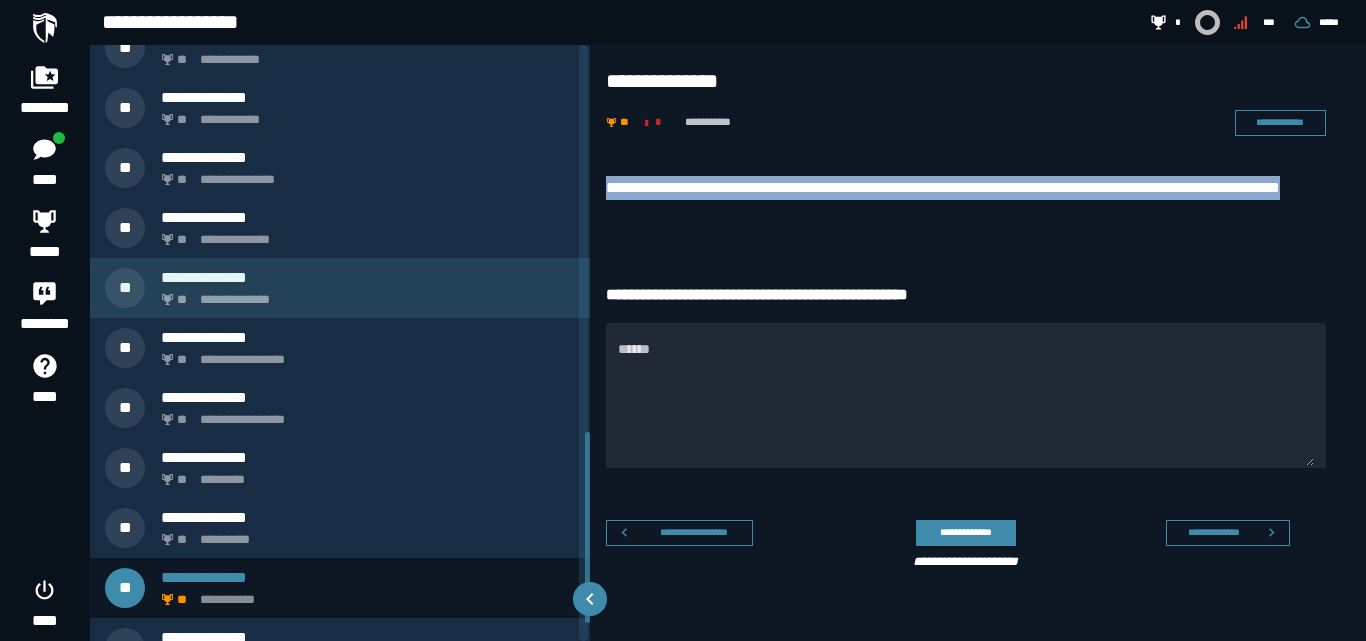scroll, scrollTop: 1264, scrollLeft: 0, axis: vertical 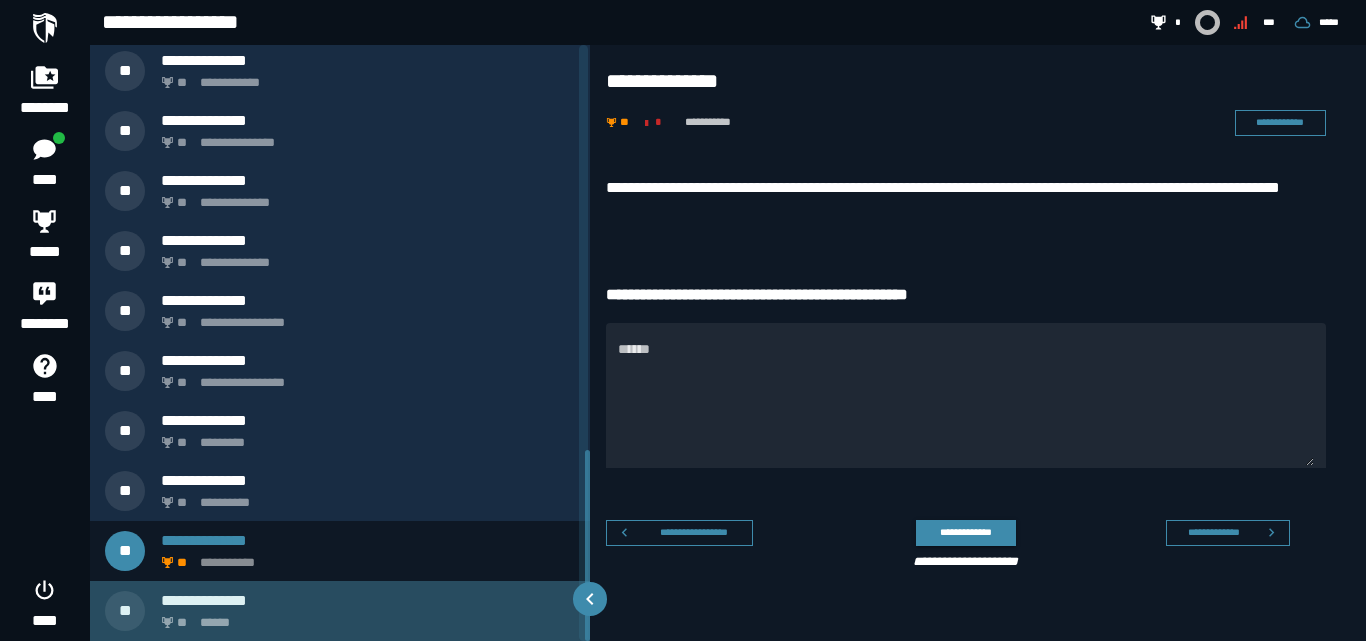 click on "** ******" at bounding box center (364, 617) 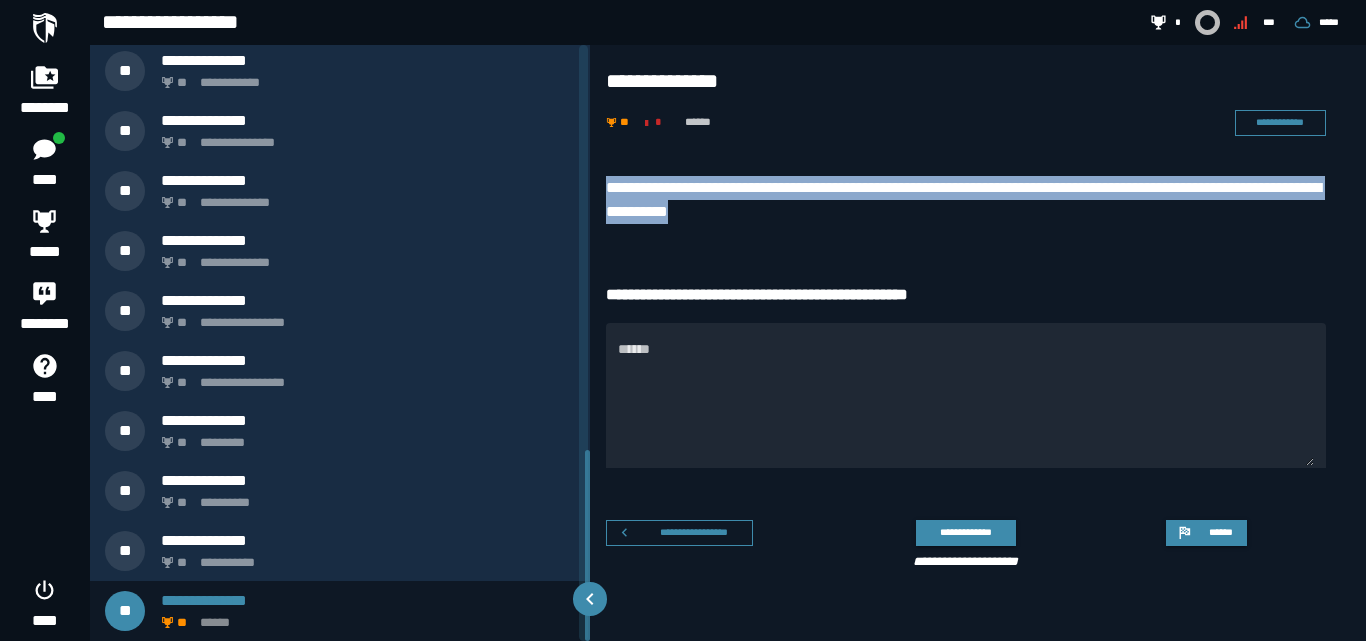 drag, startPoint x: 810, startPoint y: 207, endPoint x: 611, endPoint y: 187, distance: 200.0025 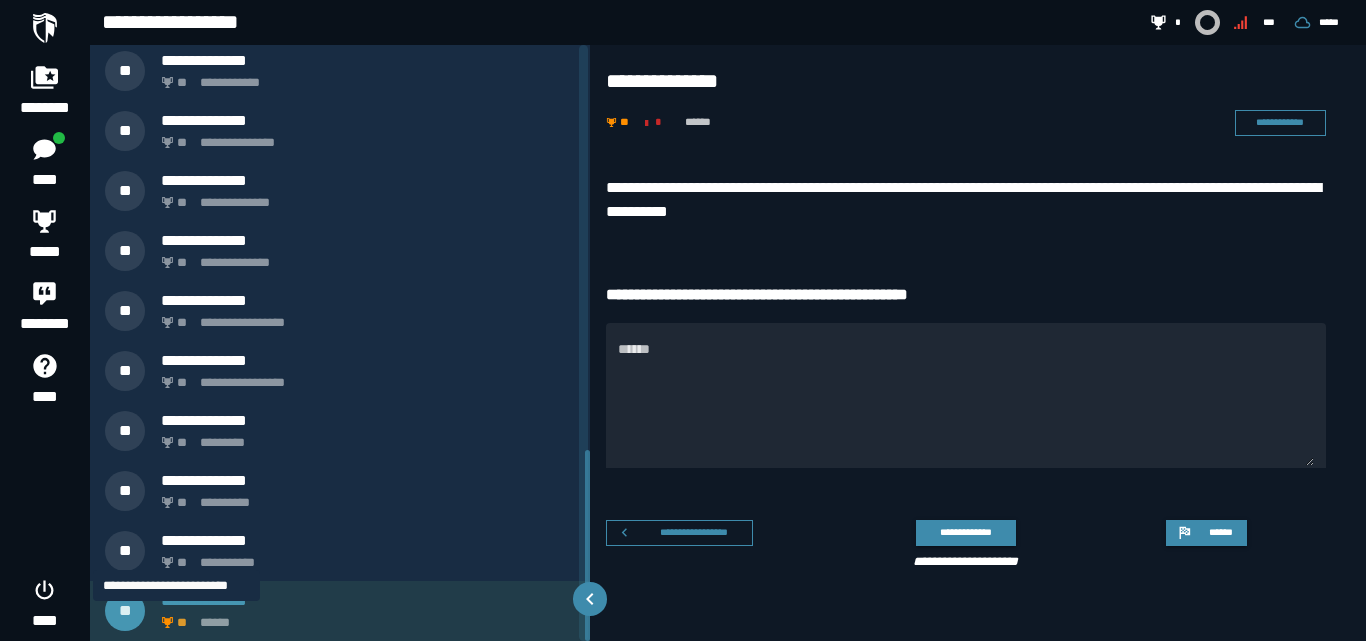 click on "**" at bounding box center [183, 623] 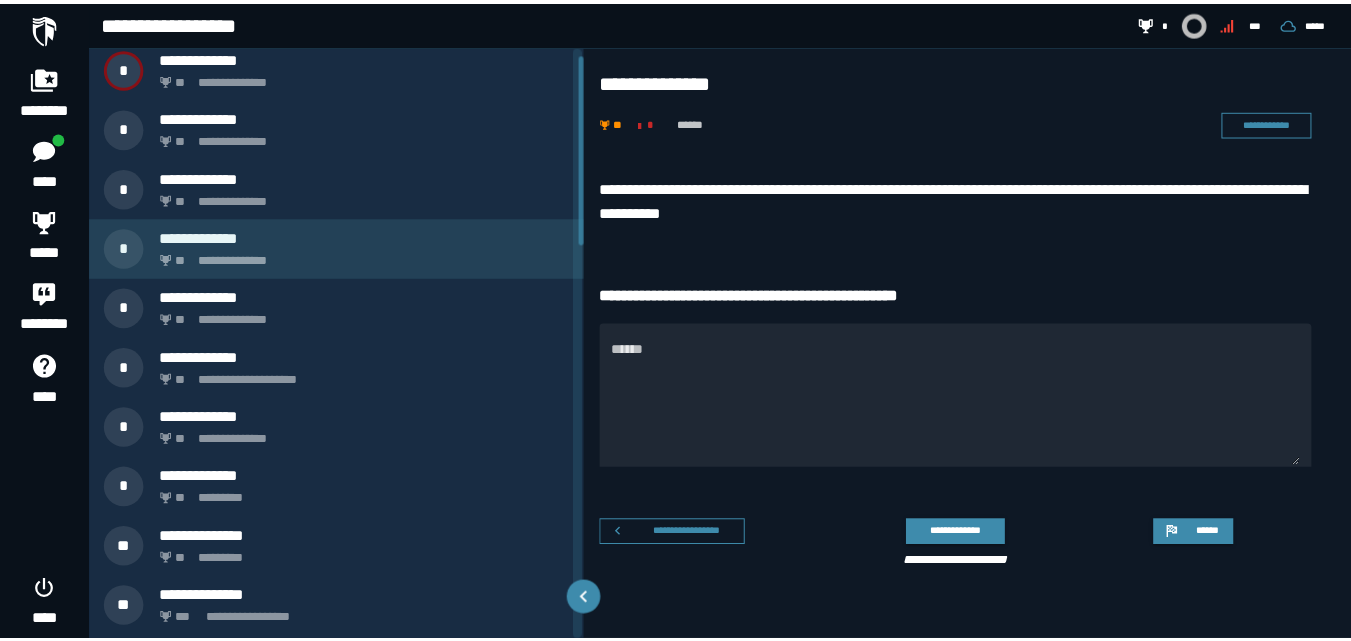 scroll, scrollTop: 0, scrollLeft: 0, axis: both 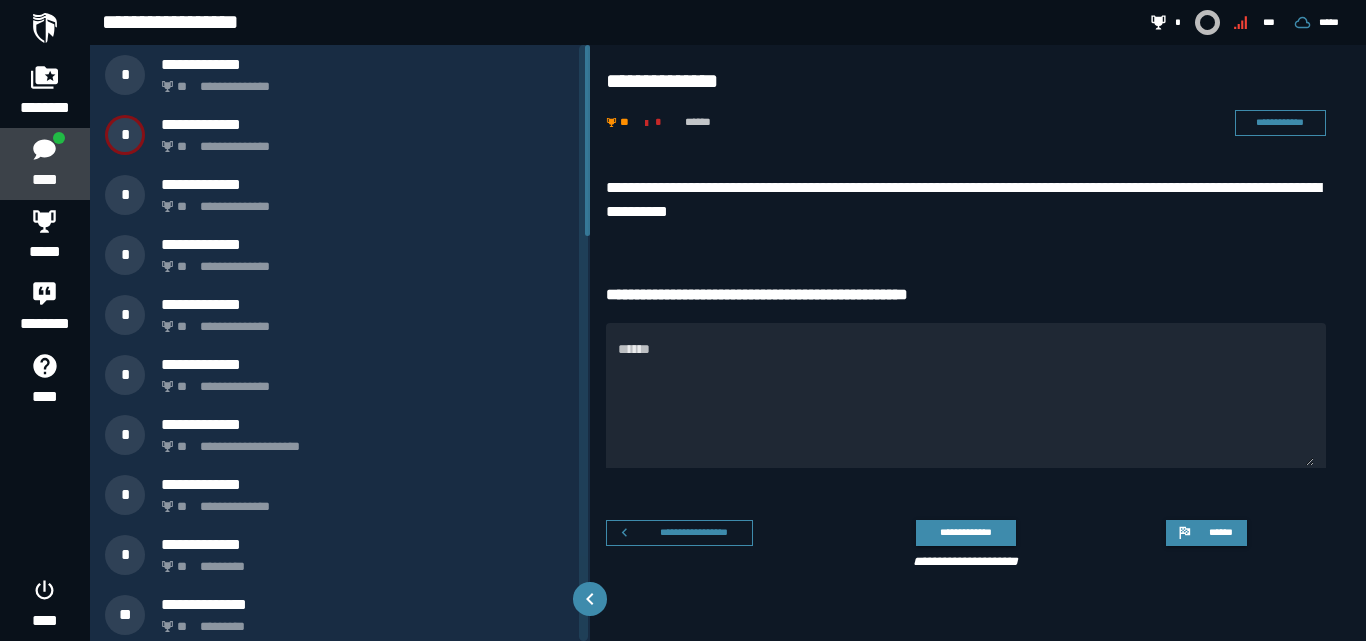 click on "****" at bounding box center [44, 180] 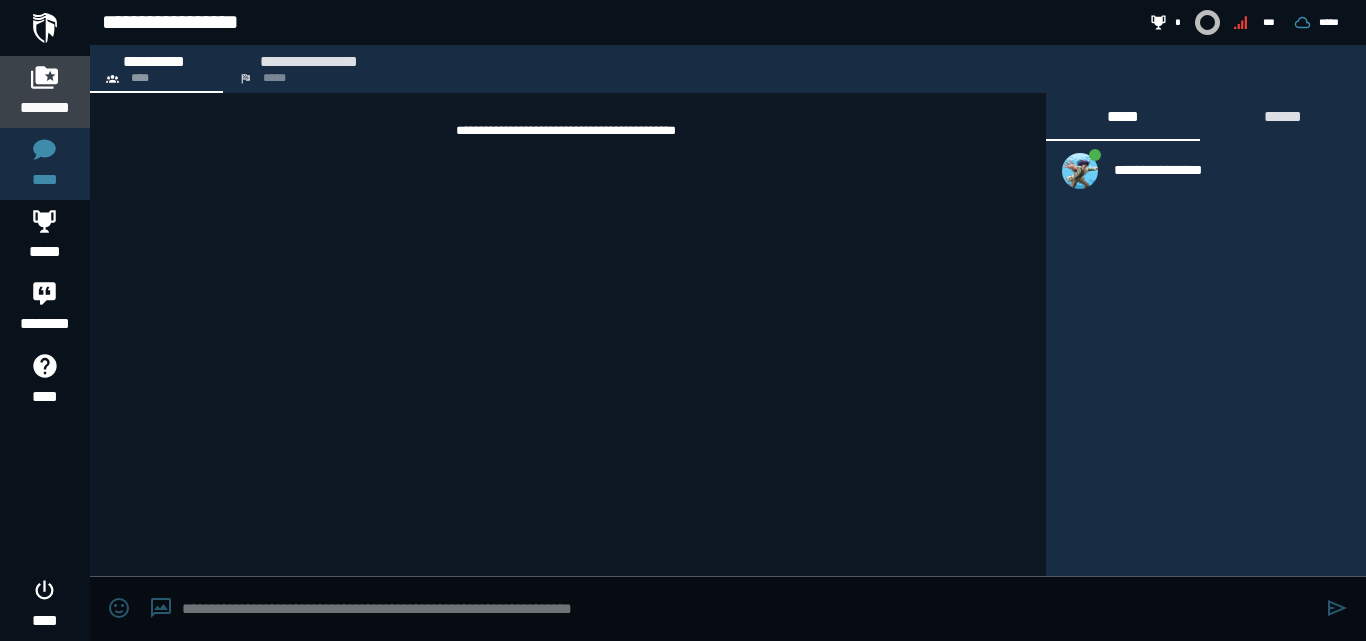 click on "********" at bounding box center [45, 108] 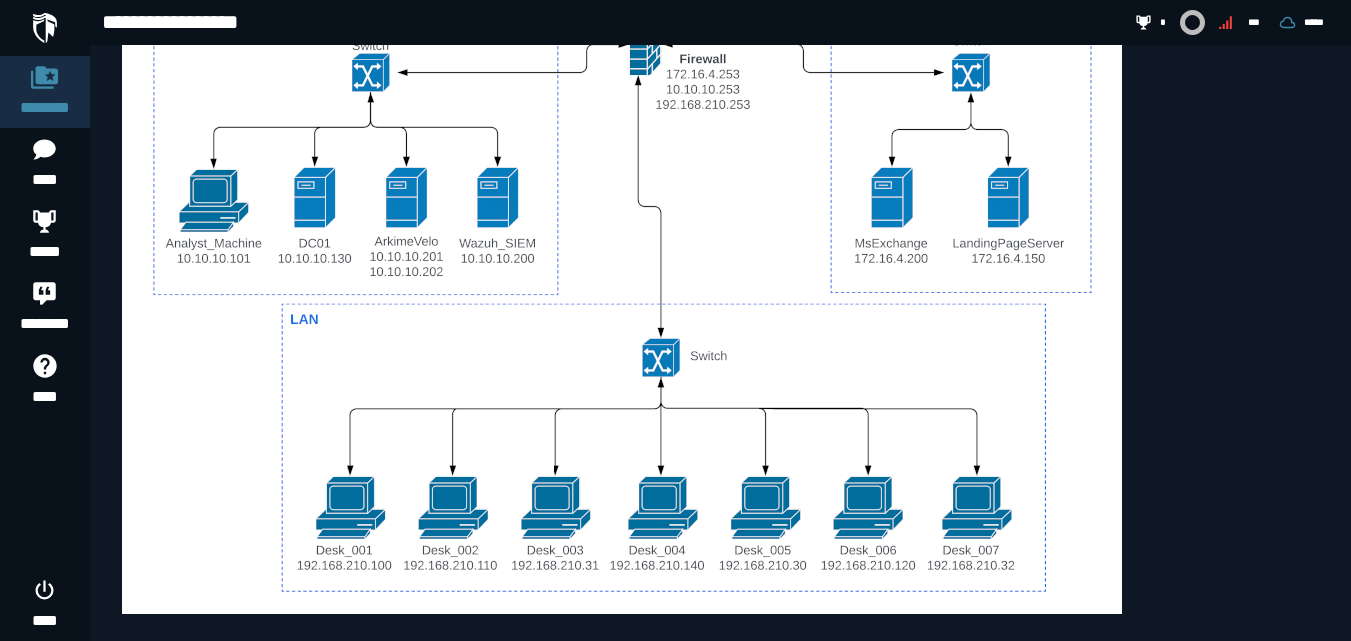 scroll, scrollTop: 1276, scrollLeft: 0, axis: vertical 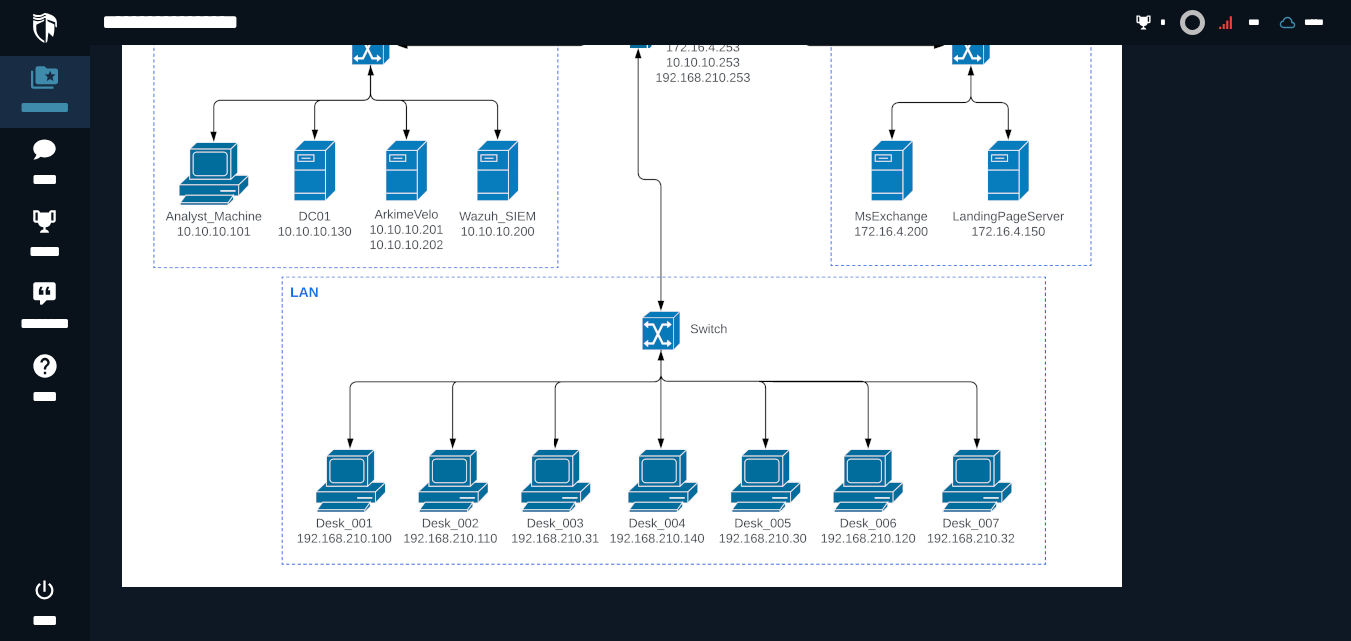 click on "**********" at bounding box center [720, -264] 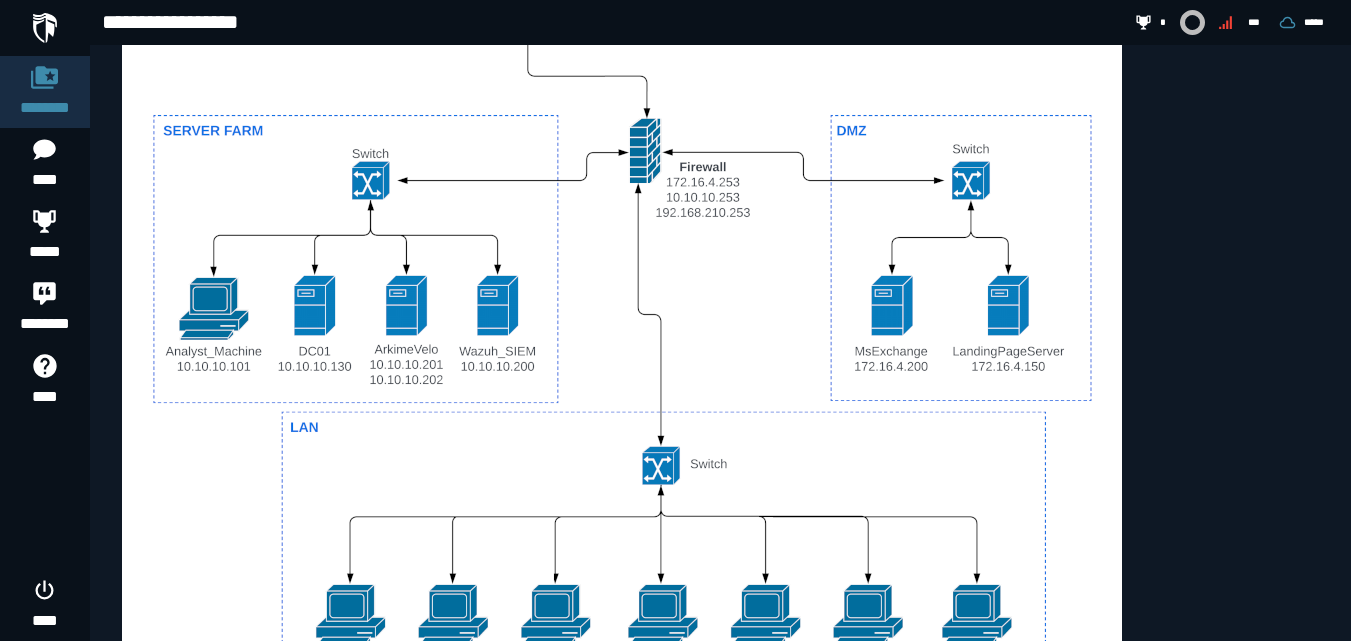 scroll, scrollTop: 1176, scrollLeft: 0, axis: vertical 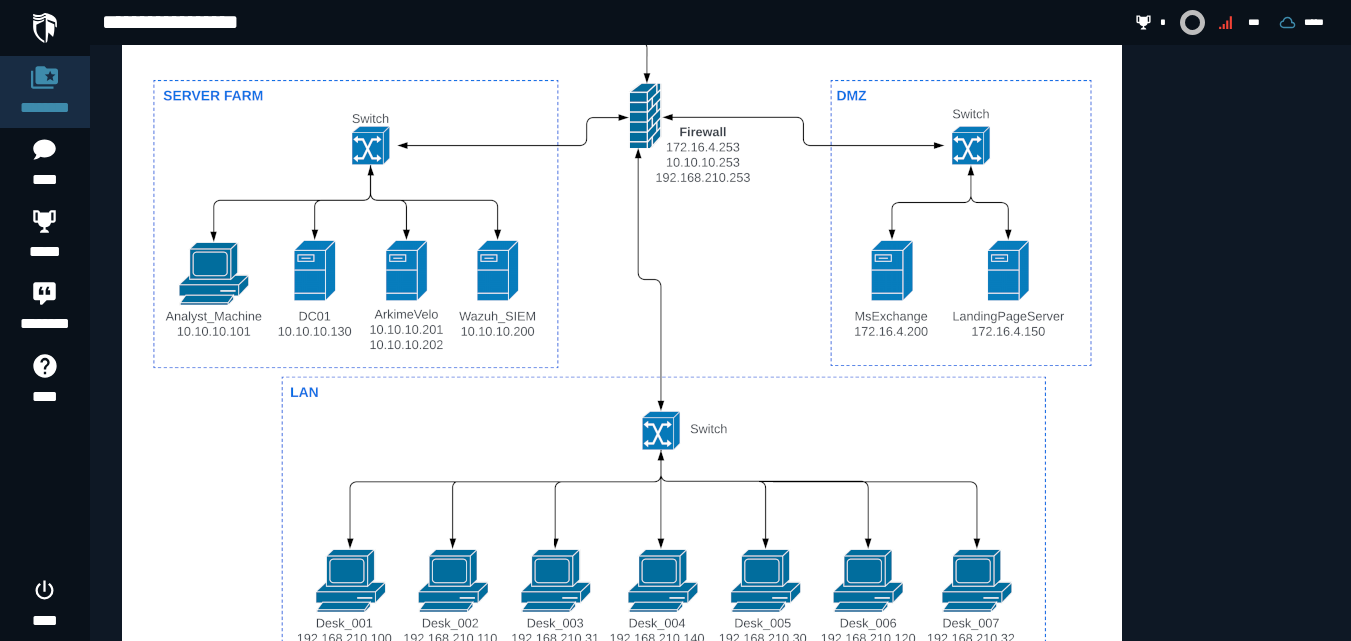 click on "**********" at bounding box center [720, -164] 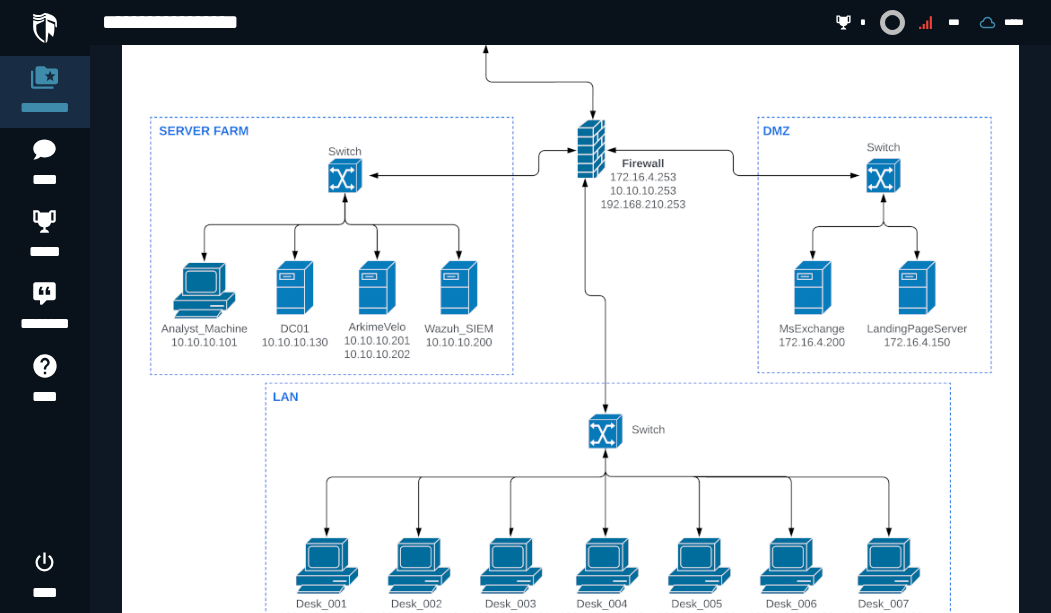scroll, scrollTop: 1137, scrollLeft: 0, axis: vertical 